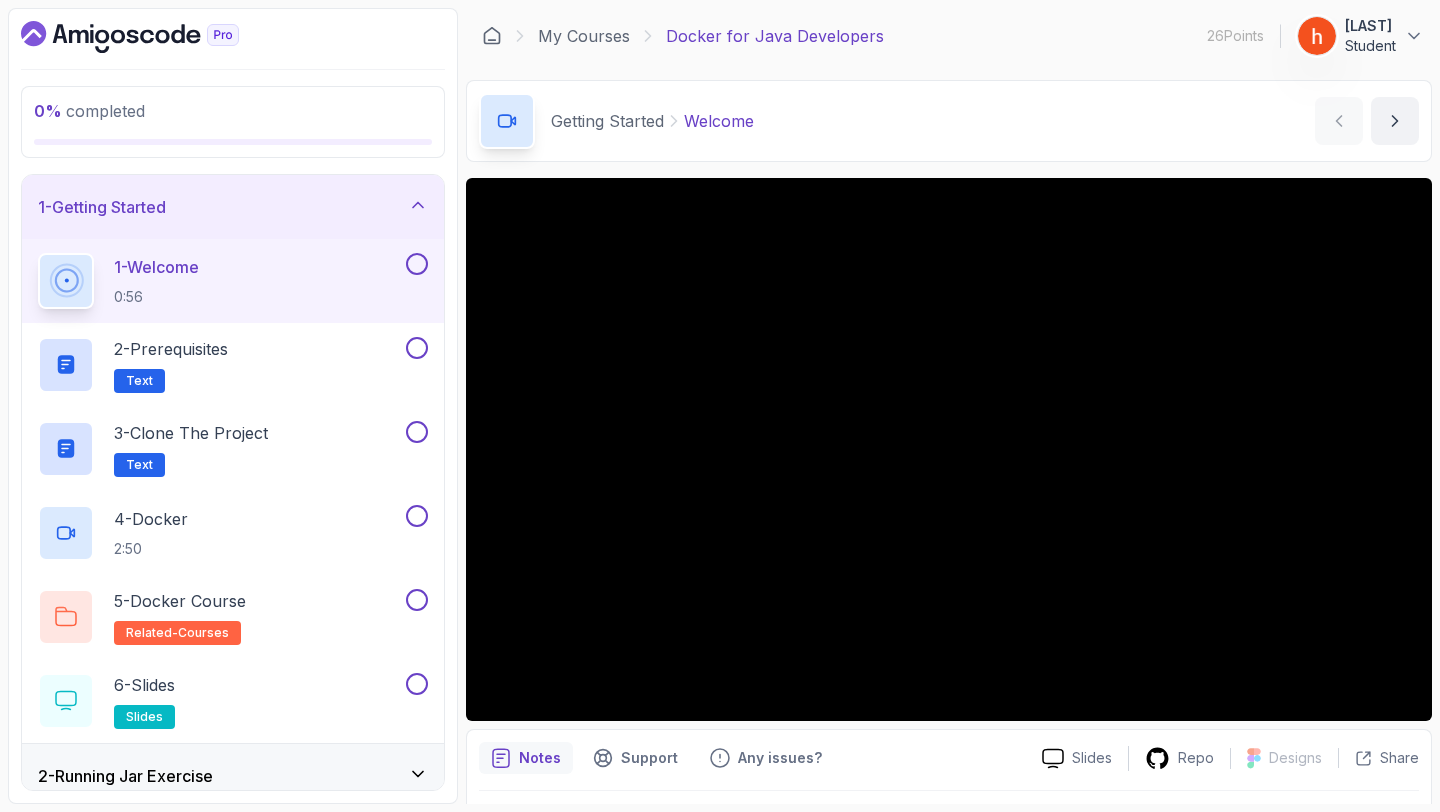 scroll, scrollTop: 0, scrollLeft: 0, axis: both 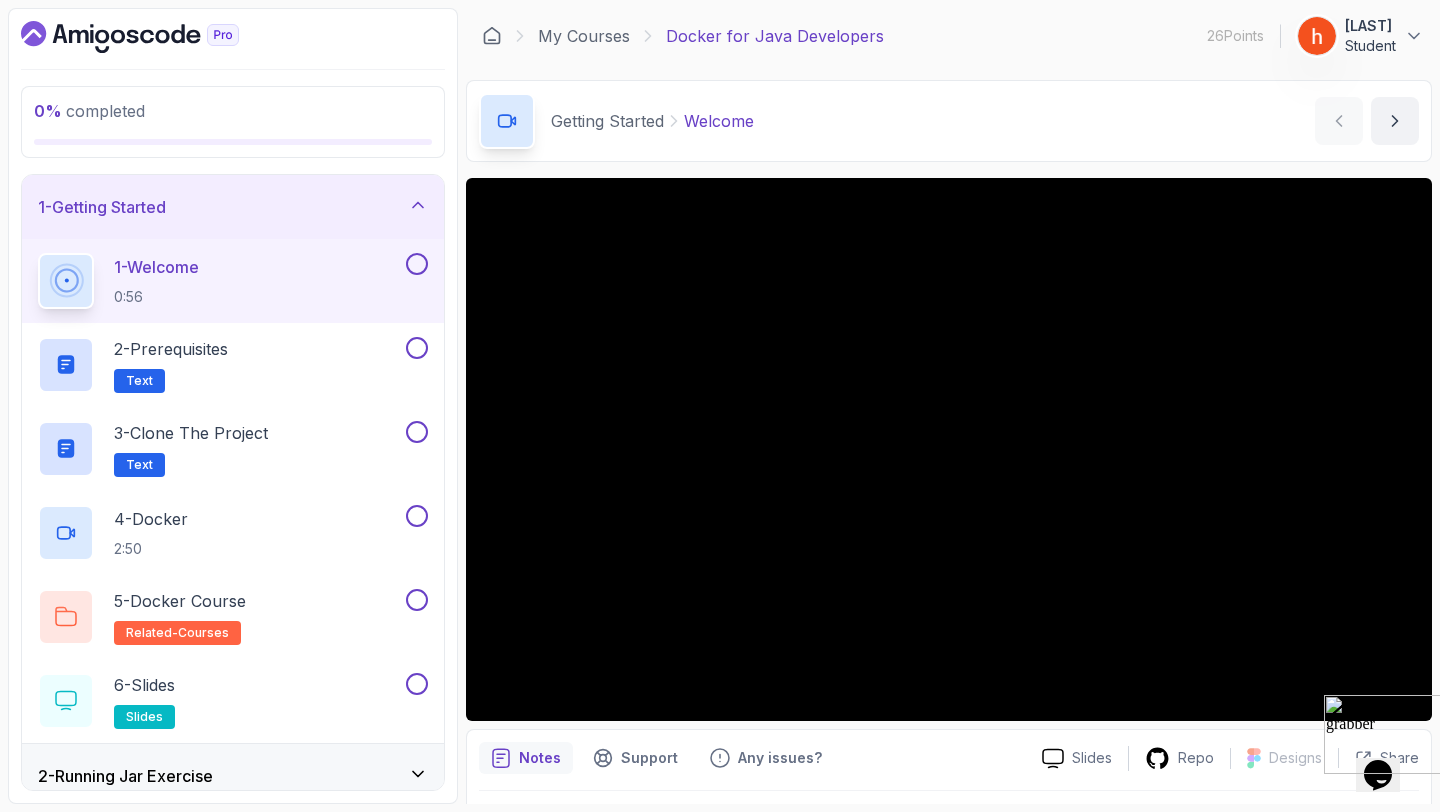 click at bounding box center (1378, 734) 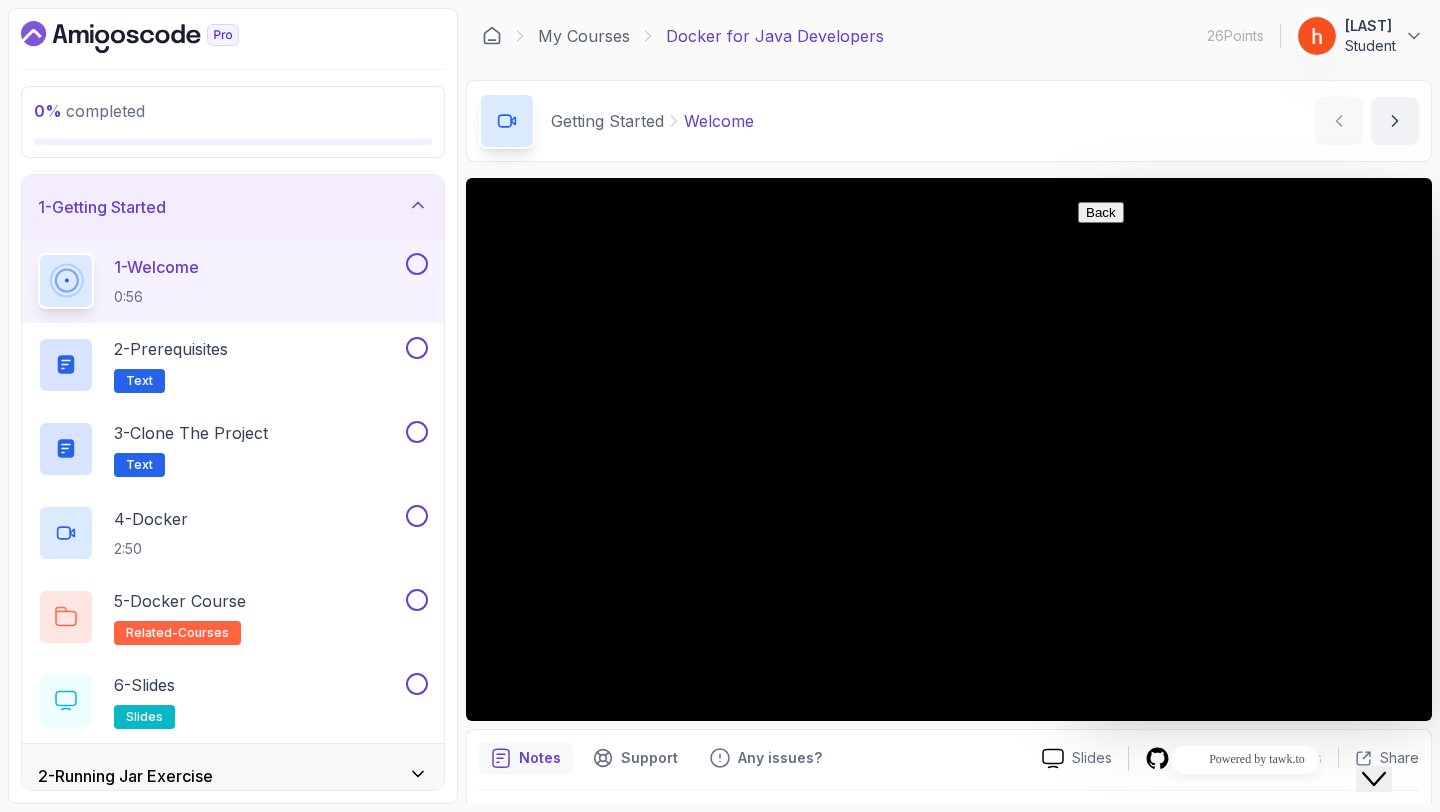 scroll, scrollTop: 3, scrollLeft: 0, axis: vertical 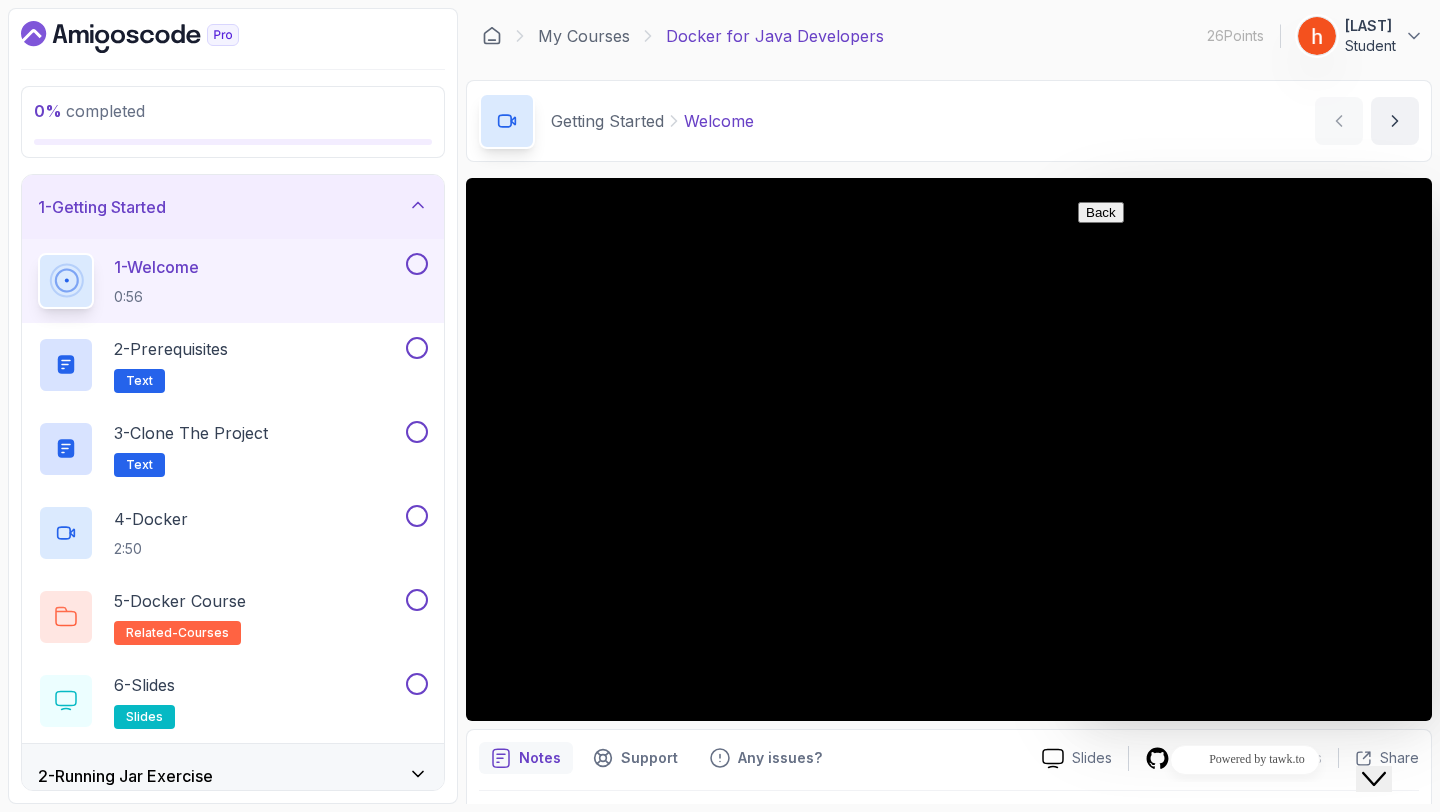 click on "Close Chat This icon closes the chat window." 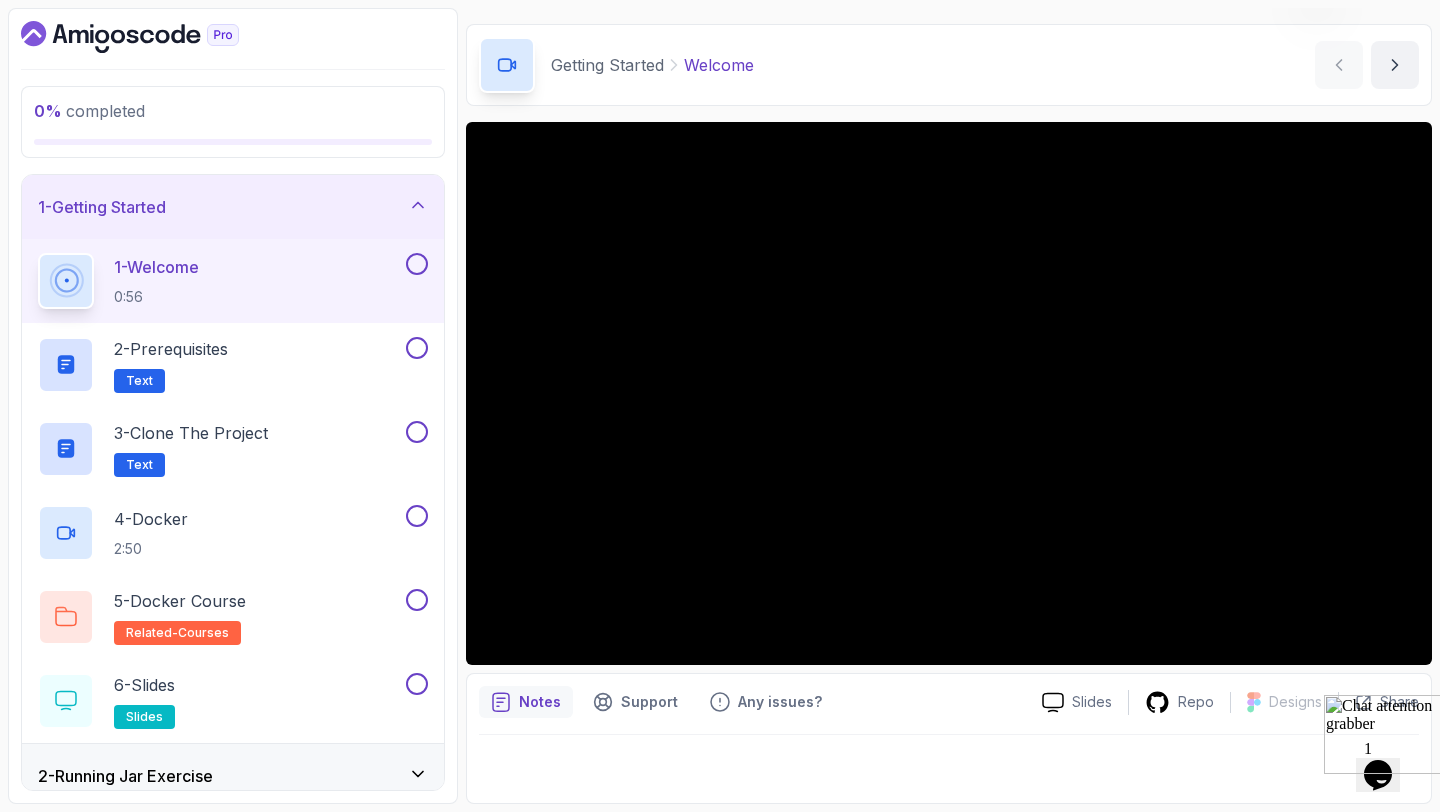 scroll, scrollTop: 42, scrollLeft: 0, axis: vertical 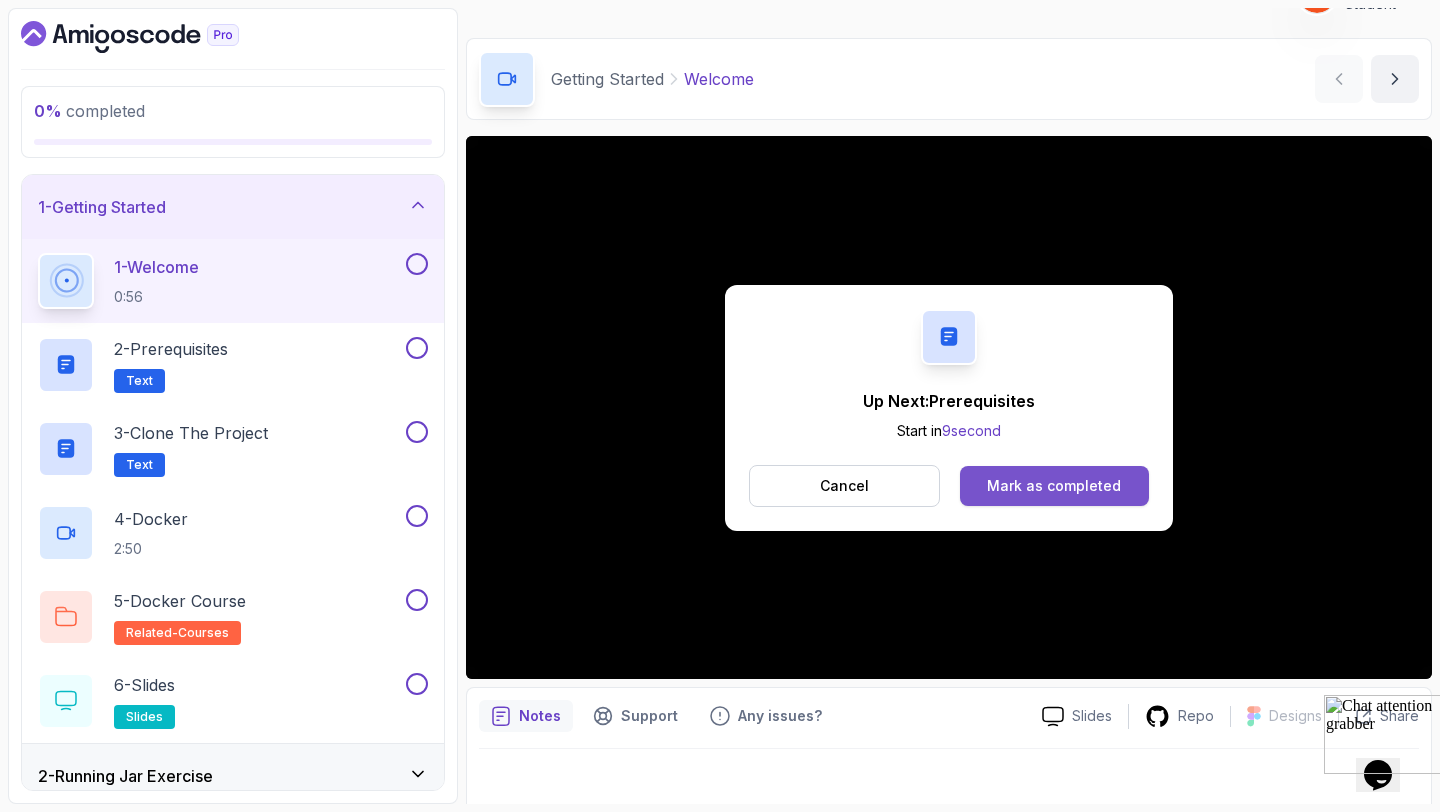click on "Mark as completed" at bounding box center (1054, 486) 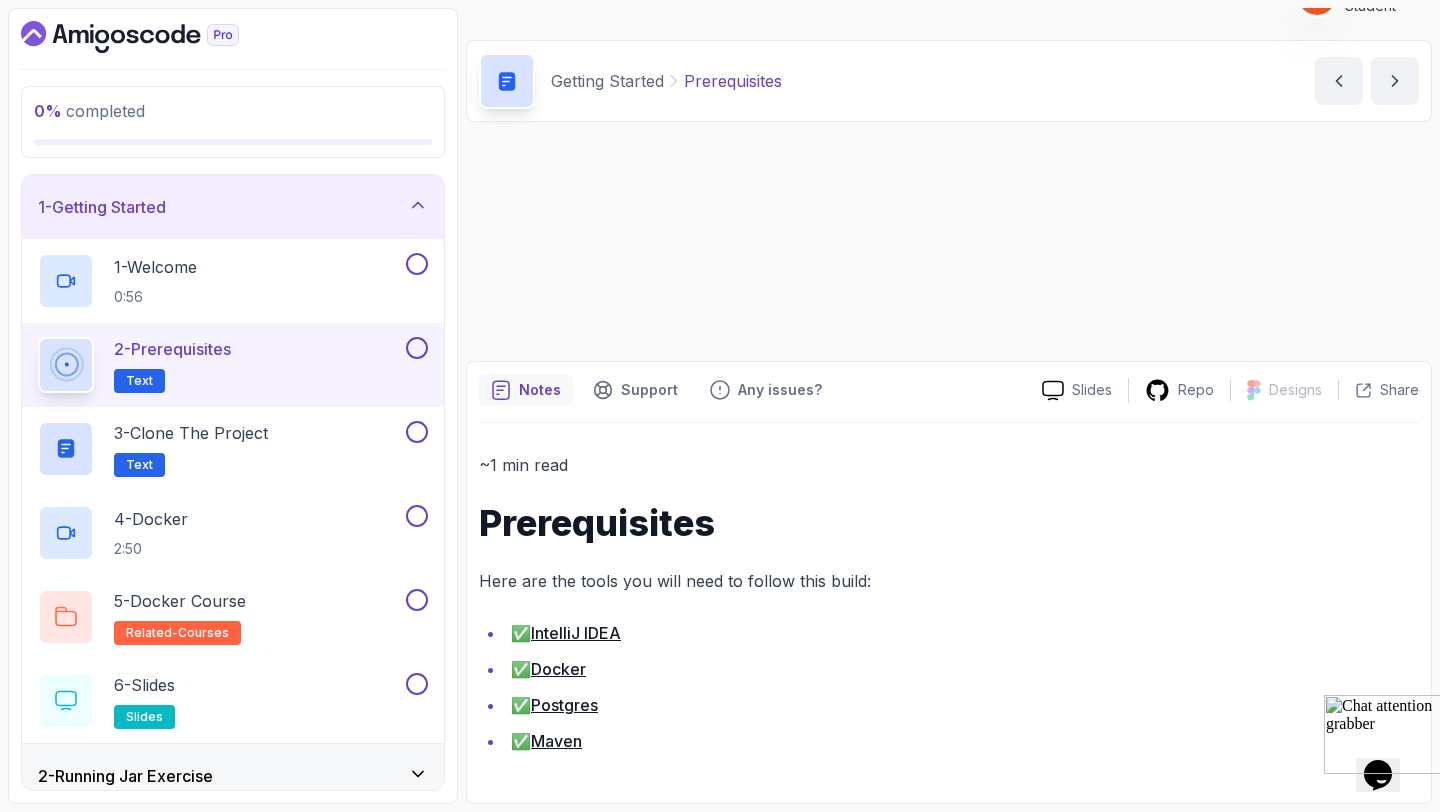 scroll, scrollTop: 0, scrollLeft: 0, axis: both 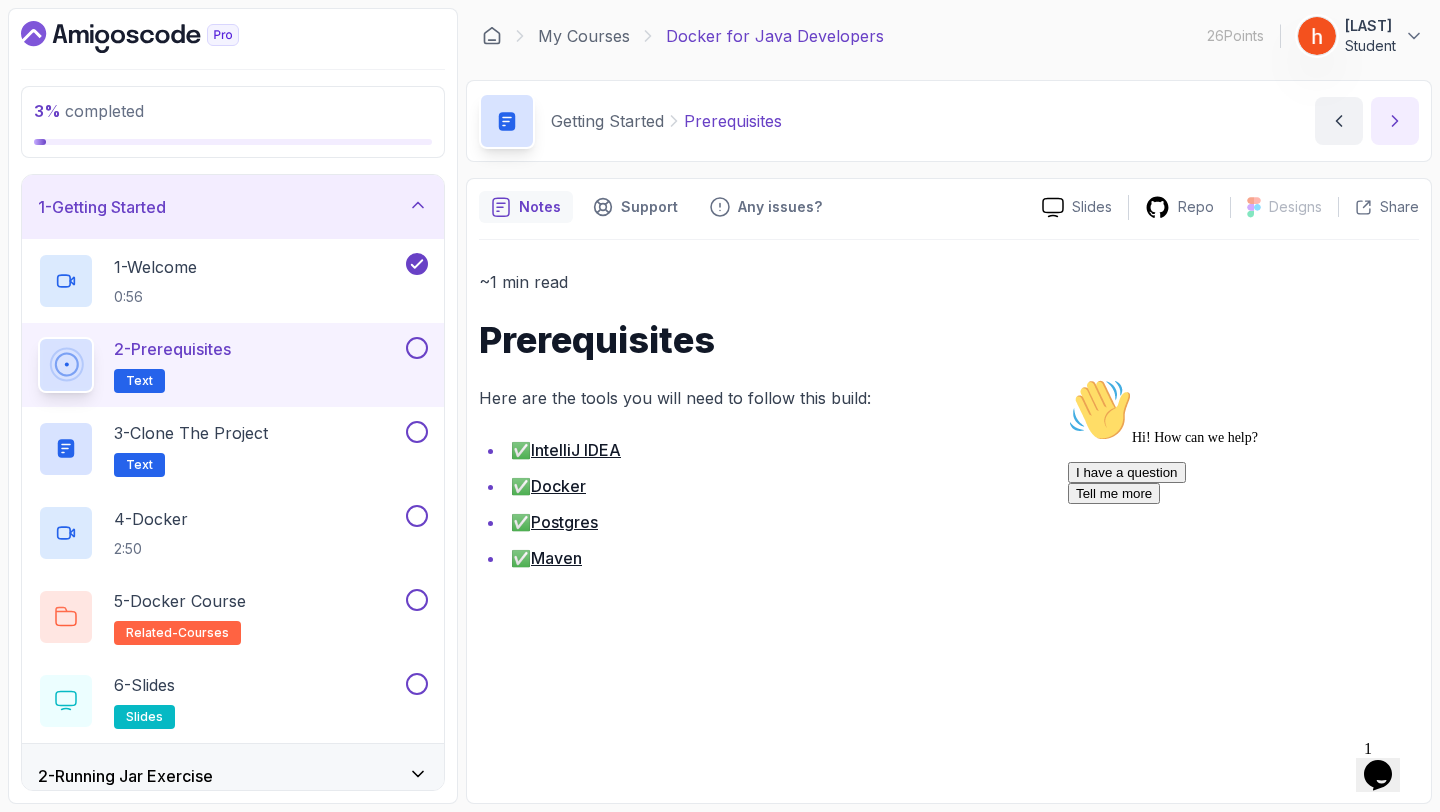 click 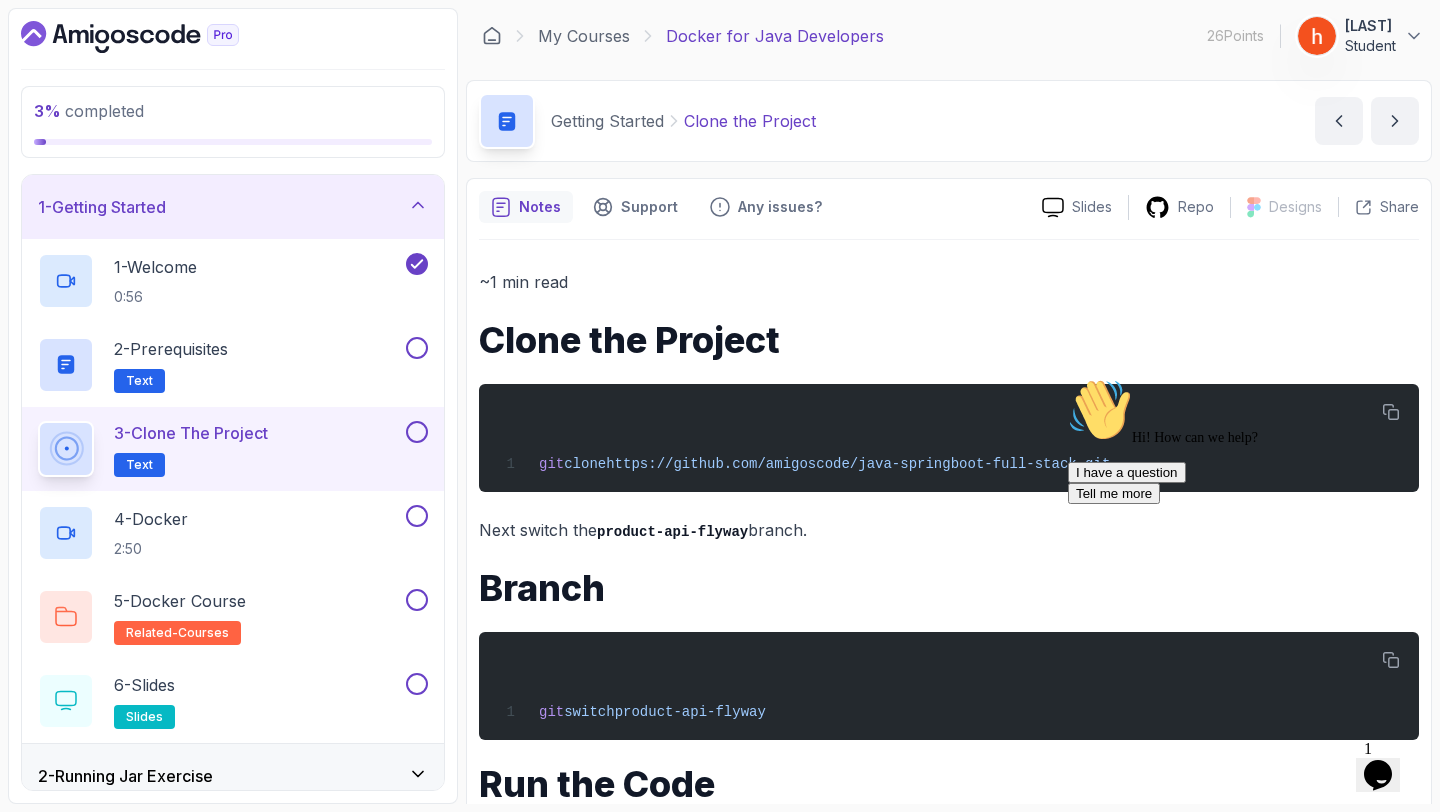 scroll, scrollTop: 382, scrollLeft: 0, axis: vertical 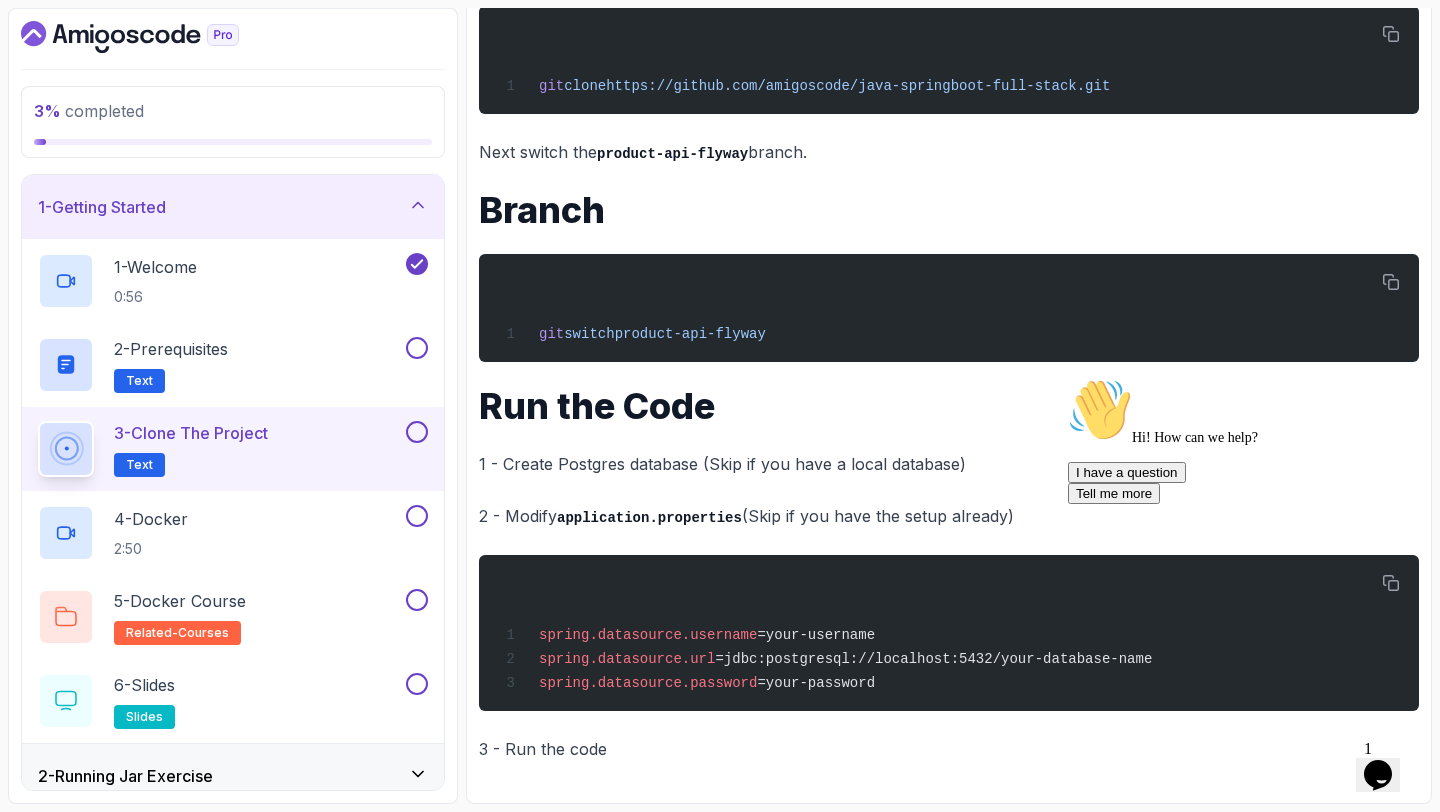 click at bounding box center [1068, 378] 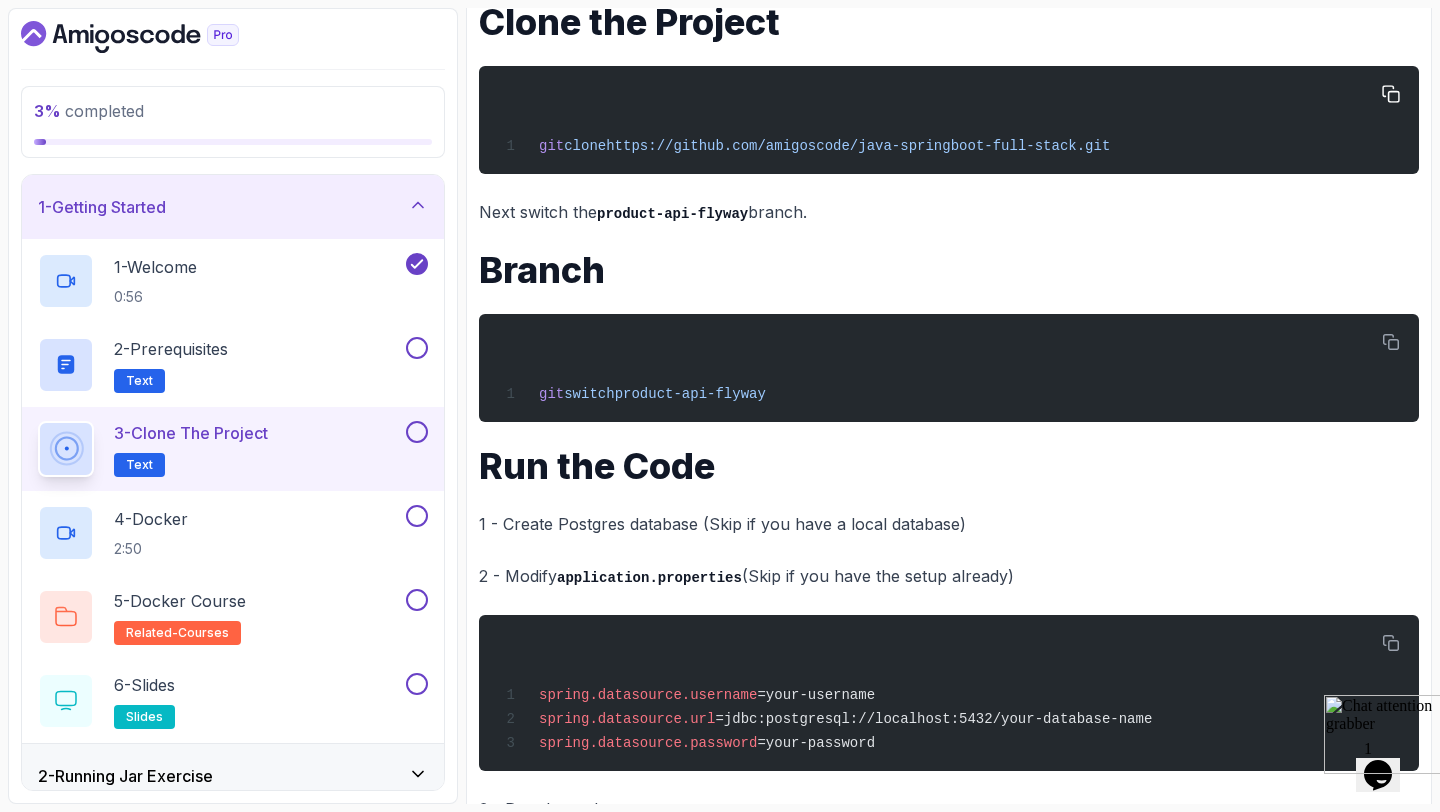 scroll, scrollTop: 316, scrollLeft: 0, axis: vertical 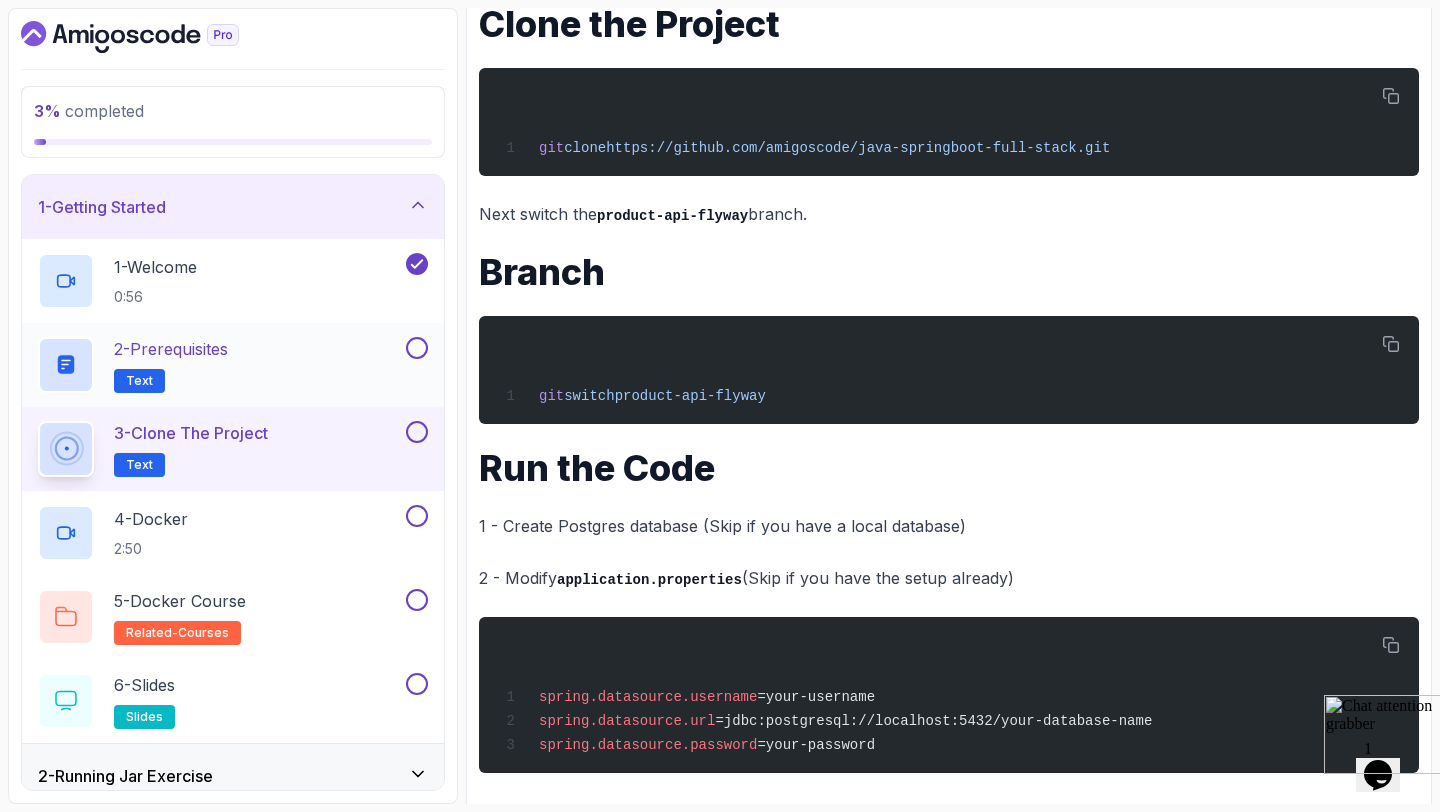 click at bounding box center [417, 348] 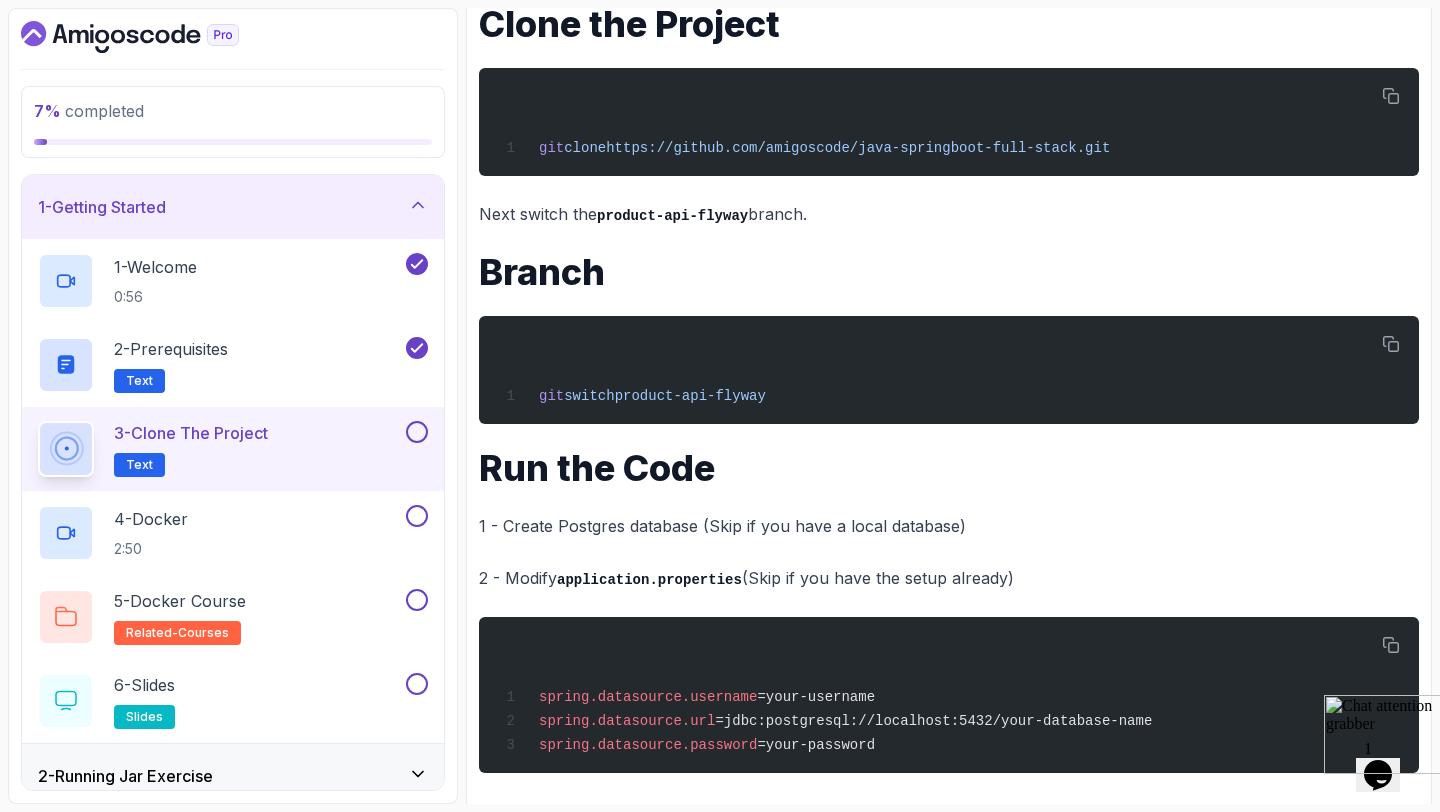 click at bounding box center [417, 432] 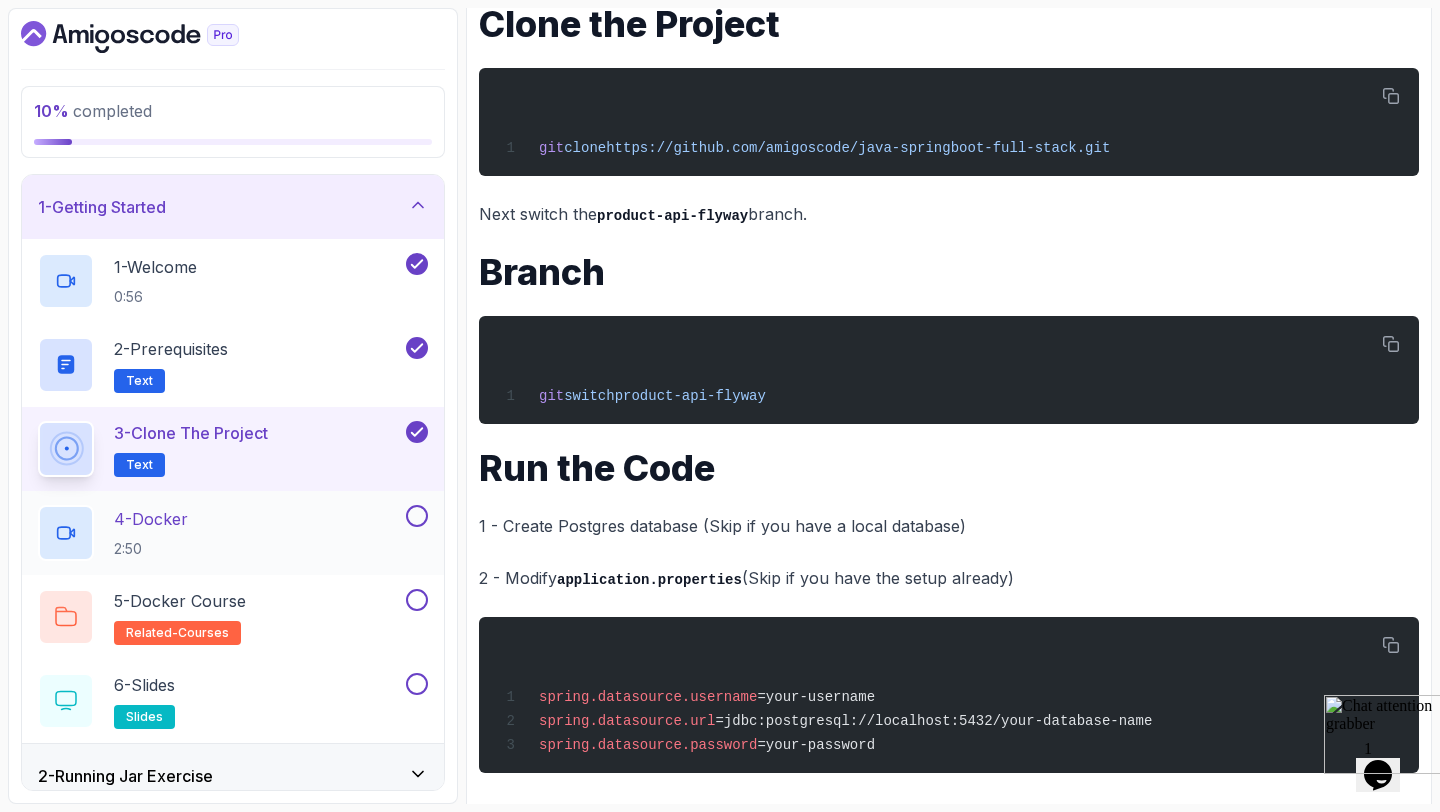 click on "4  -  Docker 2:50" at bounding box center (233, 533) 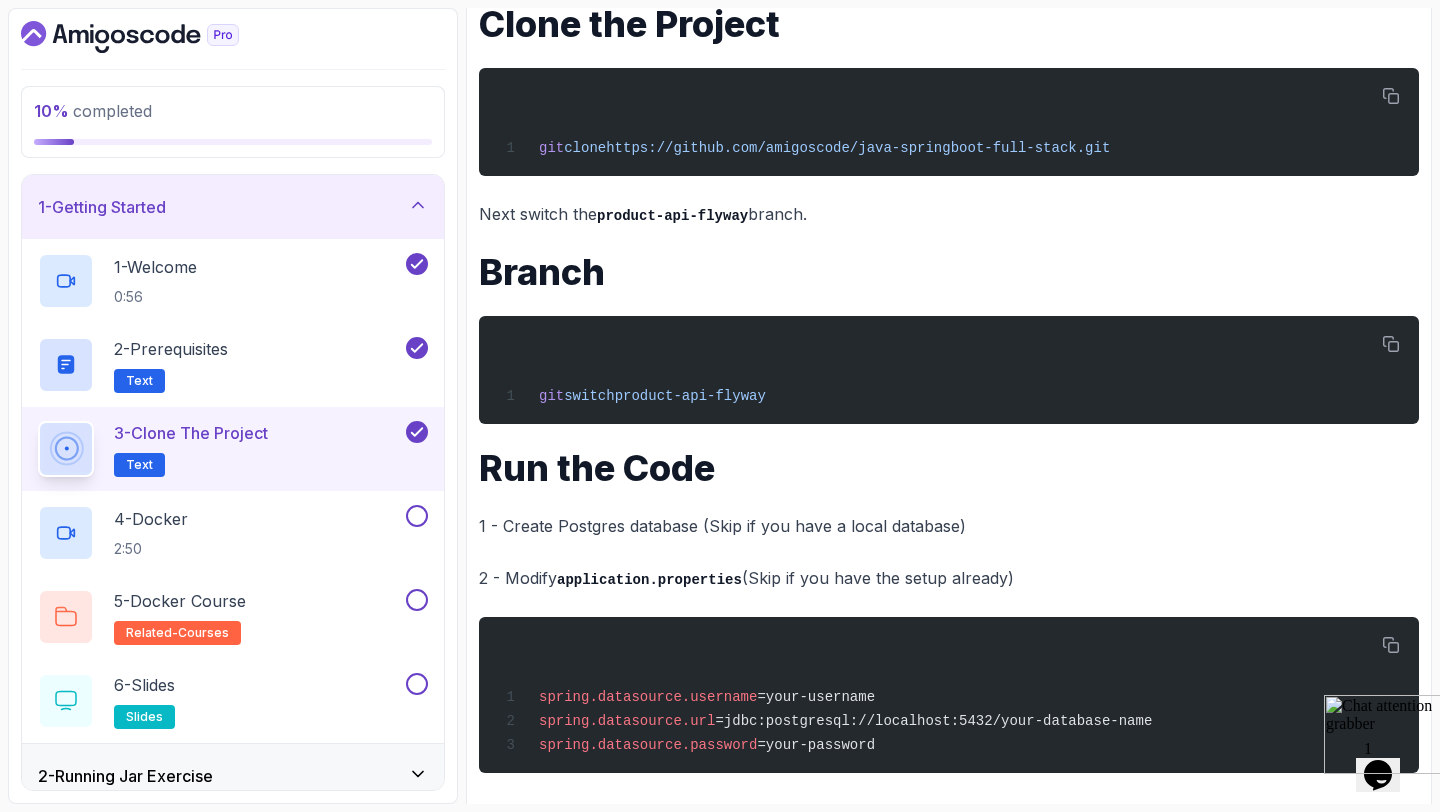 scroll, scrollTop: 382, scrollLeft: 0, axis: vertical 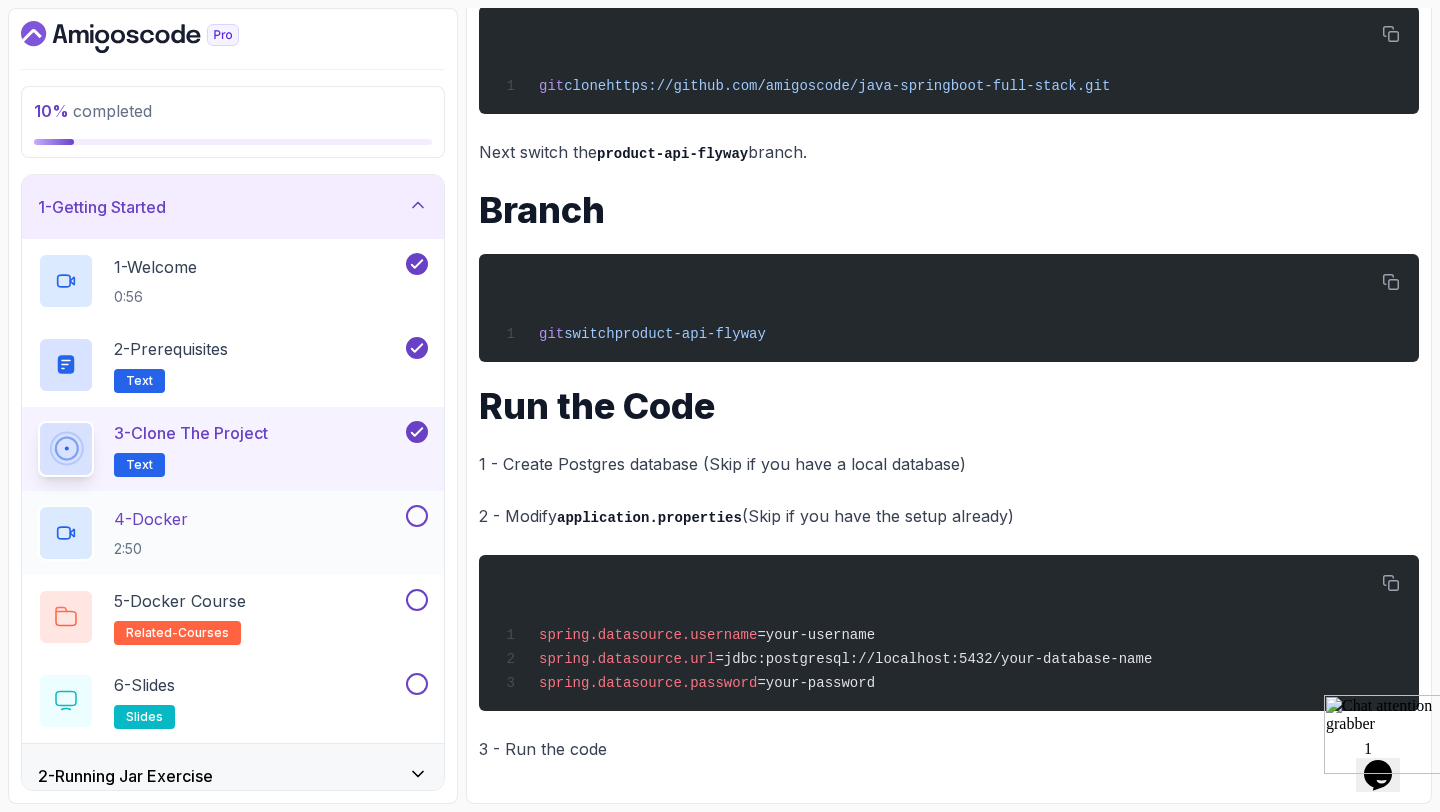 click on "4  -  Docker" at bounding box center [151, 519] 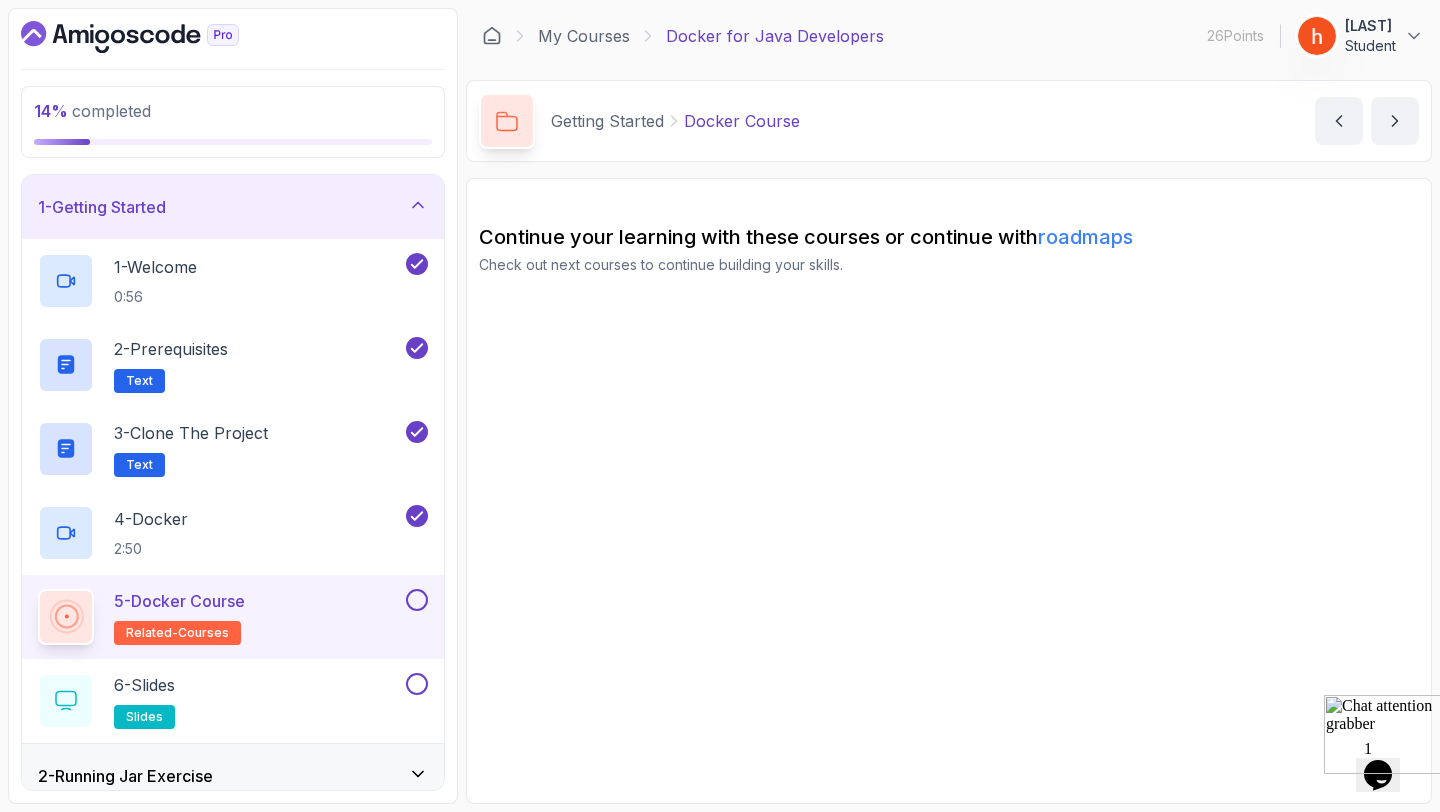 click on "5  -  Docker Course" at bounding box center (179, 601) 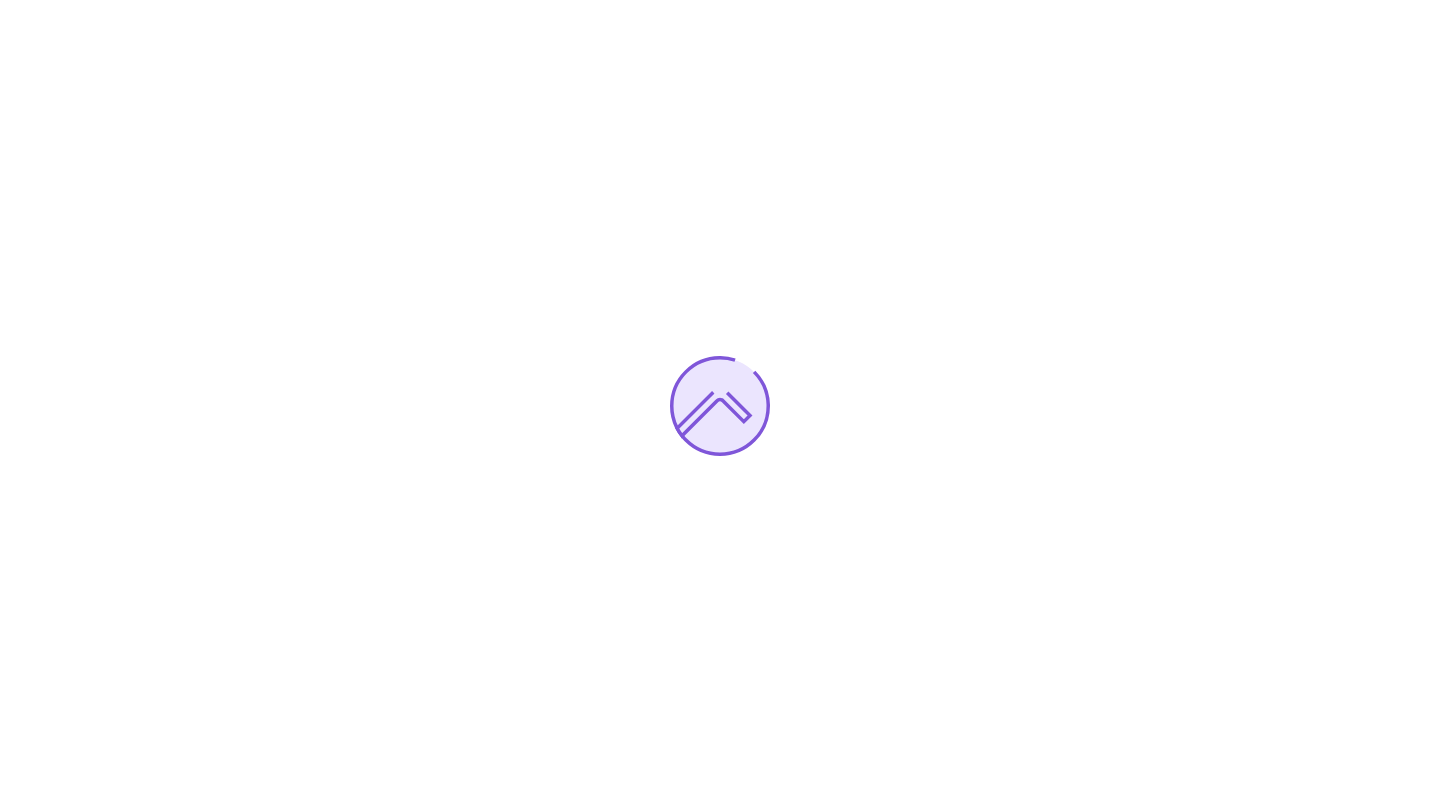 scroll, scrollTop: 0, scrollLeft: 0, axis: both 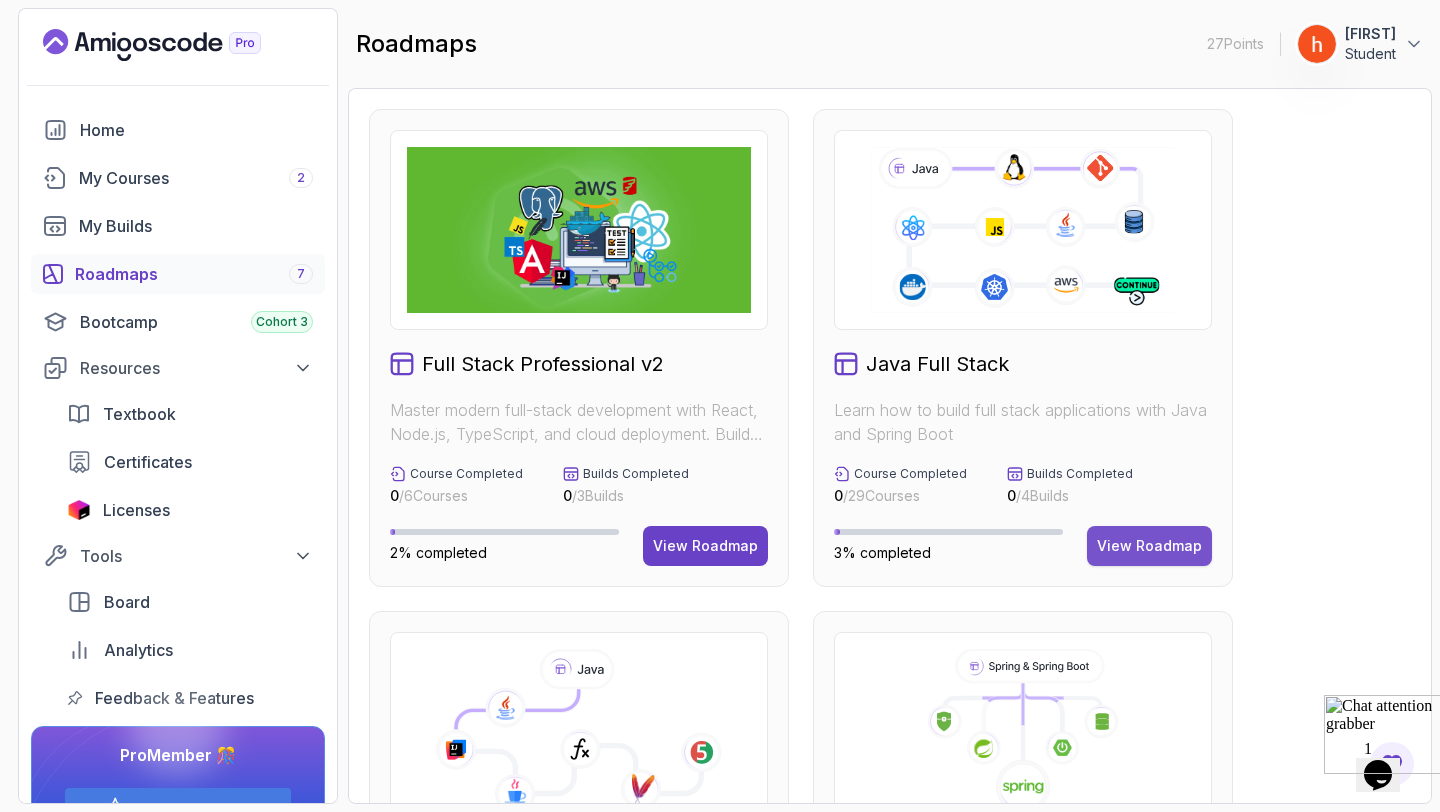 click on "View Roadmap" at bounding box center (1149, 546) 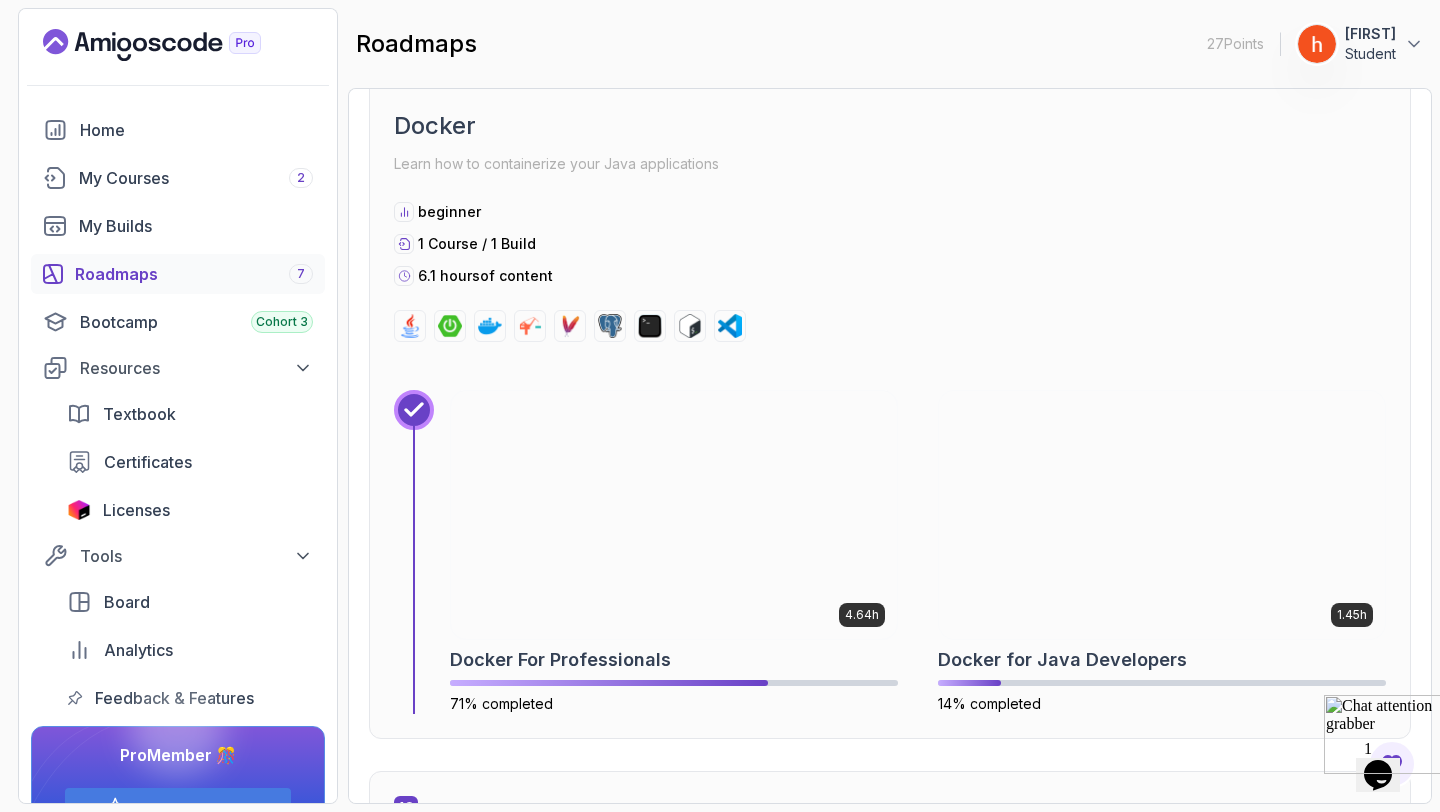 scroll, scrollTop: 10119, scrollLeft: 0, axis: vertical 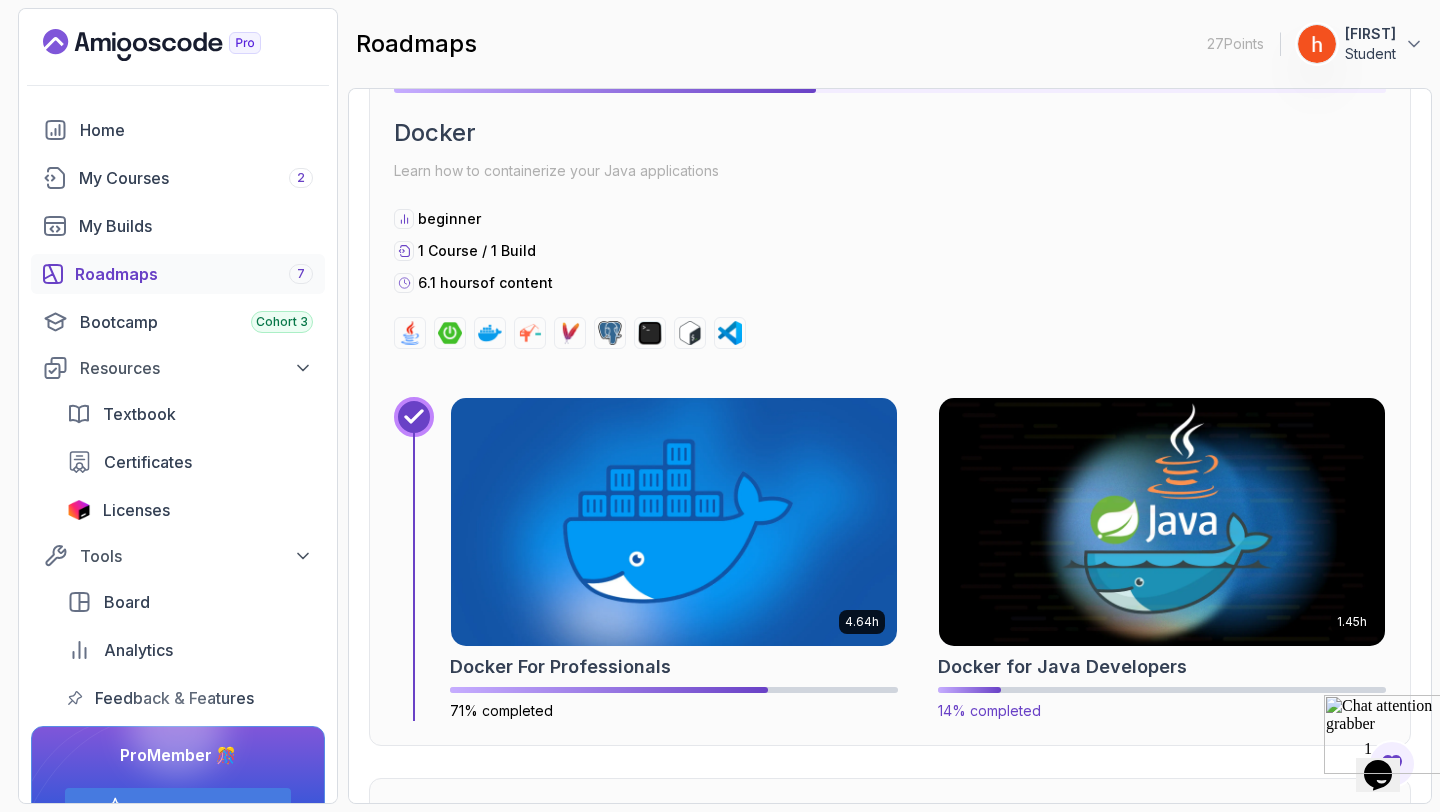 click at bounding box center (1162, 522) 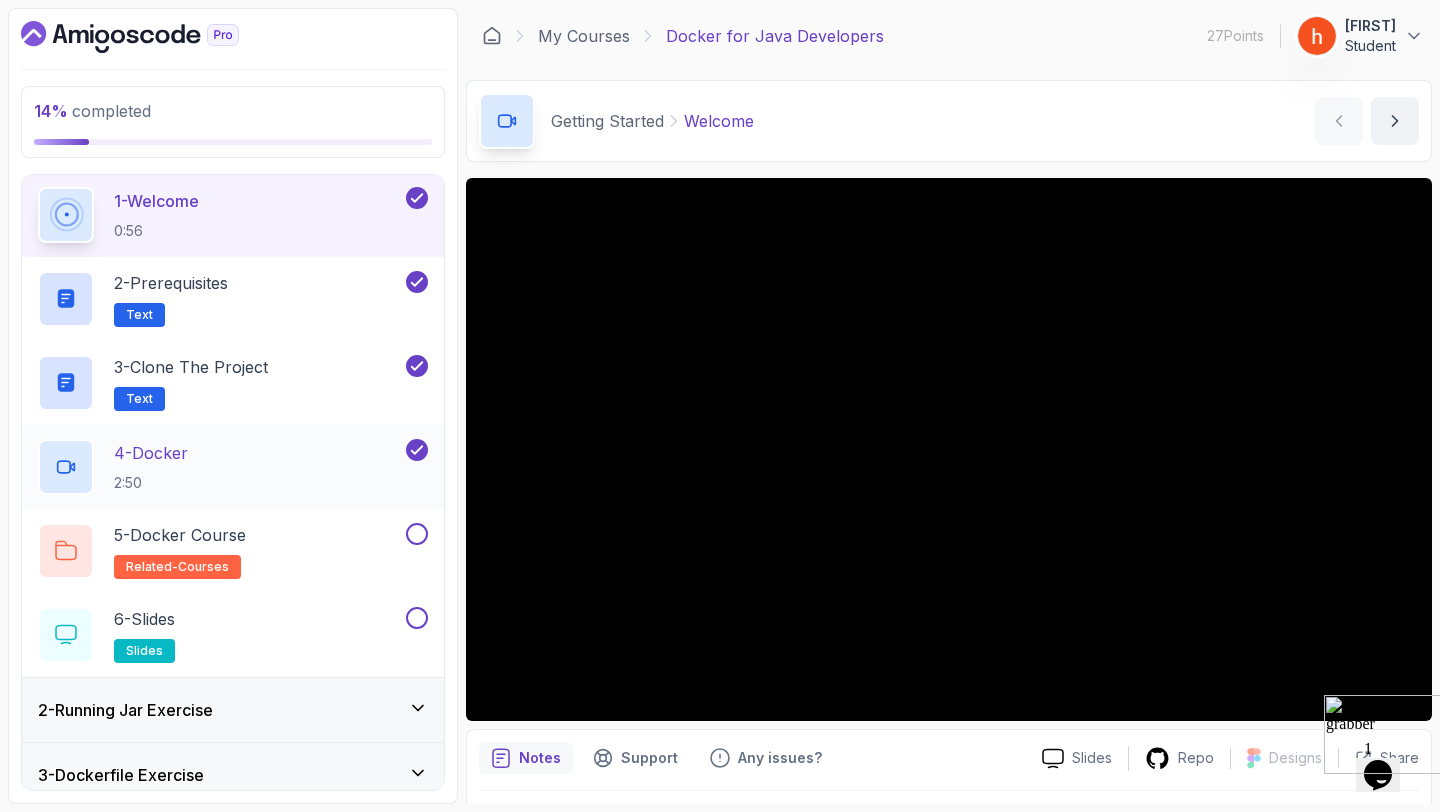 scroll, scrollTop: 100, scrollLeft: 0, axis: vertical 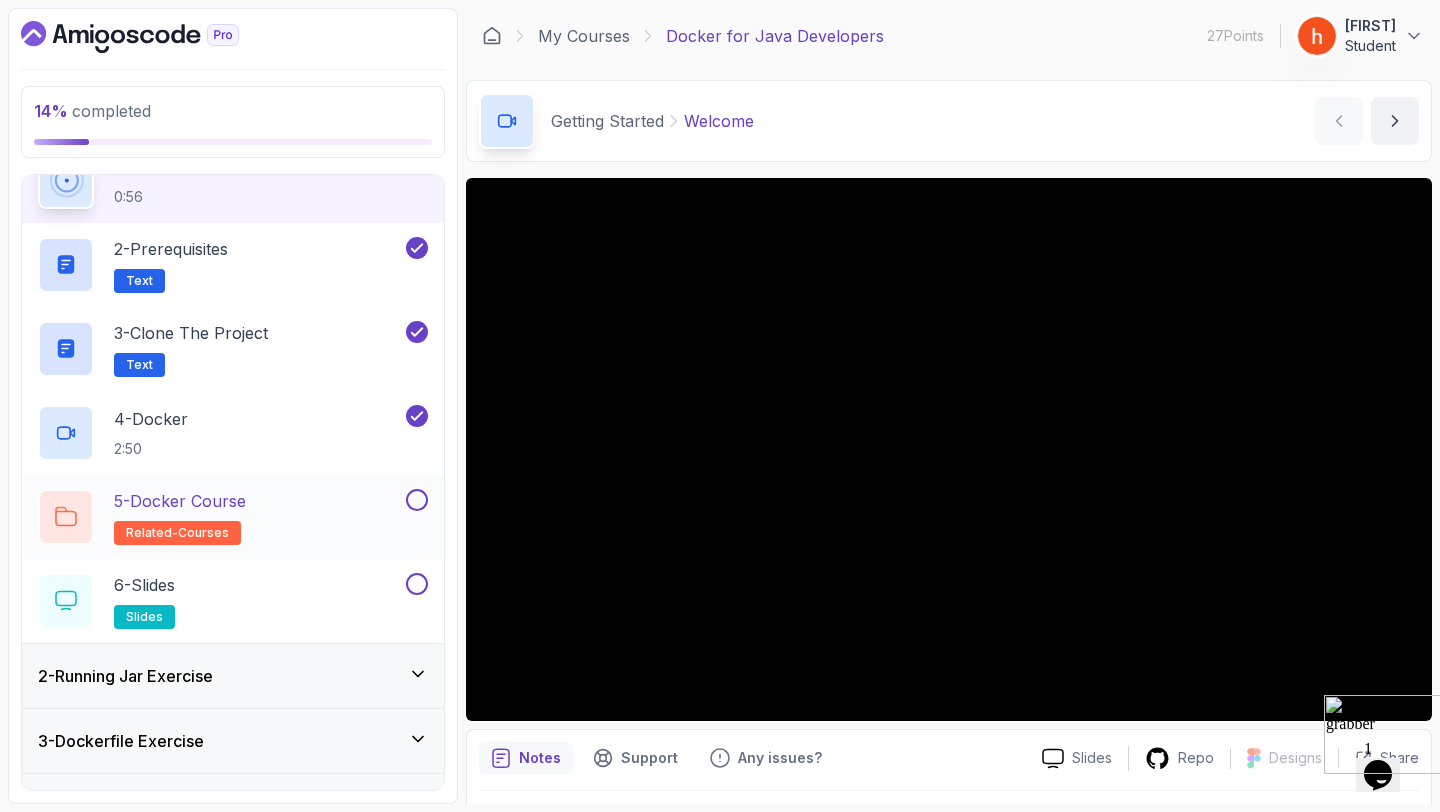 click at bounding box center (417, 500) 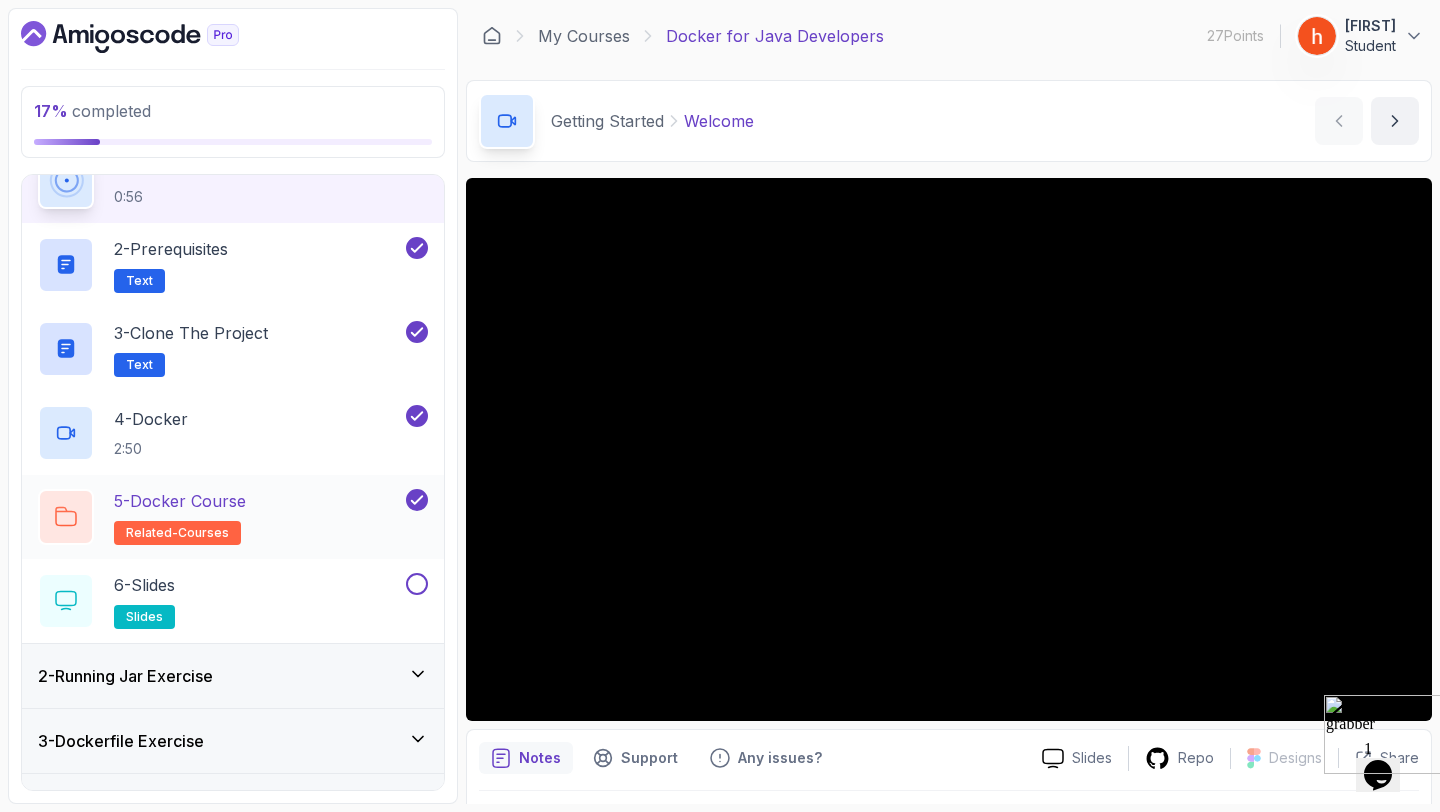 click on "5  -  Docker Course" at bounding box center [180, 501] 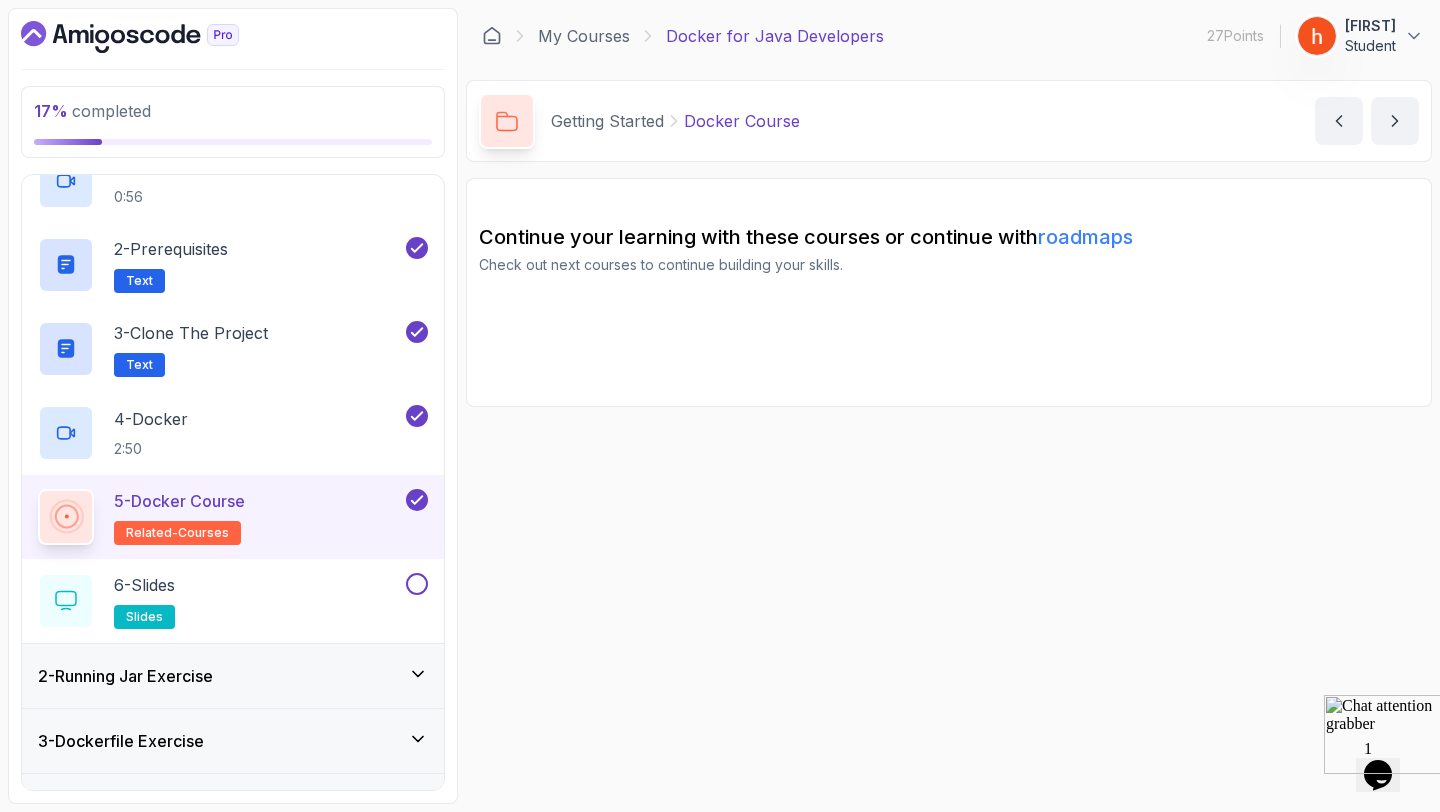 scroll, scrollTop: 113, scrollLeft: 0, axis: vertical 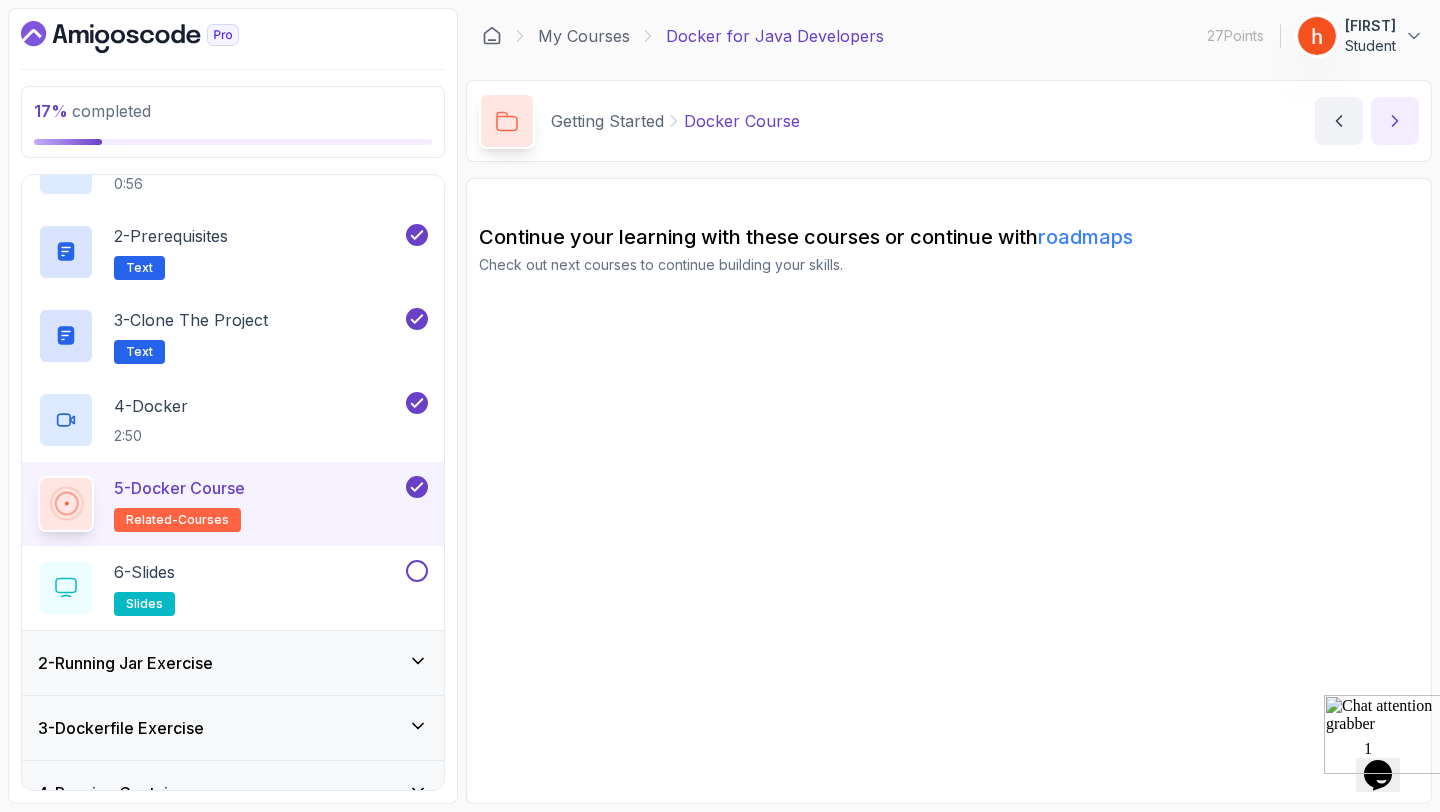 click 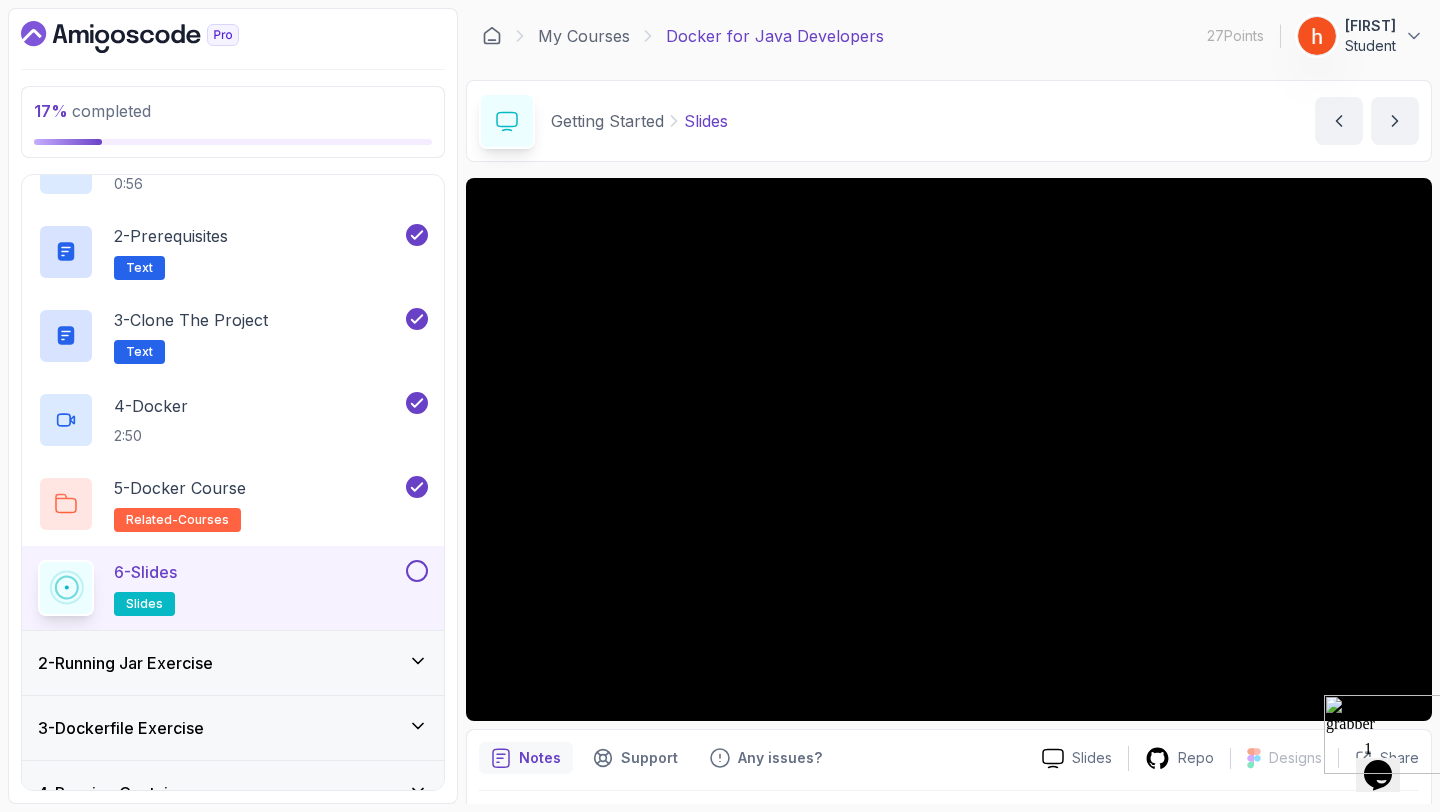 click at bounding box center (417, 571) 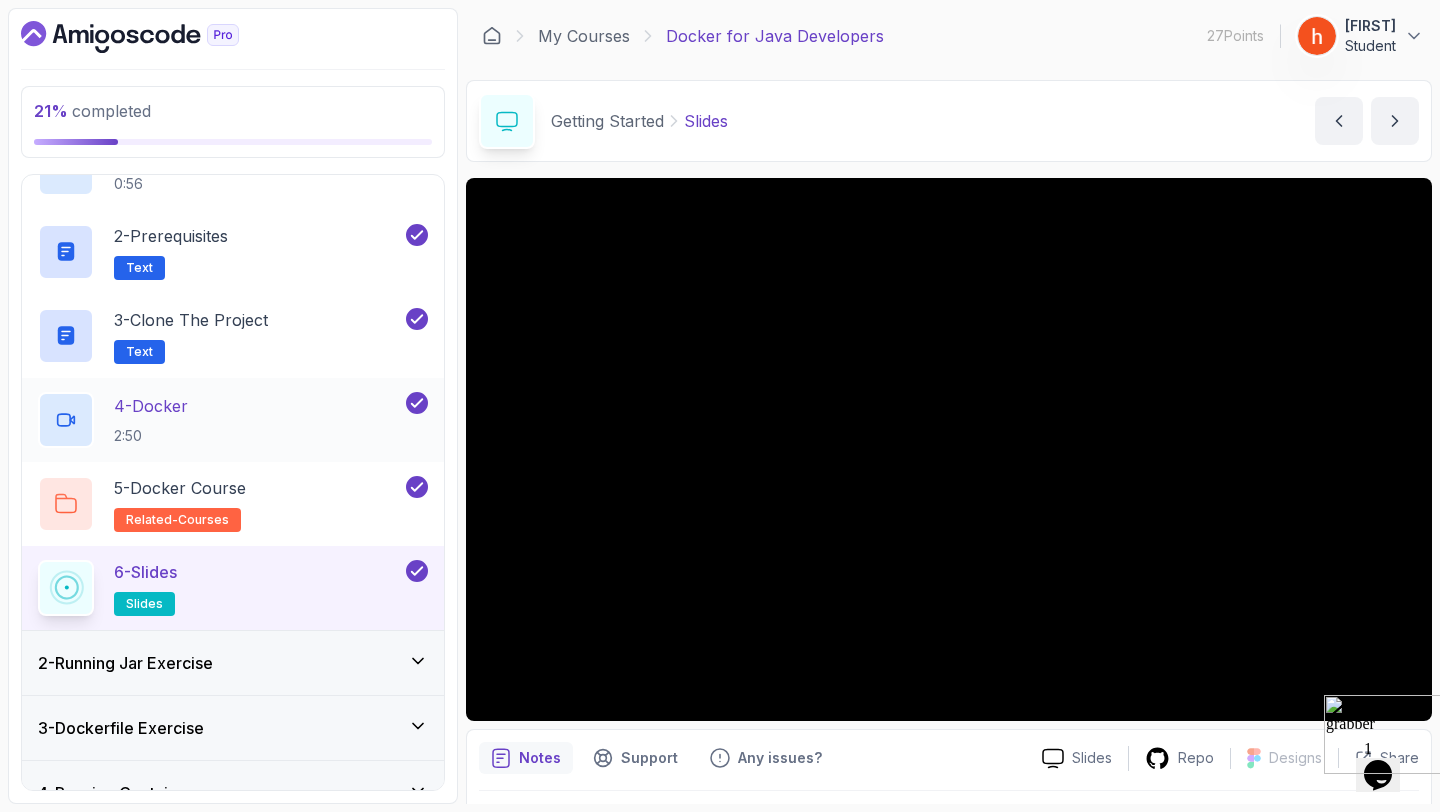 scroll, scrollTop: 0, scrollLeft: 0, axis: both 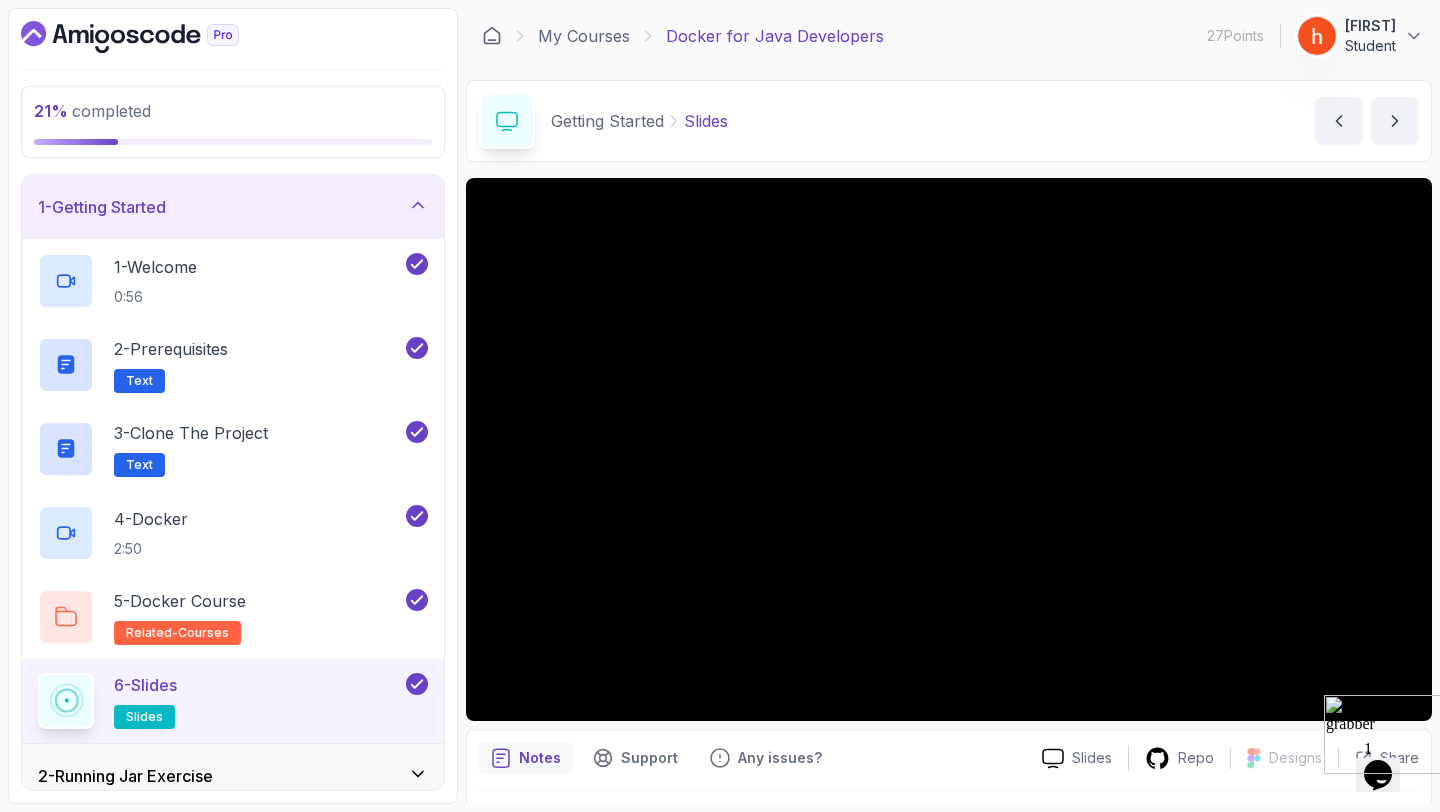 click on "1  -  Getting Started" at bounding box center [233, 207] 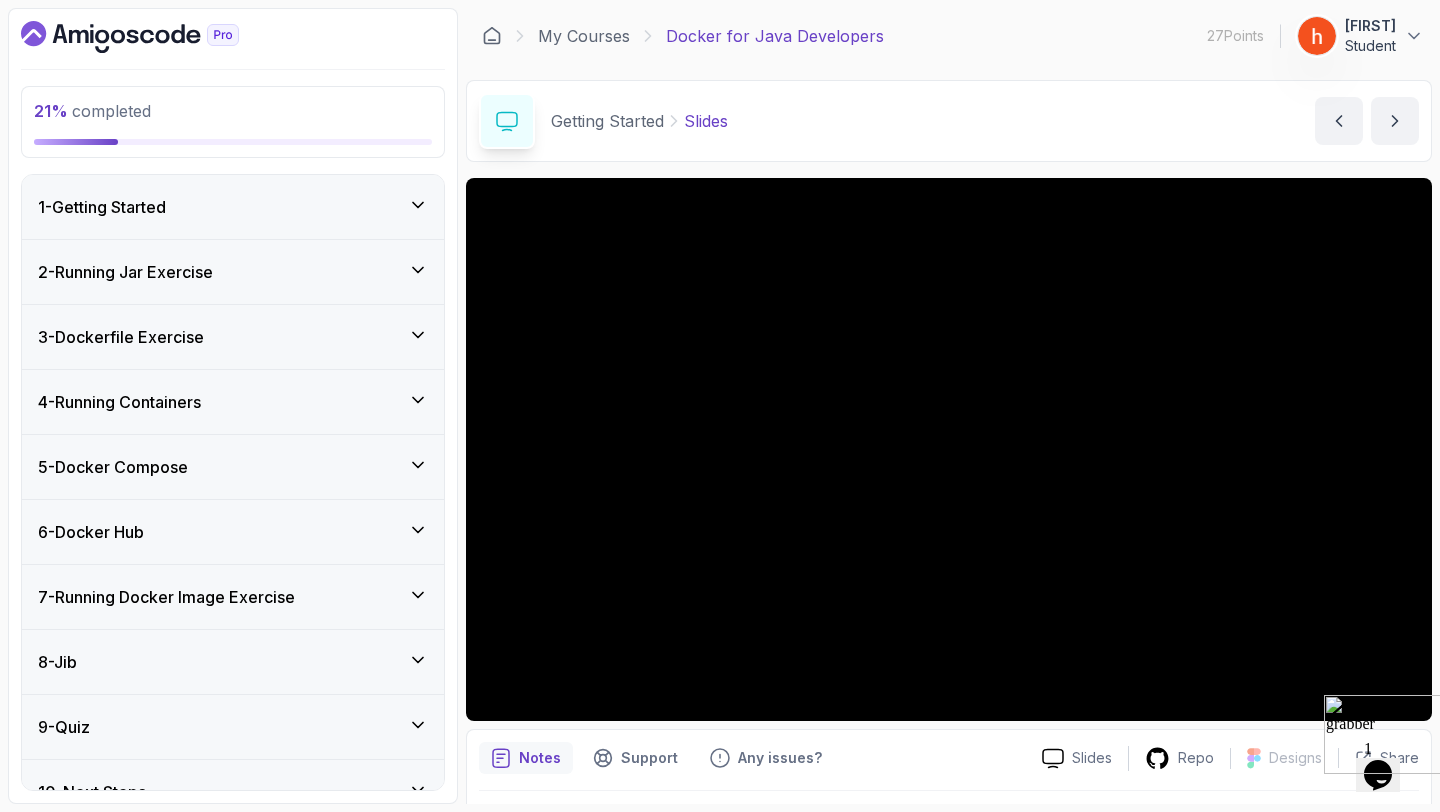 click on "2  -  Running Jar Exercise" at bounding box center [233, 272] 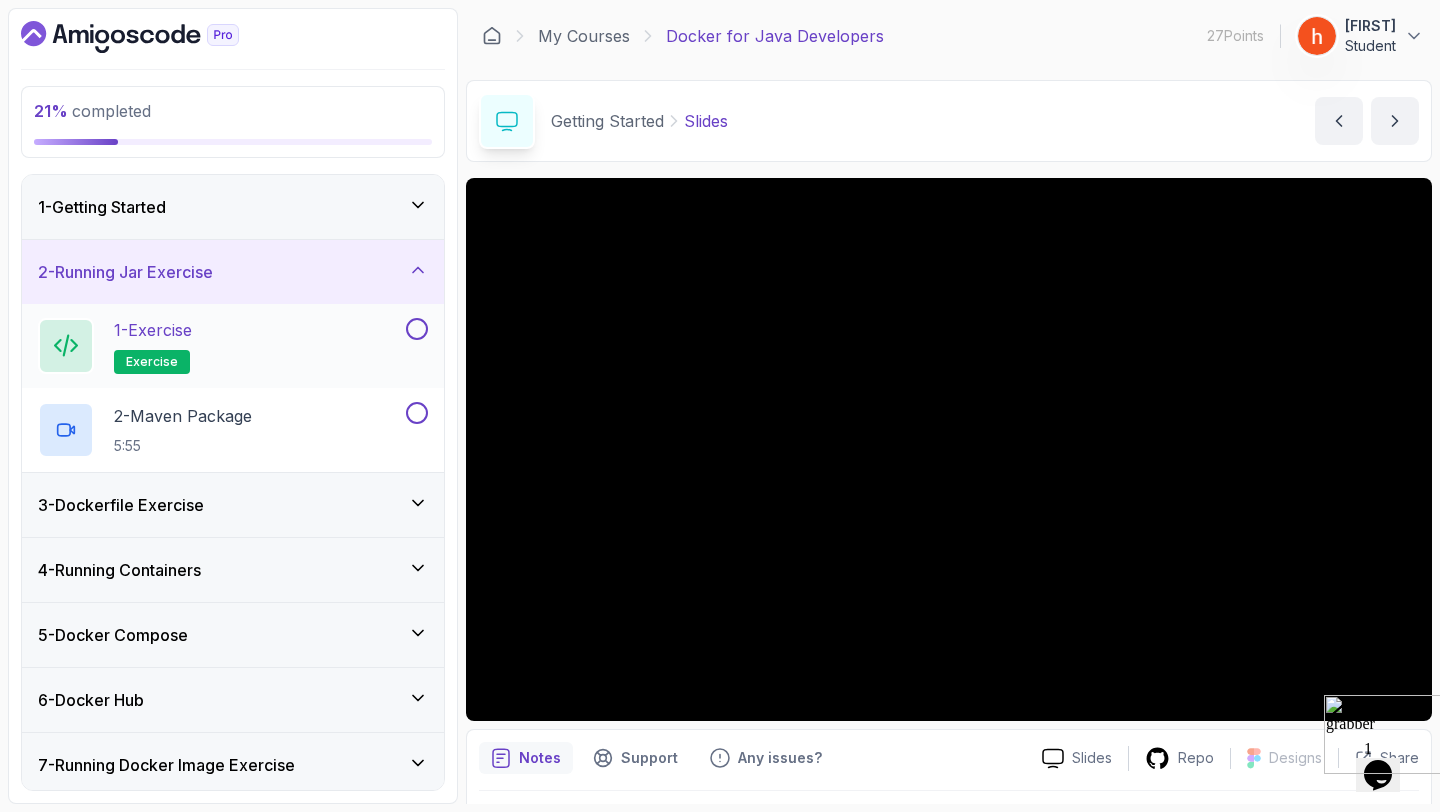click on "1  -  Exercise exercise" at bounding box center [220, 346] 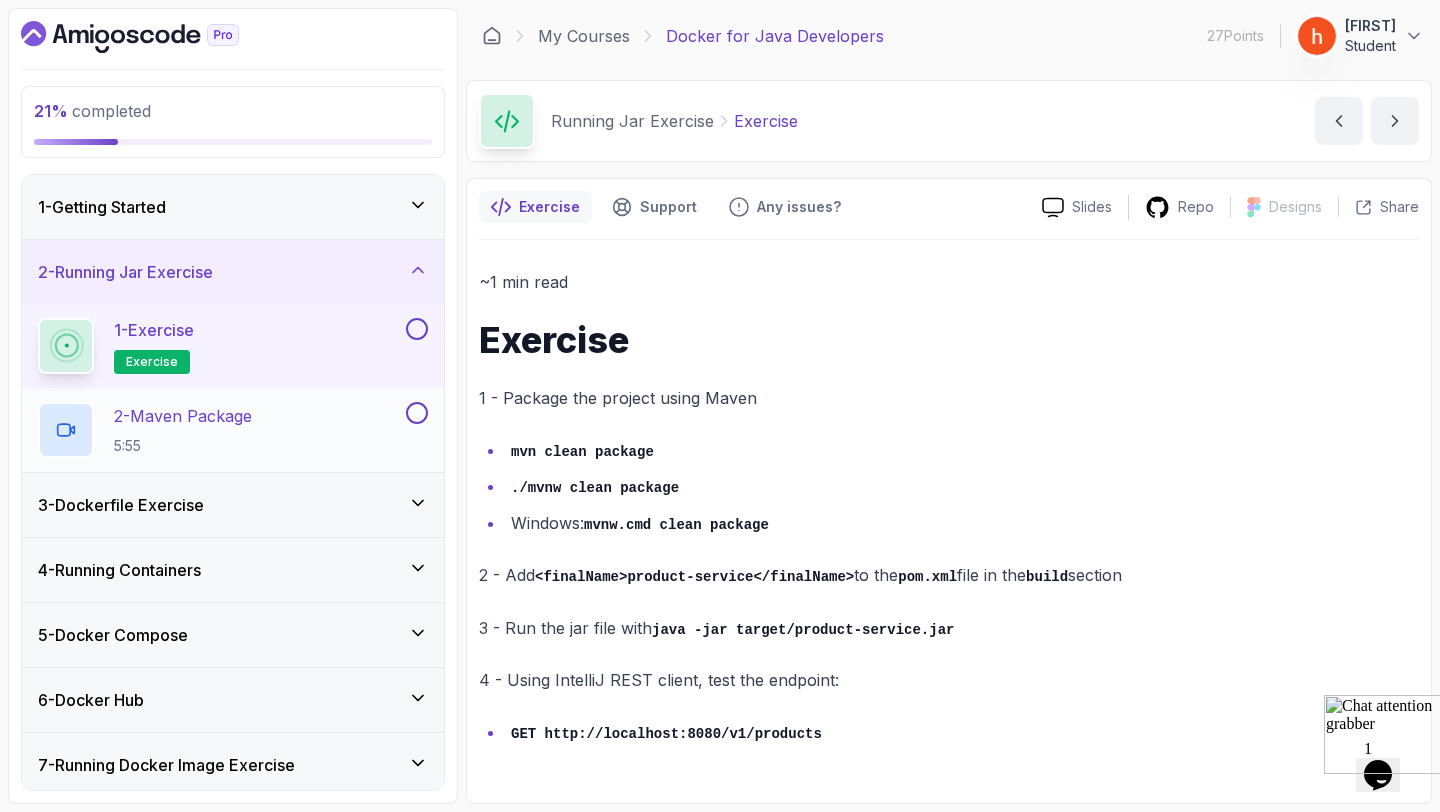 click on "2  -  Maven Package" at bounding box center [183, 416] 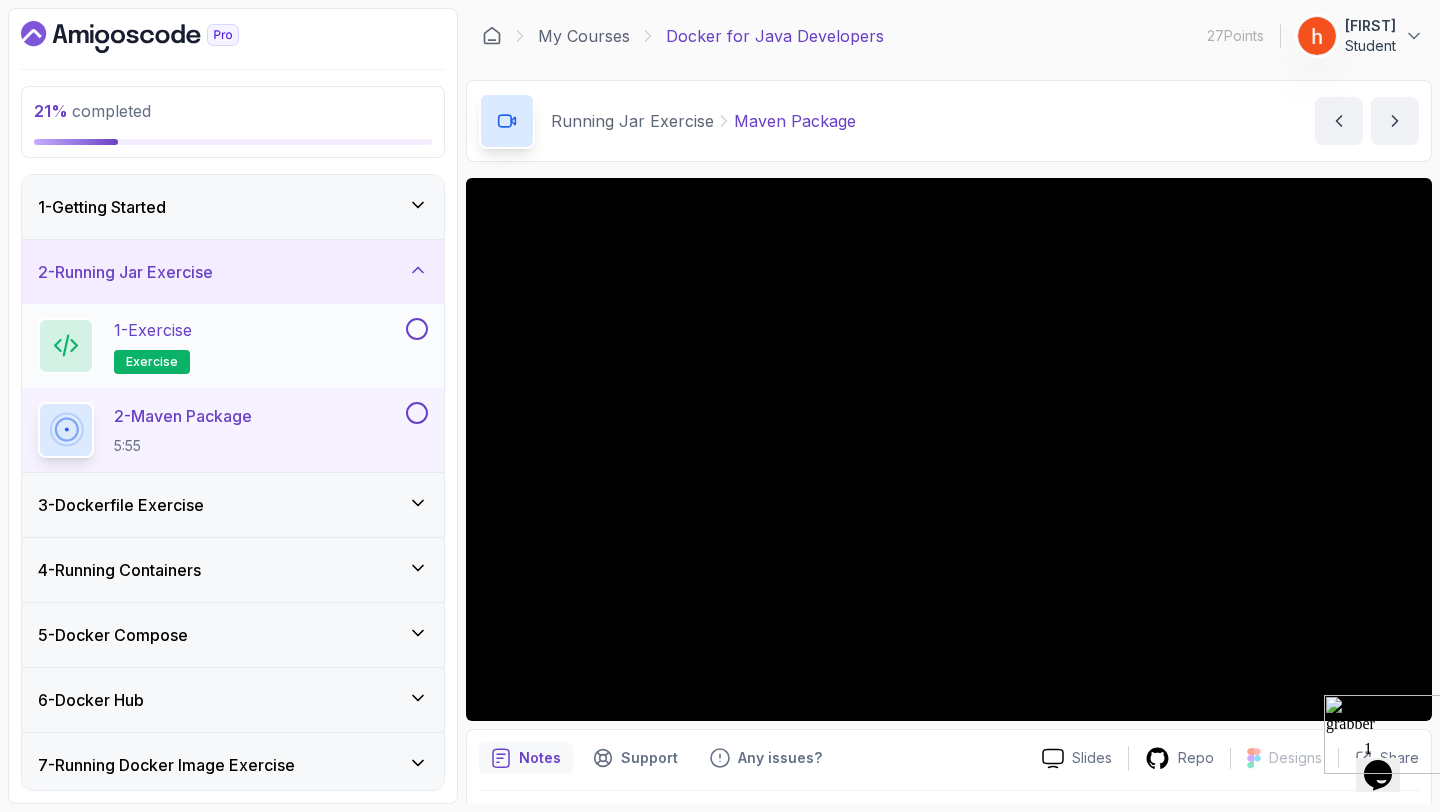 click at bounding box center [417, 329] 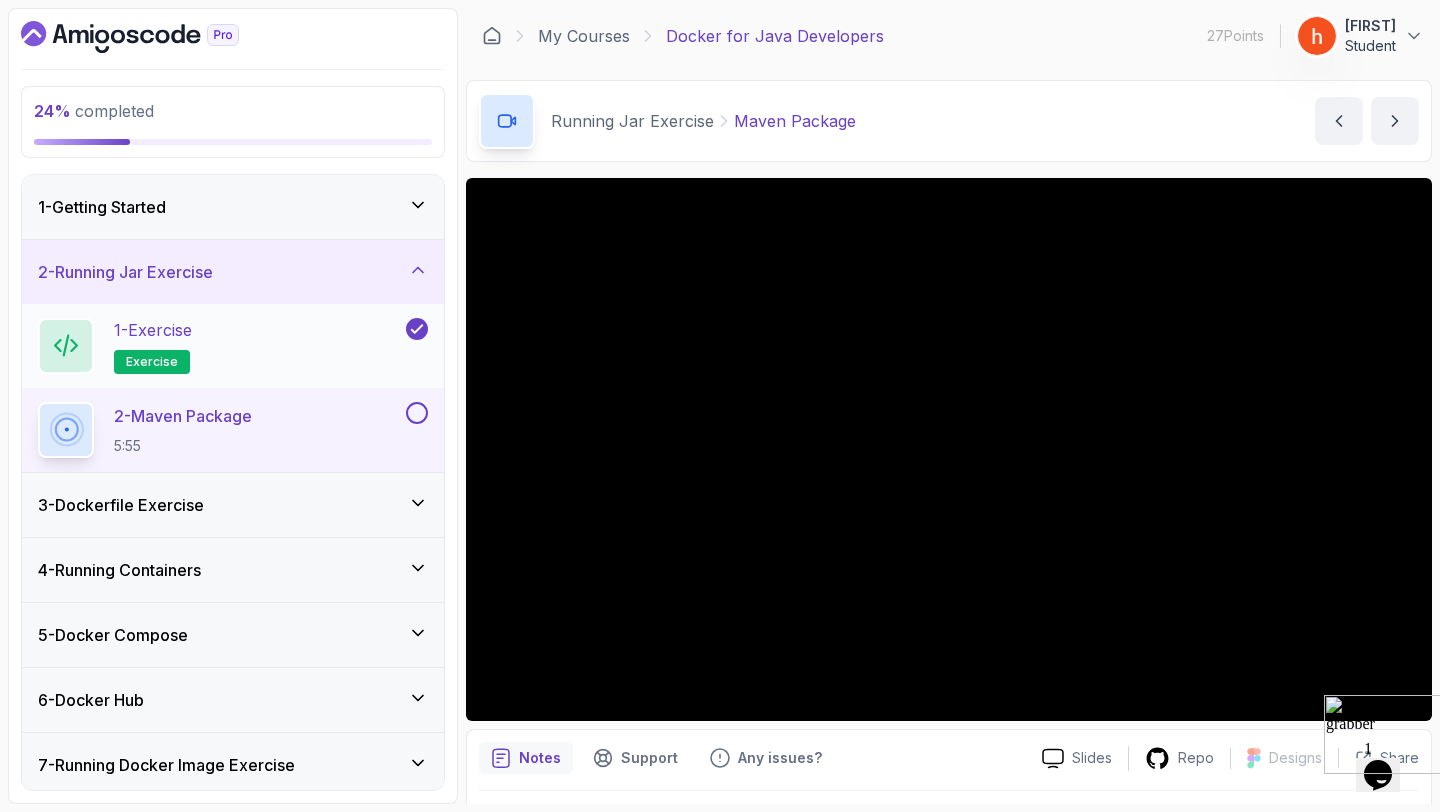 click on "1  -  Exercise" at bounding box center [153, 330] 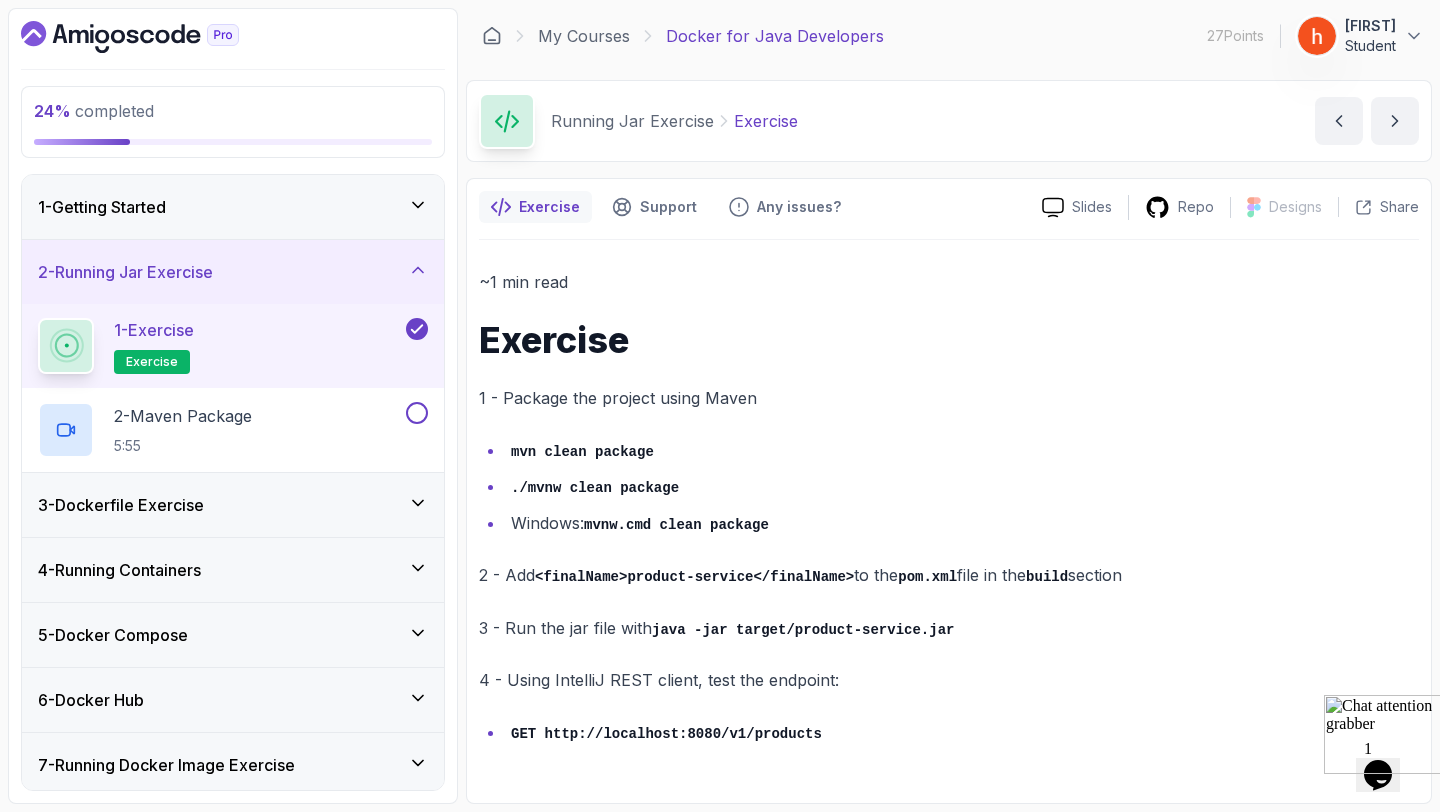 click on "1  -  Getting Started" at bounding box center [233, 207] 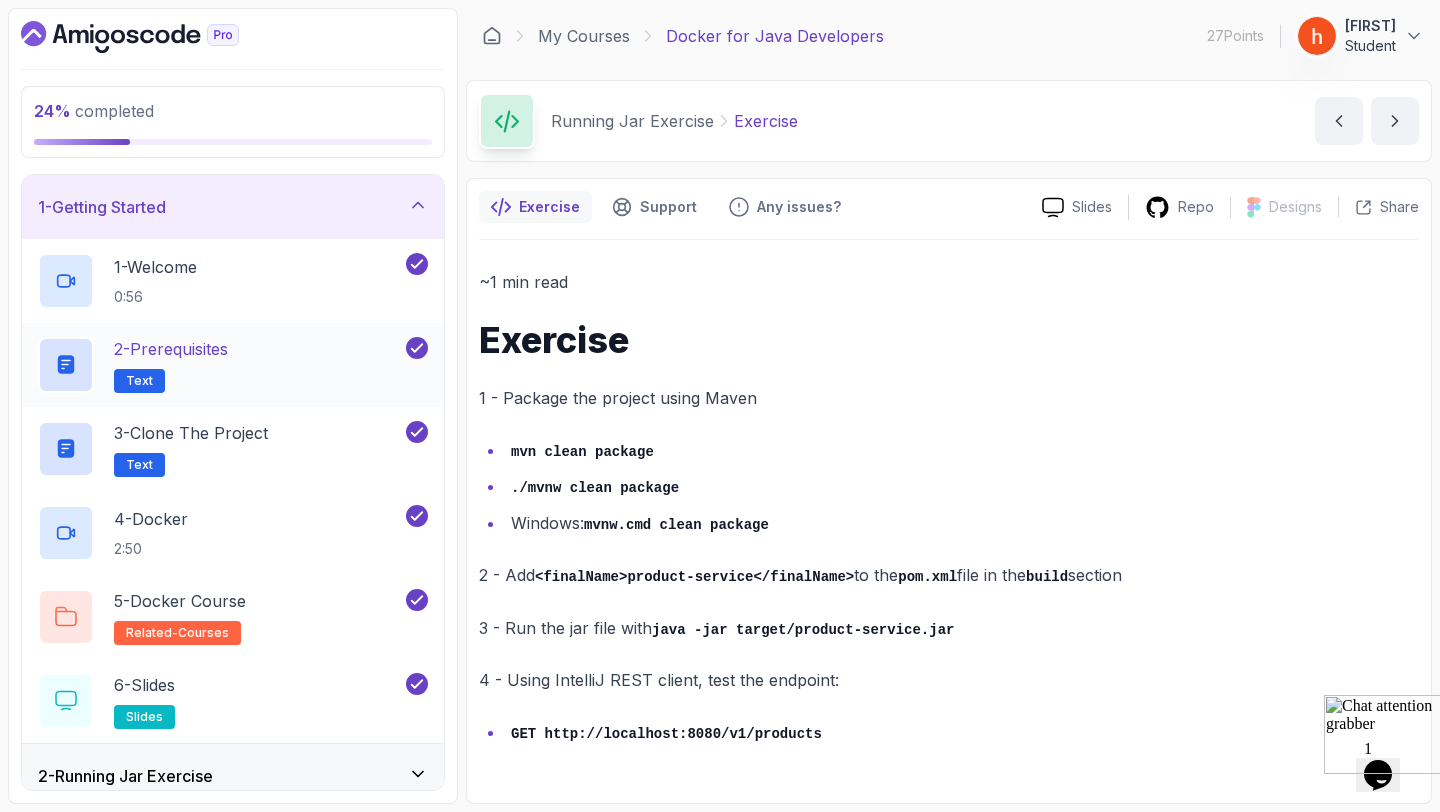click on "2  -  Prerequisites" at bounding box center (171, 349) 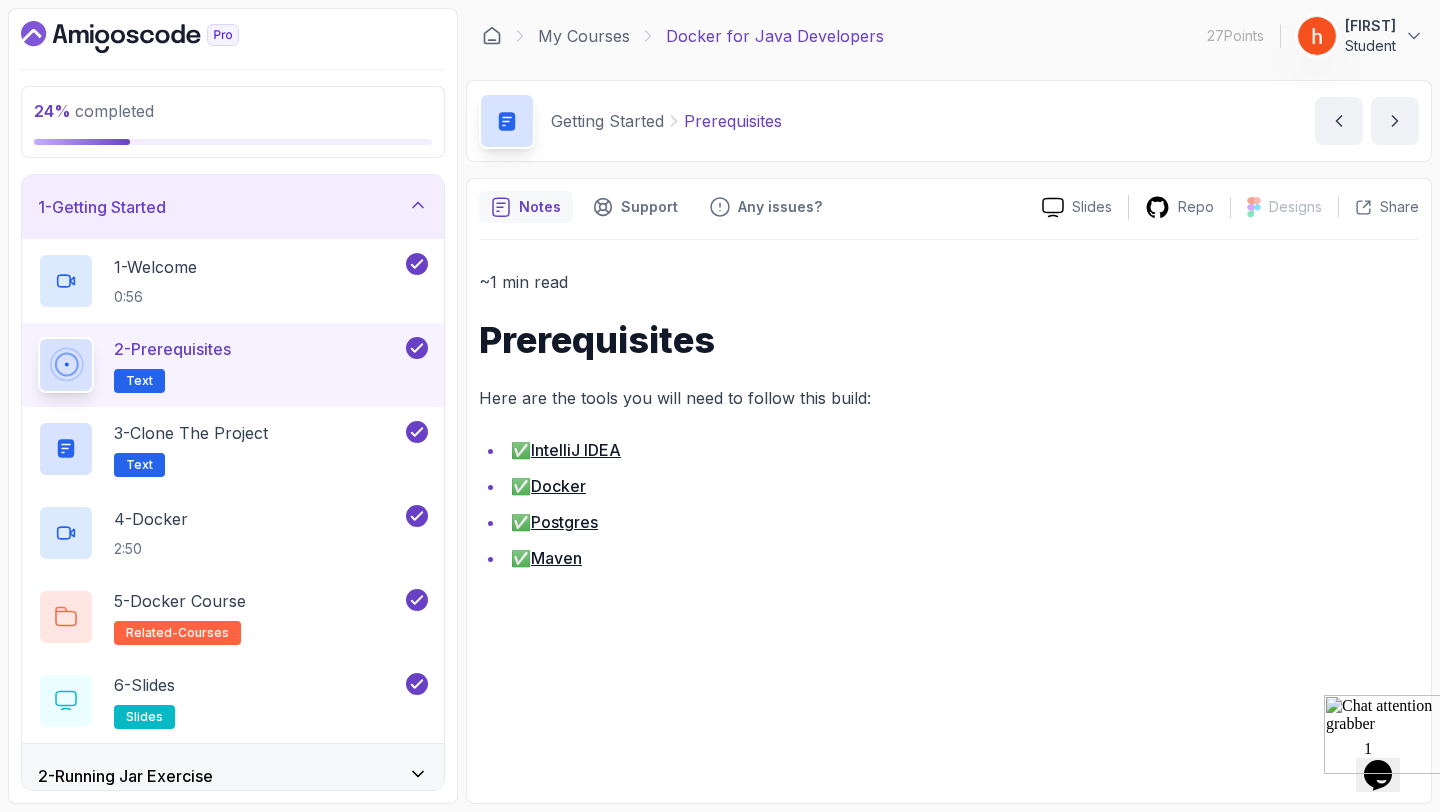 click on "Postgres" at bounding box center [564, 522] 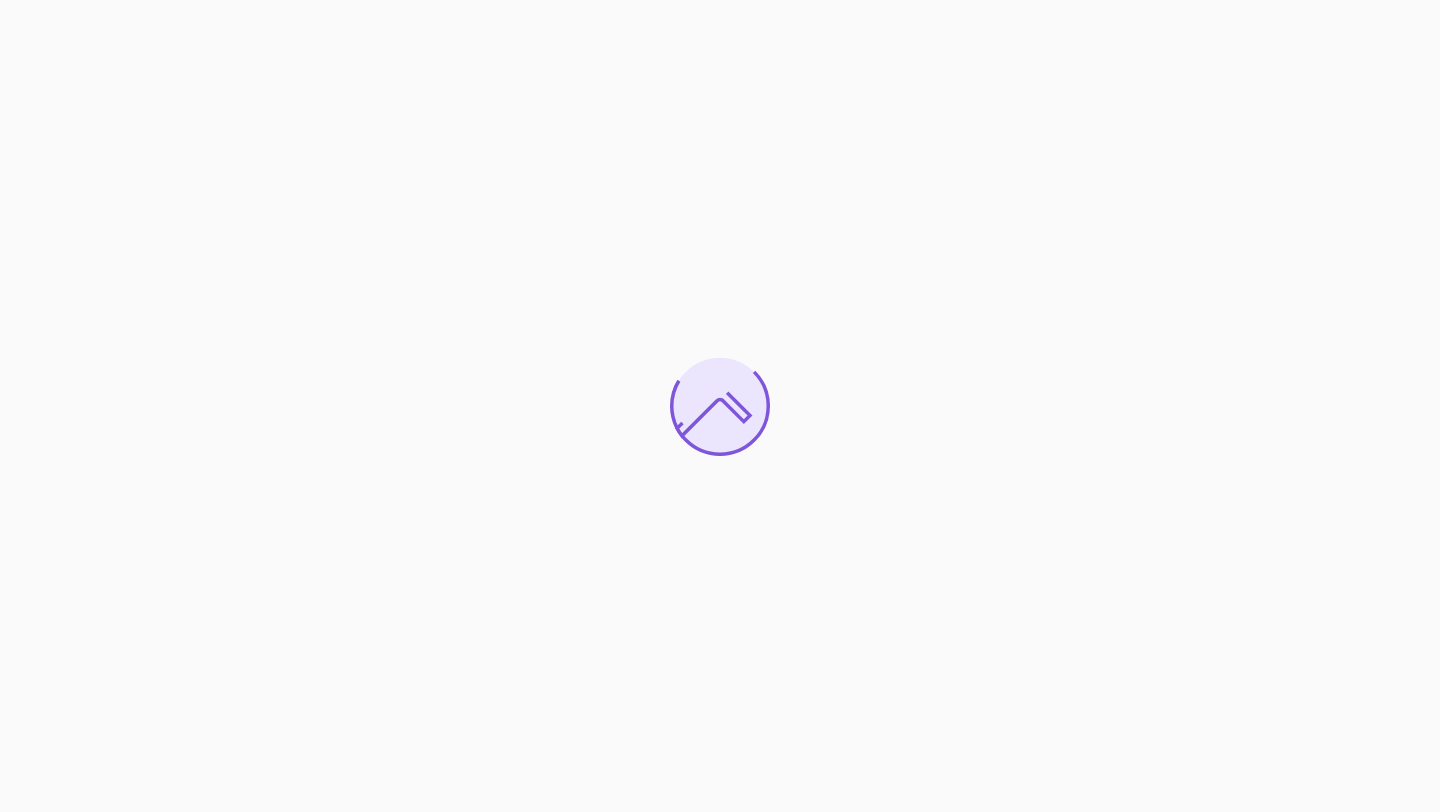 scroll, scrollTop: 0, scrollLeft: 0, axis: both 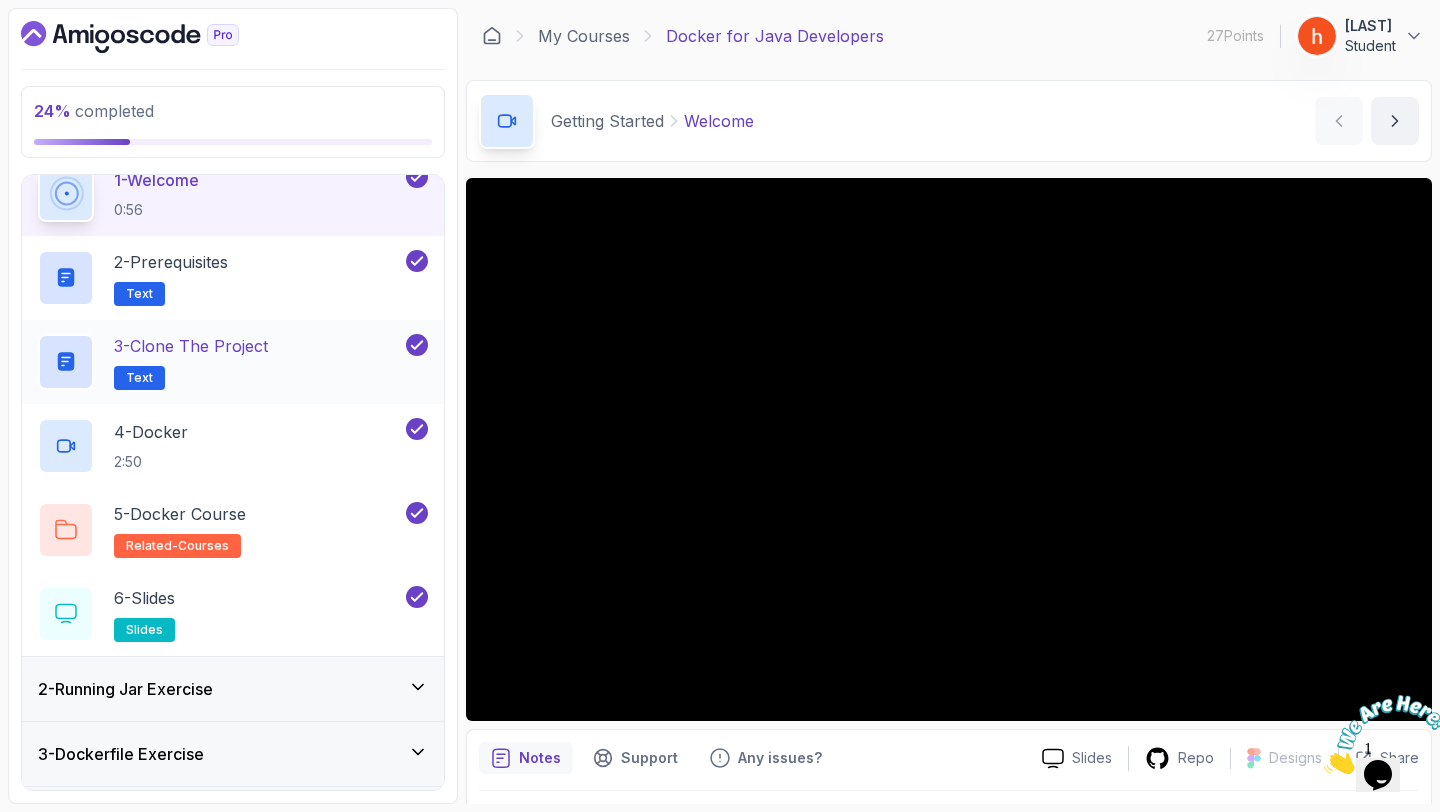 click on "3  -  Clone the Project" at bounding box center [191, 346] 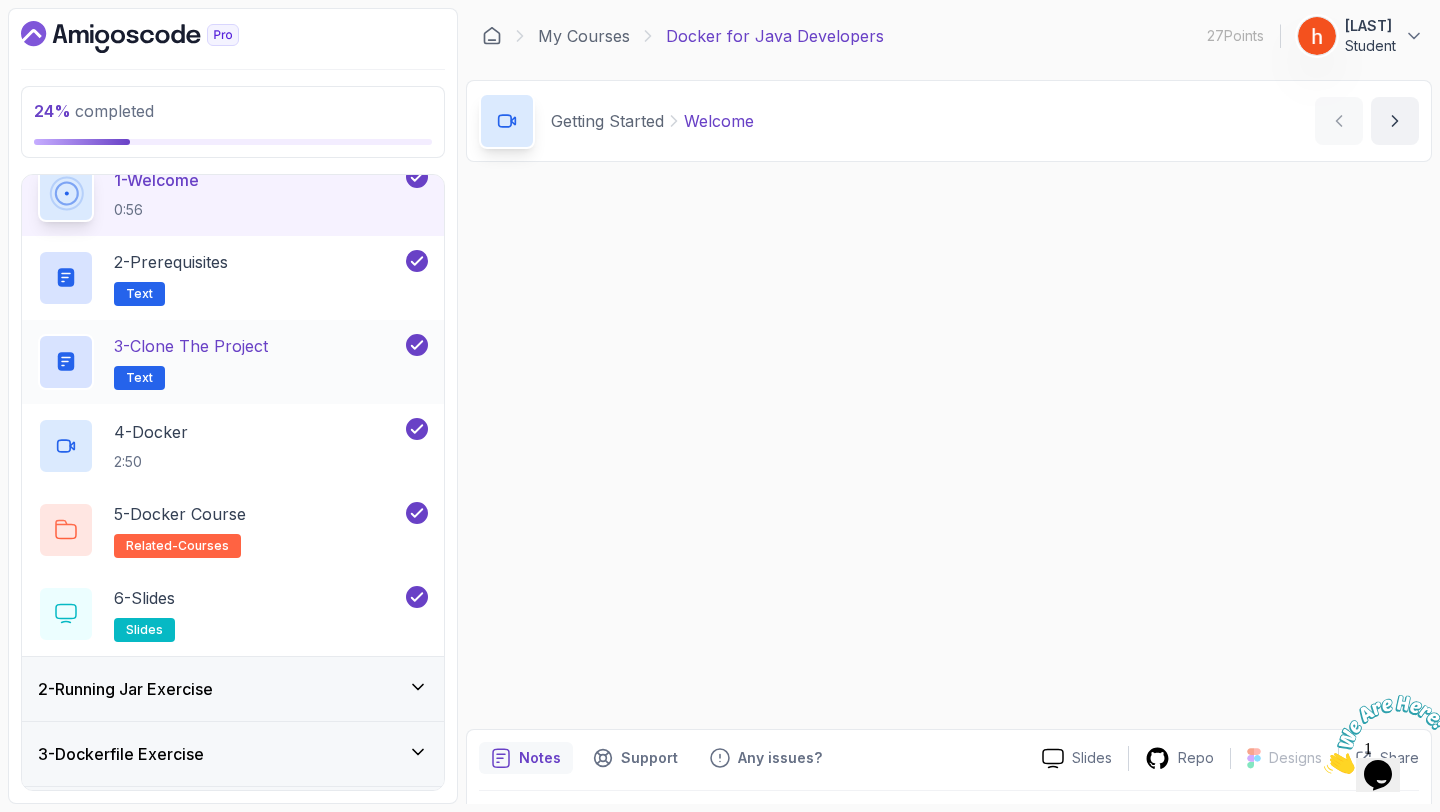 scroll, scrollTop: 100, scrollLeft: 0, axis: vertical 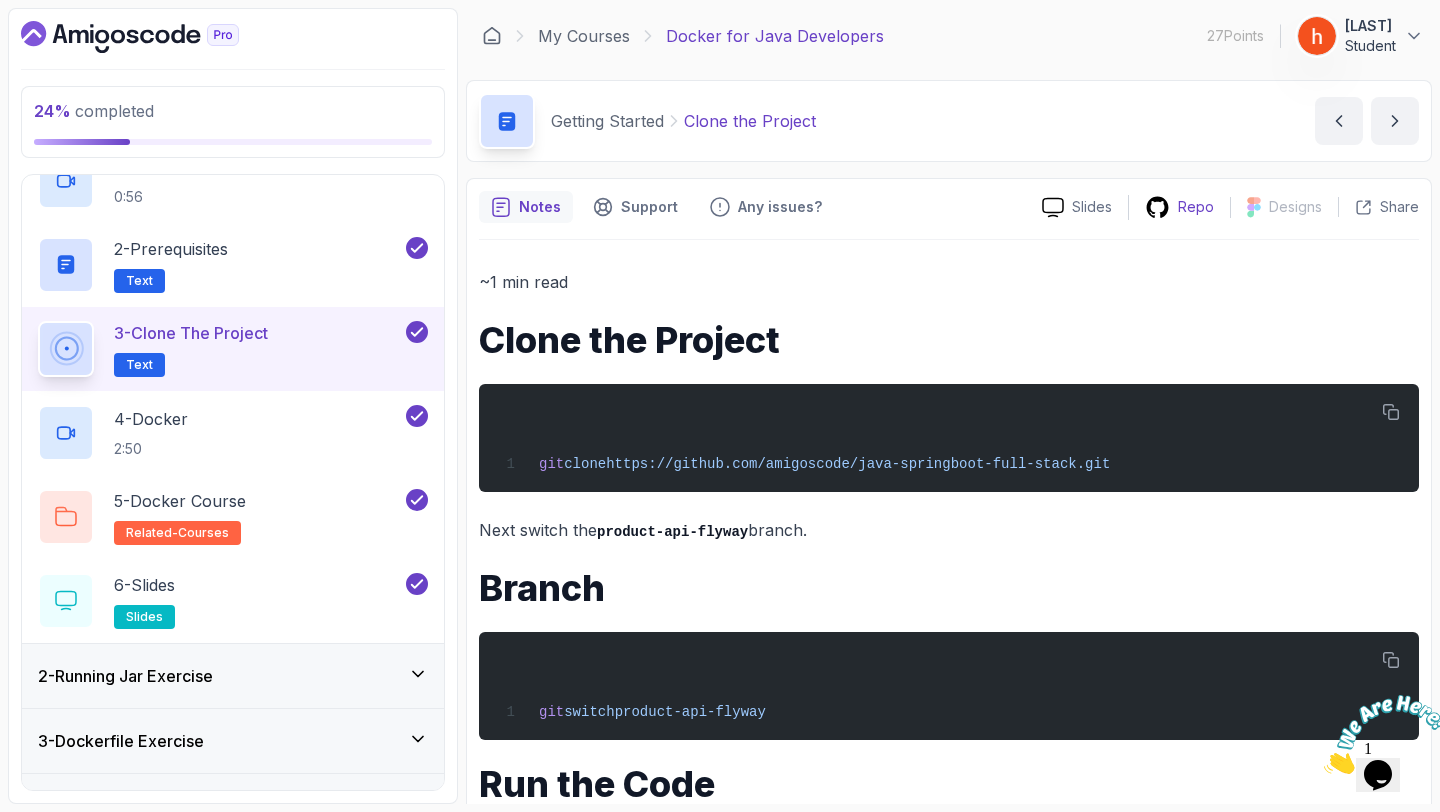 click on "Repo" at bounding box center [1179, 207] 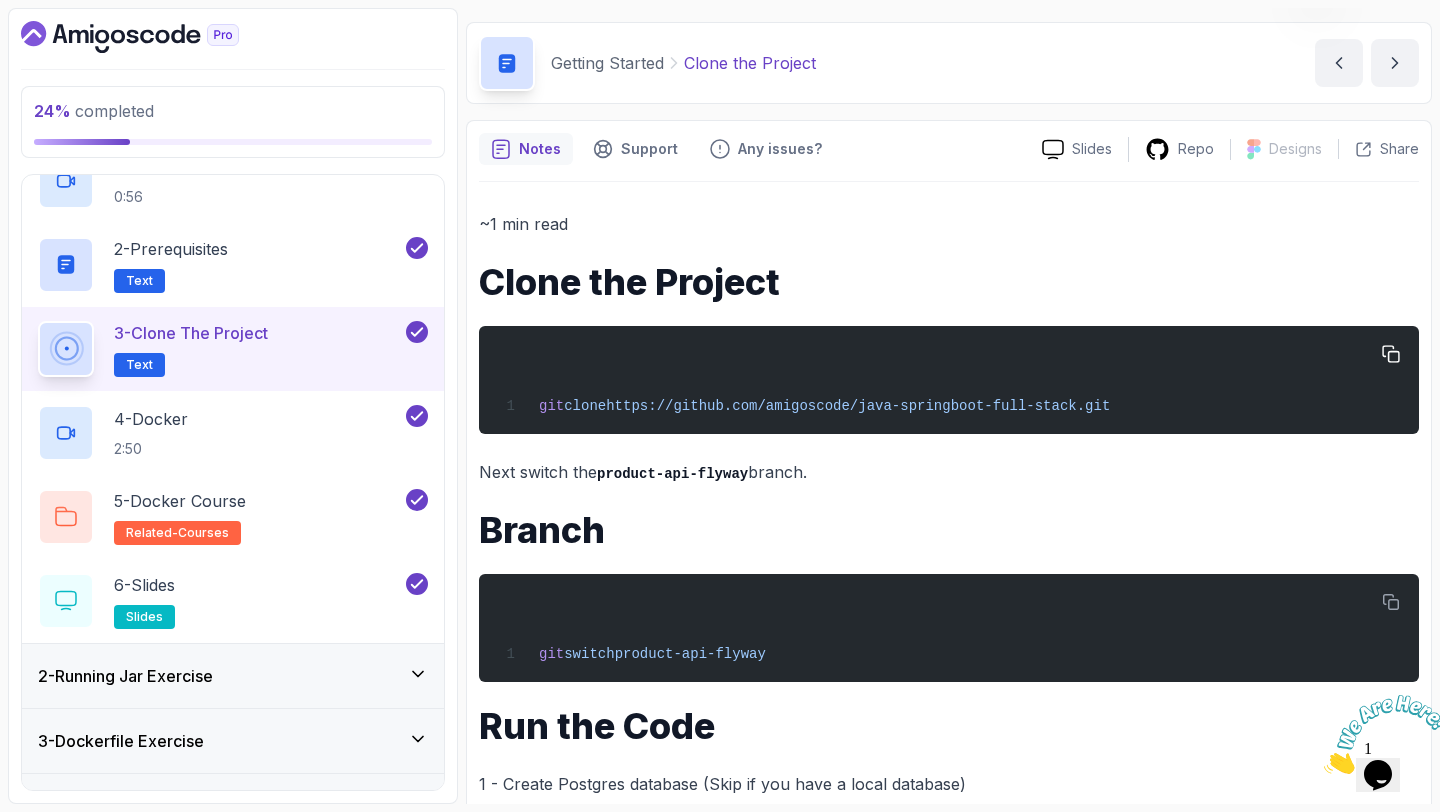 scroll, scrollTop: 65, scrollLeft: 0, axis: vertical 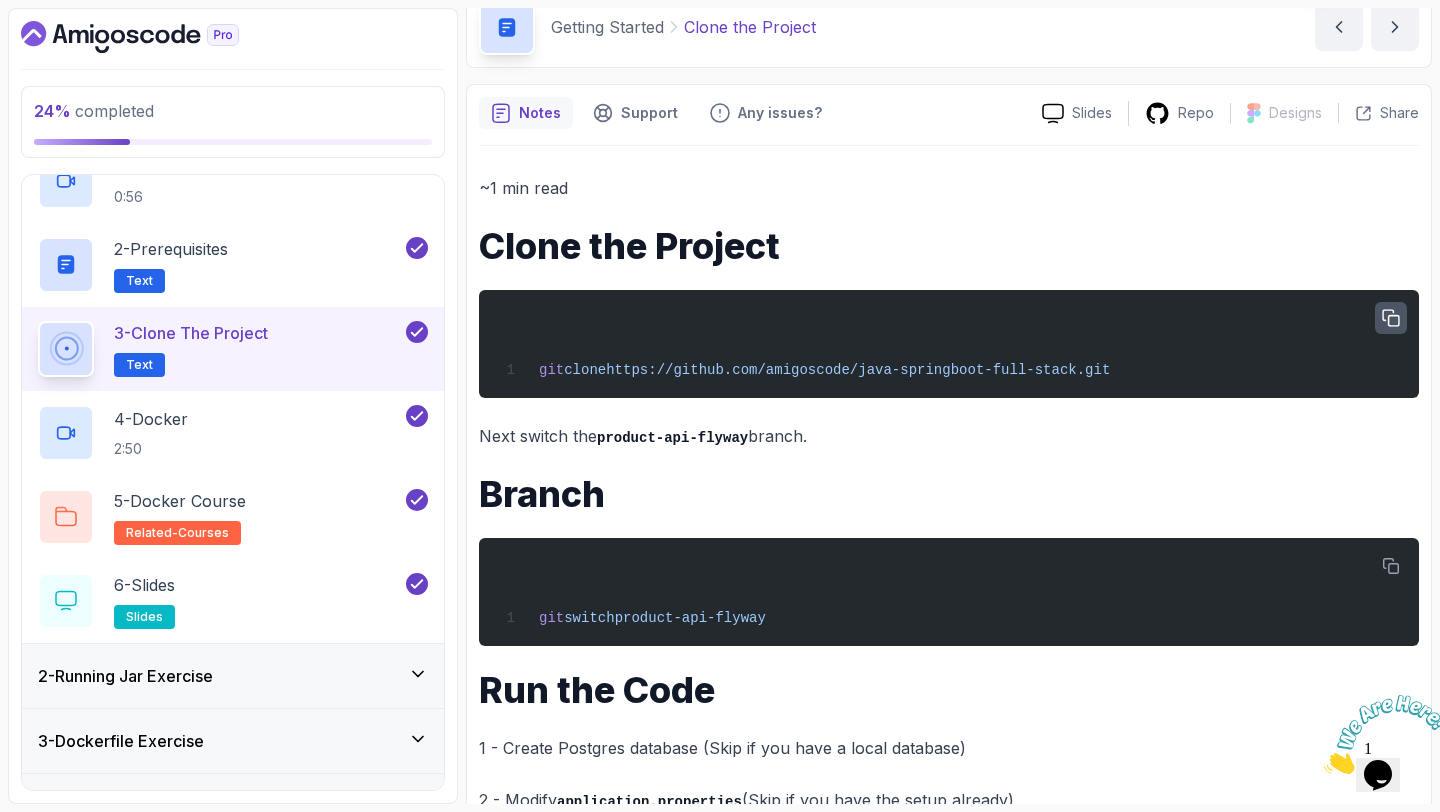 click 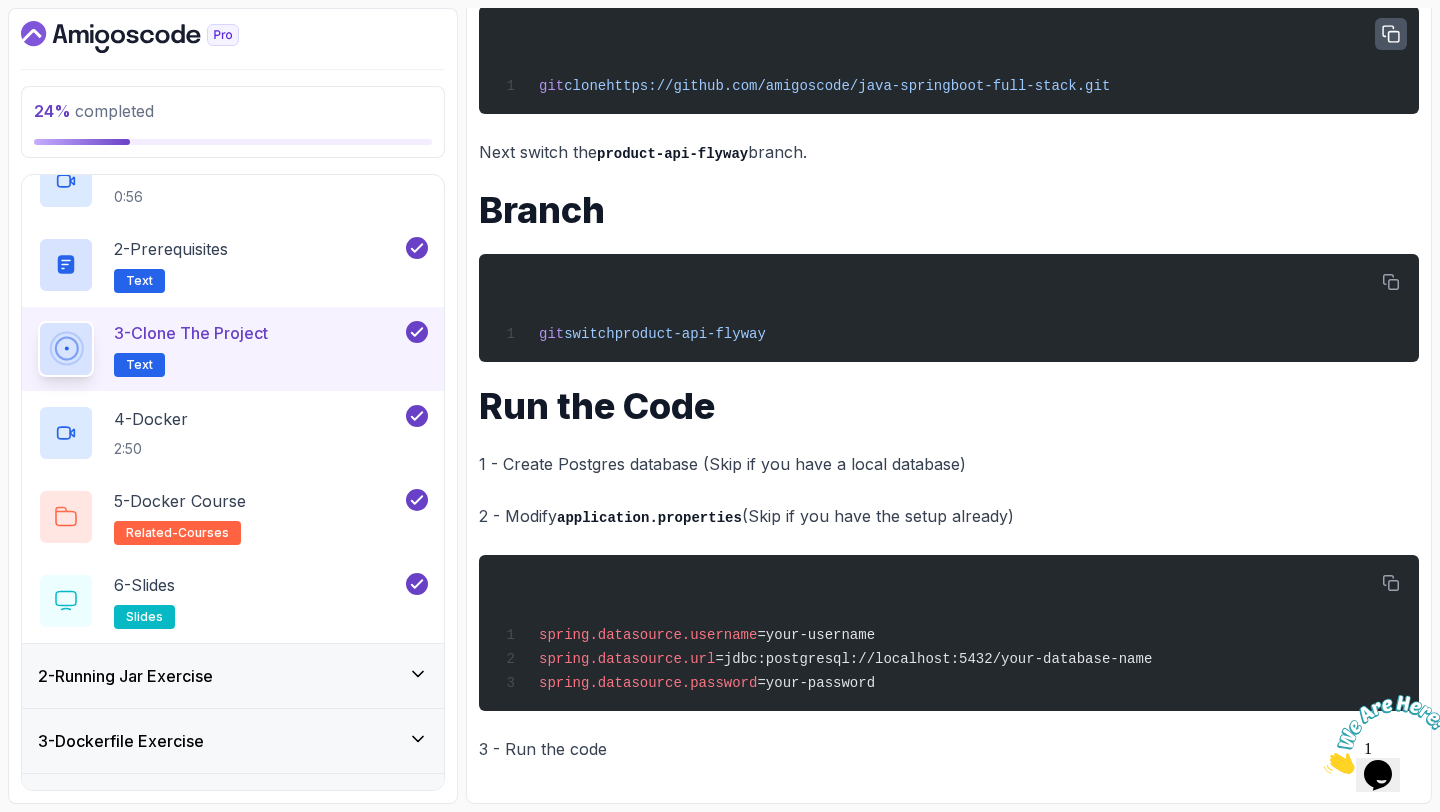 scroll, scrollTop: 292, scrollLeft: 0, axis: vertical 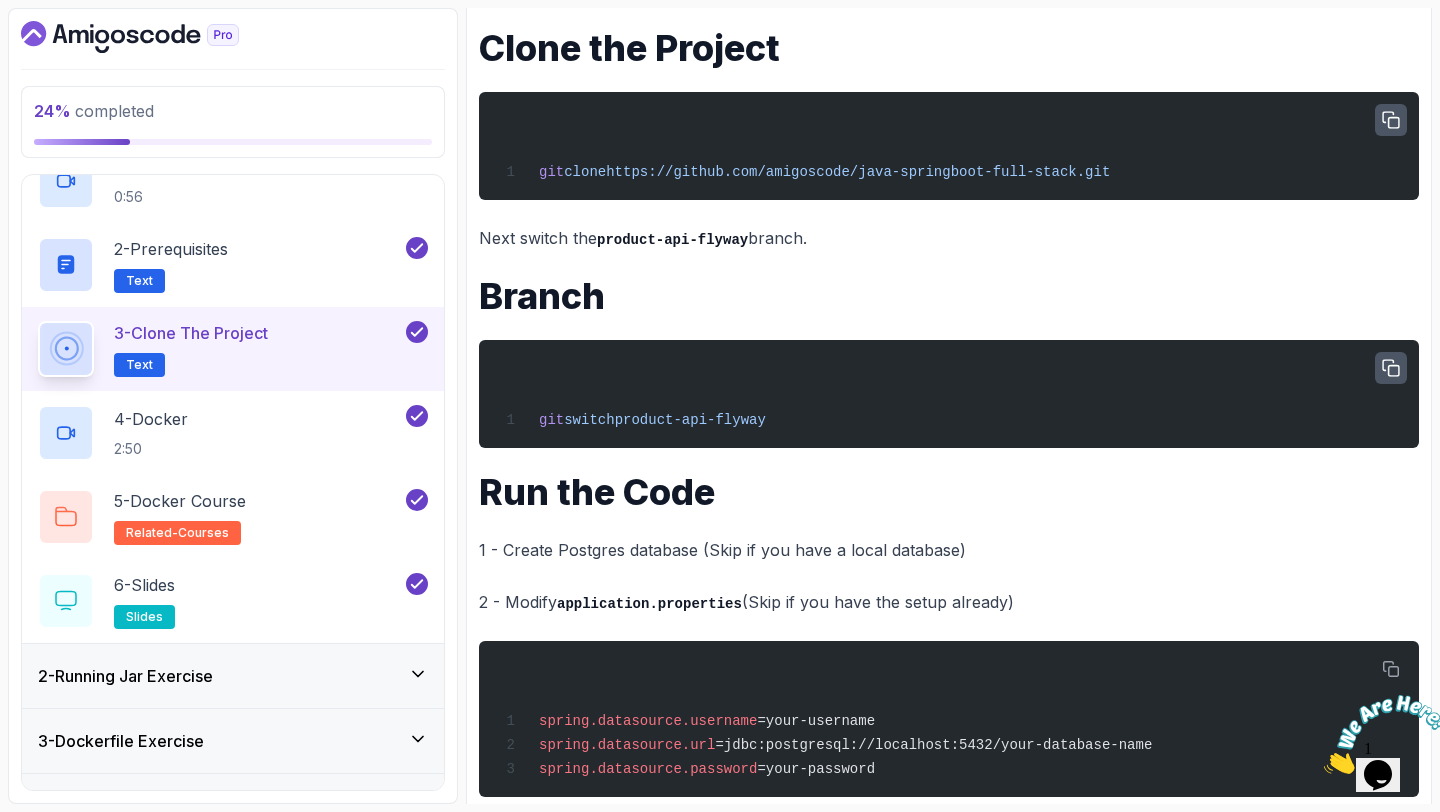click 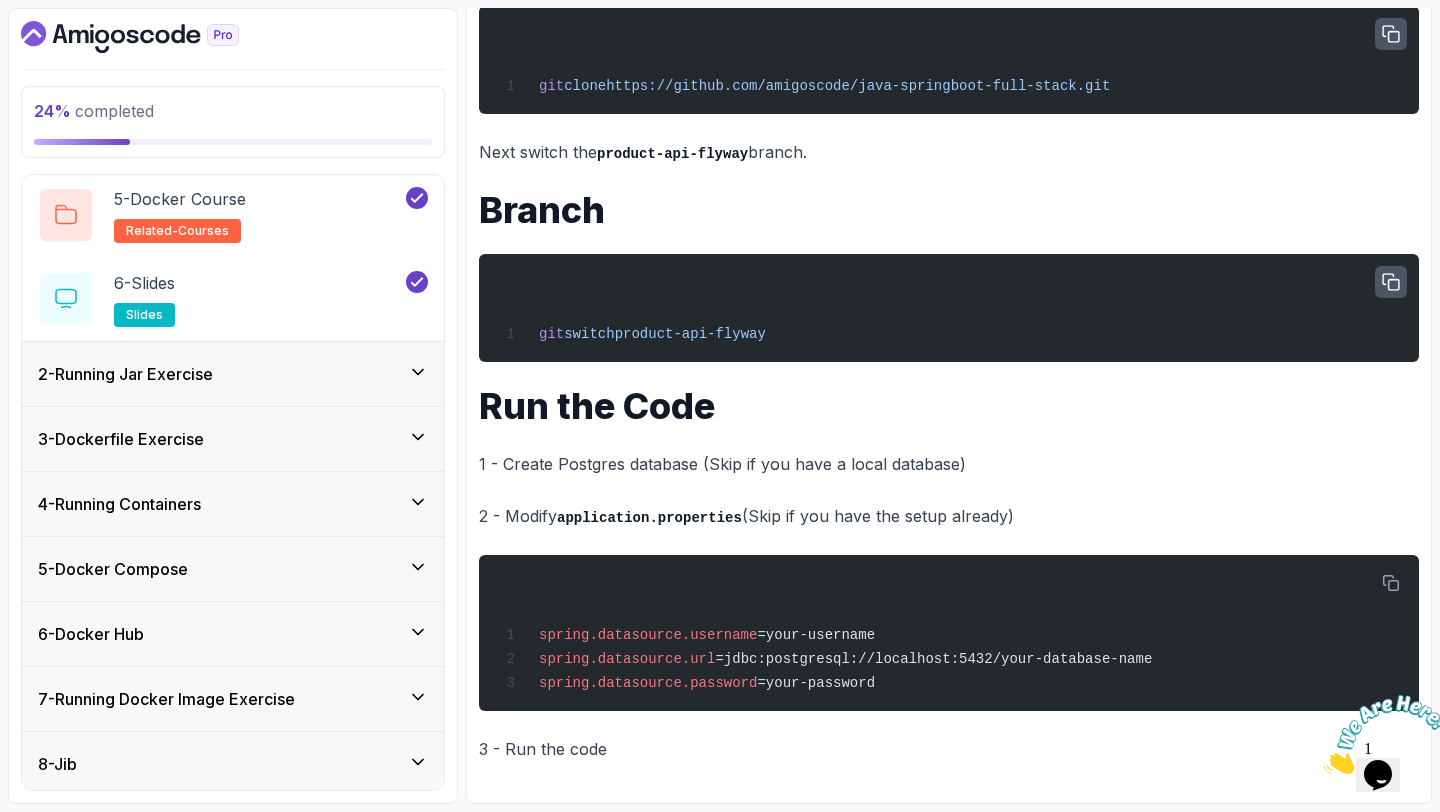 click on "2  -  Running Jar Exercise" at bounding box center [233, 374] 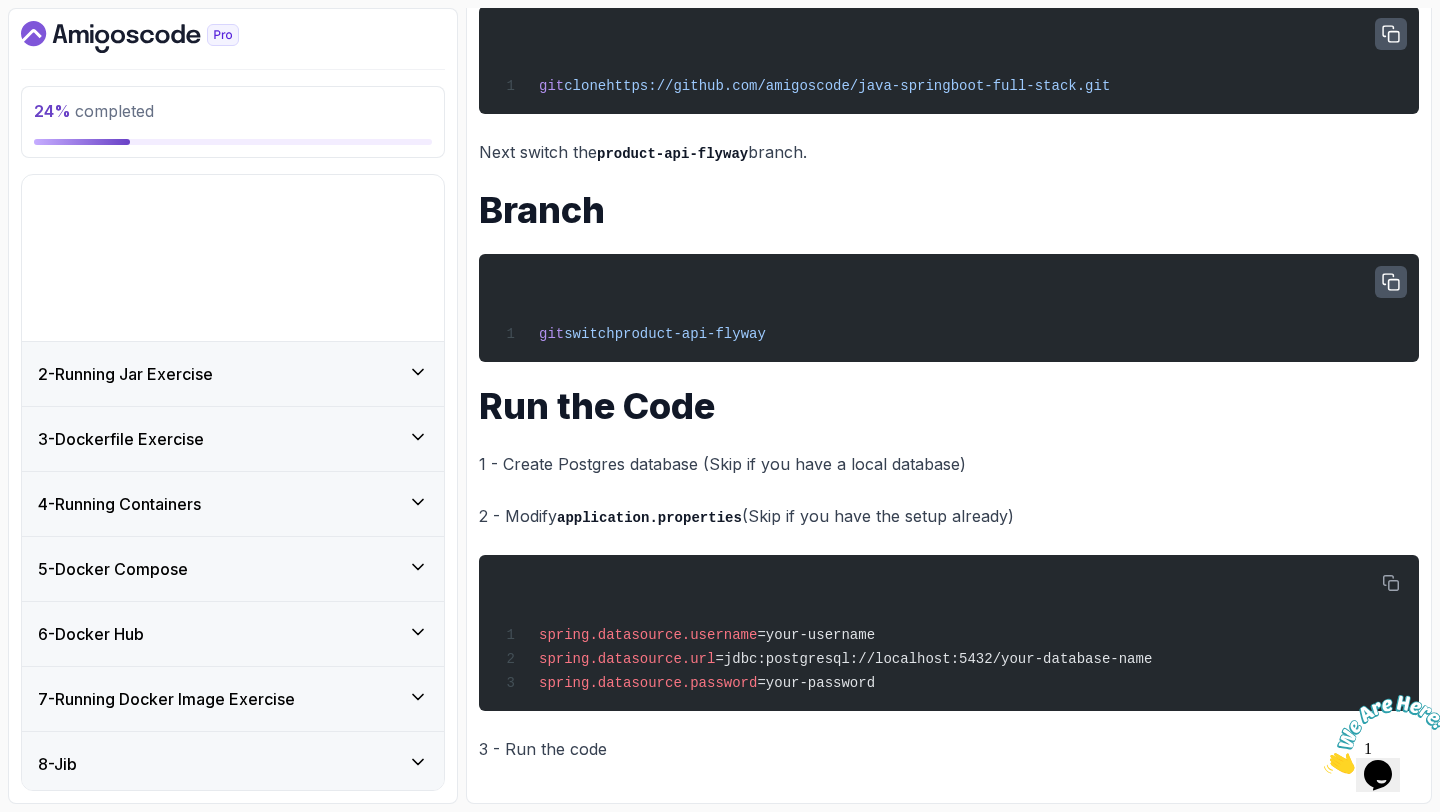 scroll, scrollTop: 34, scrollLeft: 0, axis: vertical 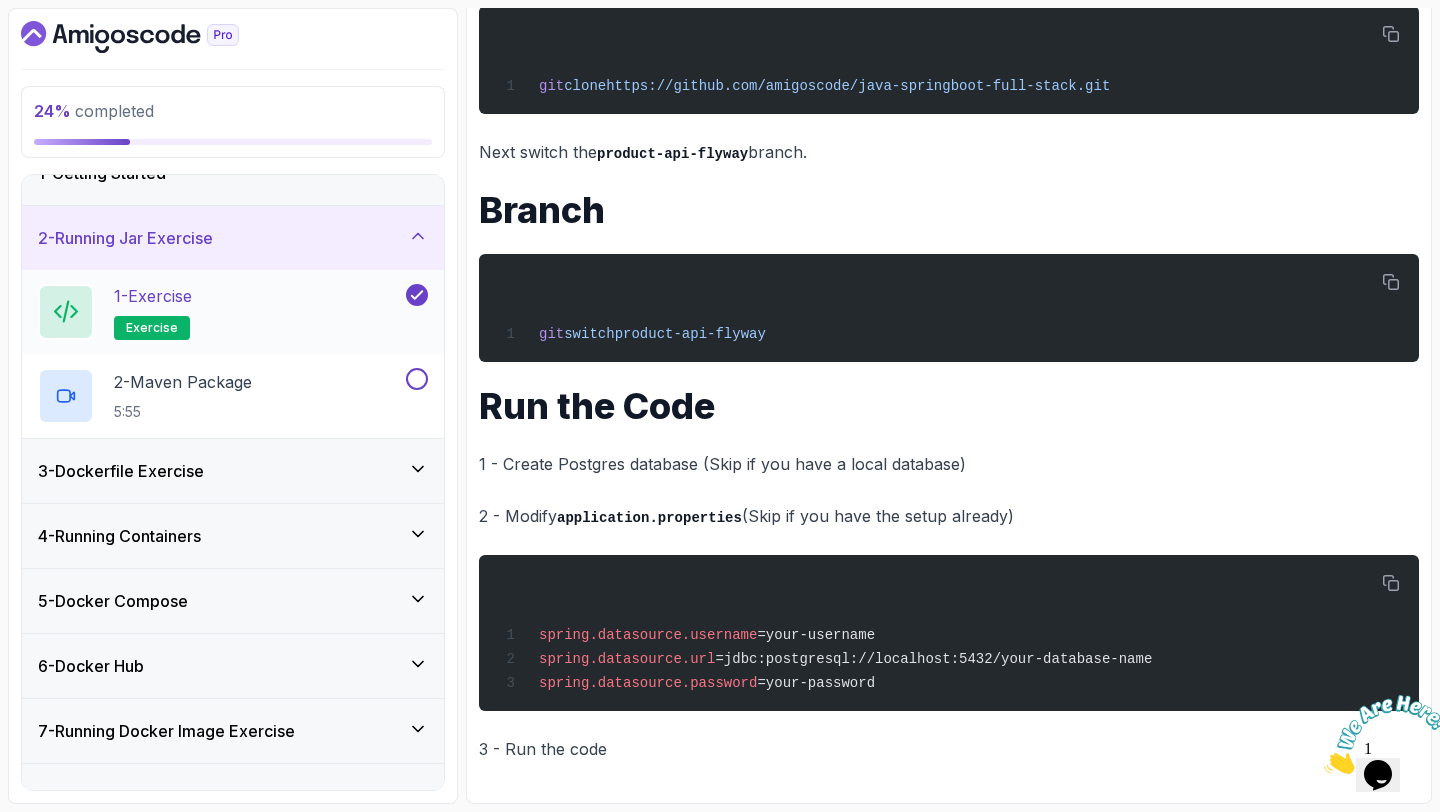 click on "1  -  Exercise" at bounding box center [153, 296] 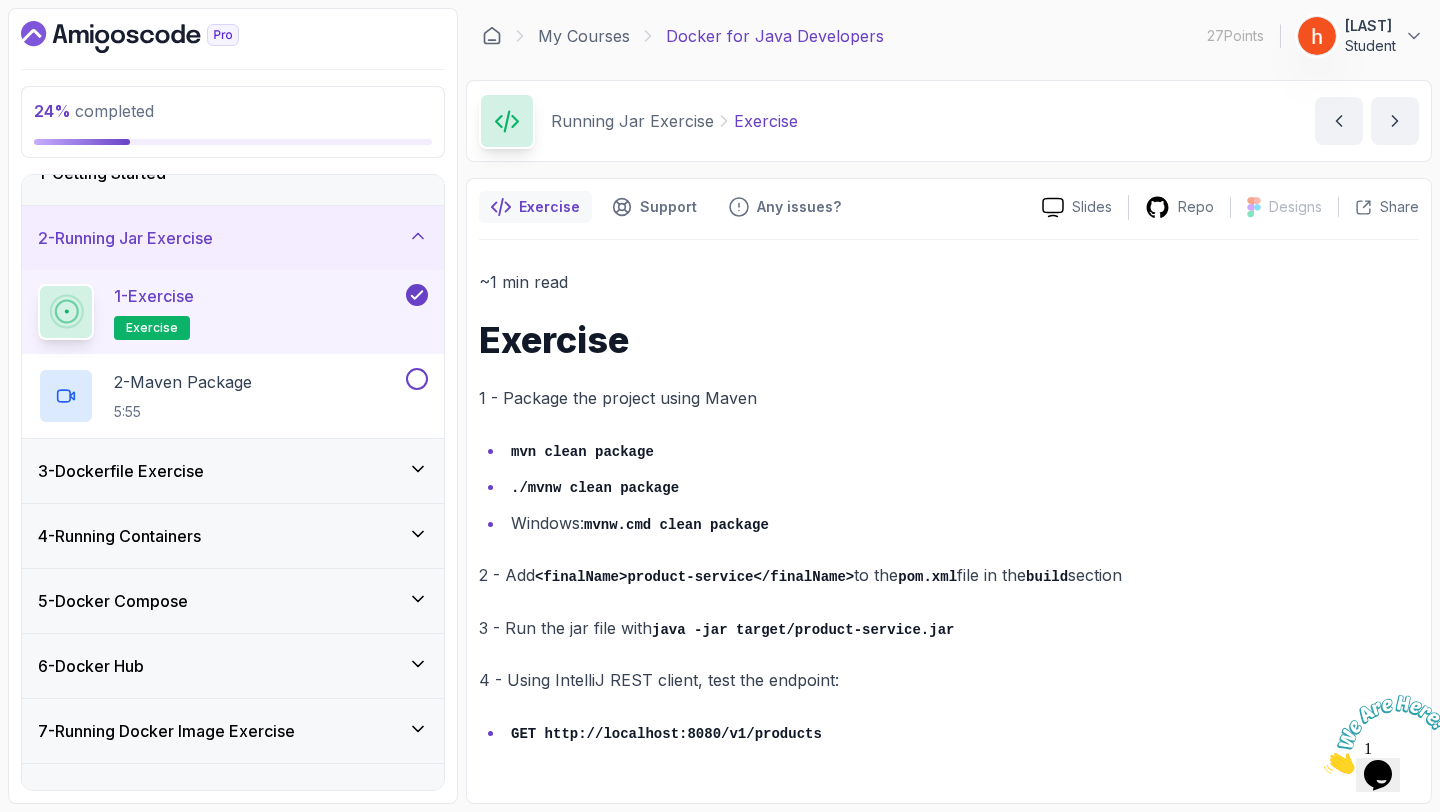 scroll, scrollTop: 0, scrollLeft: 0, axis: both 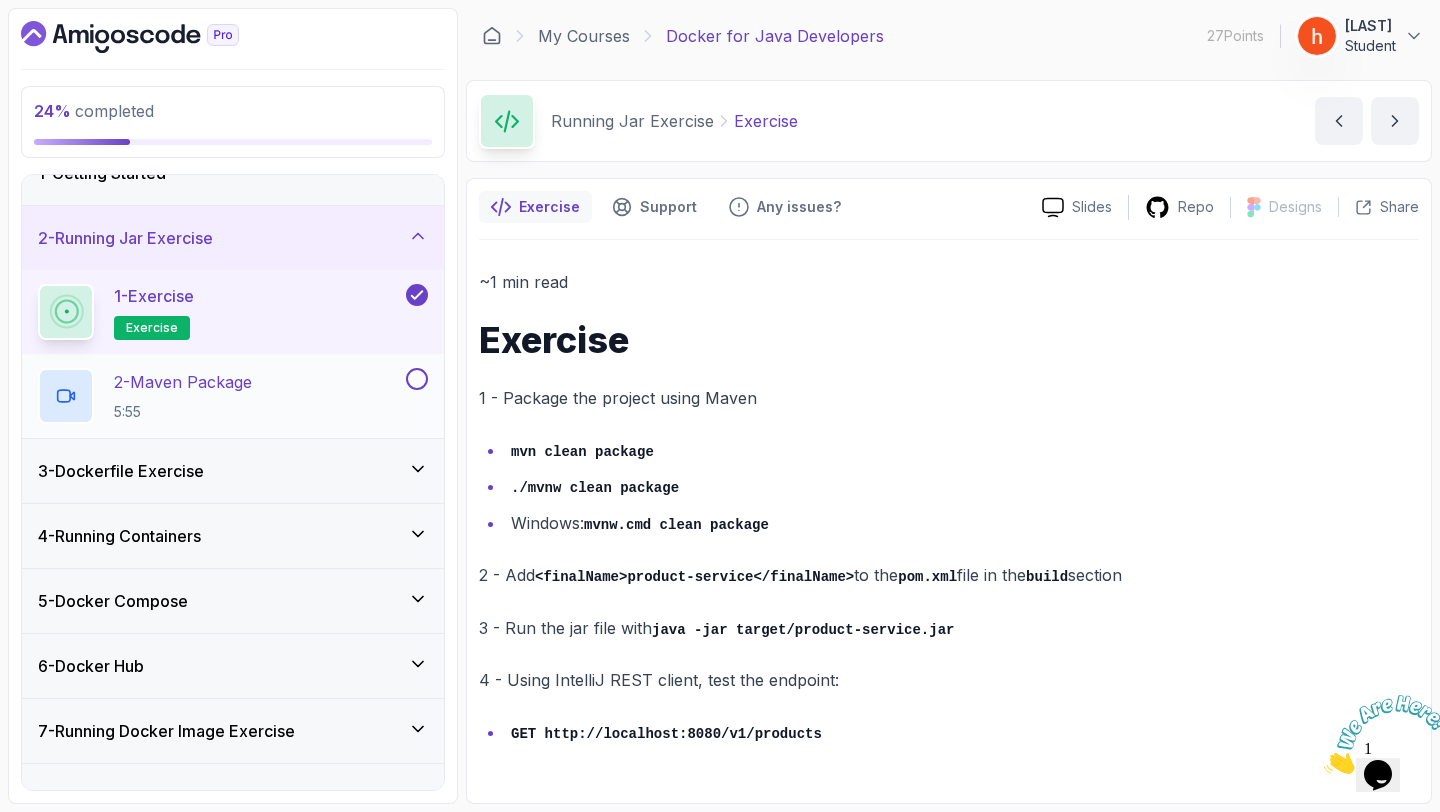 click on "2  -  Maven Package" at bounding box center (183, 382) 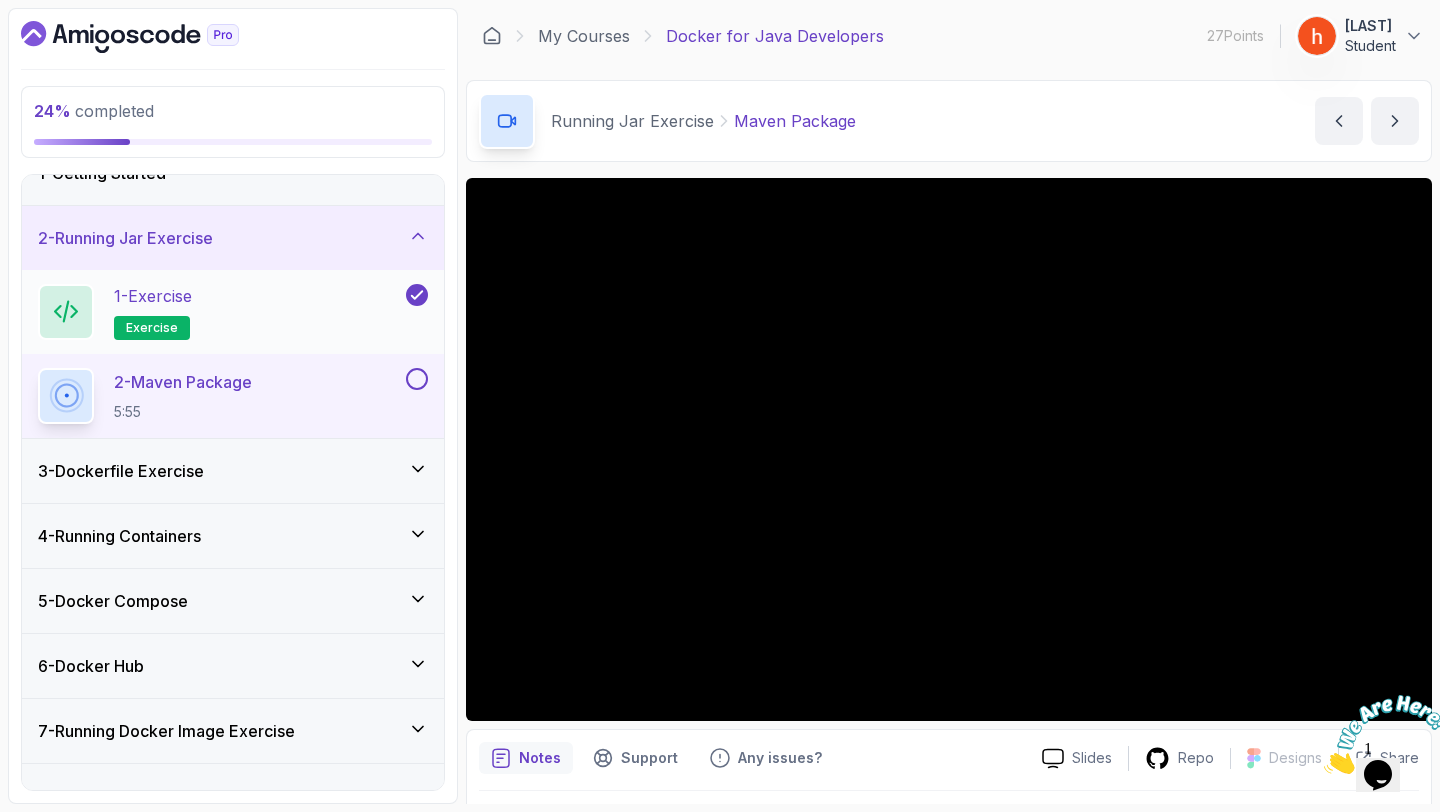 click on "1  -  Exercise" at bounding box center (153, 296) 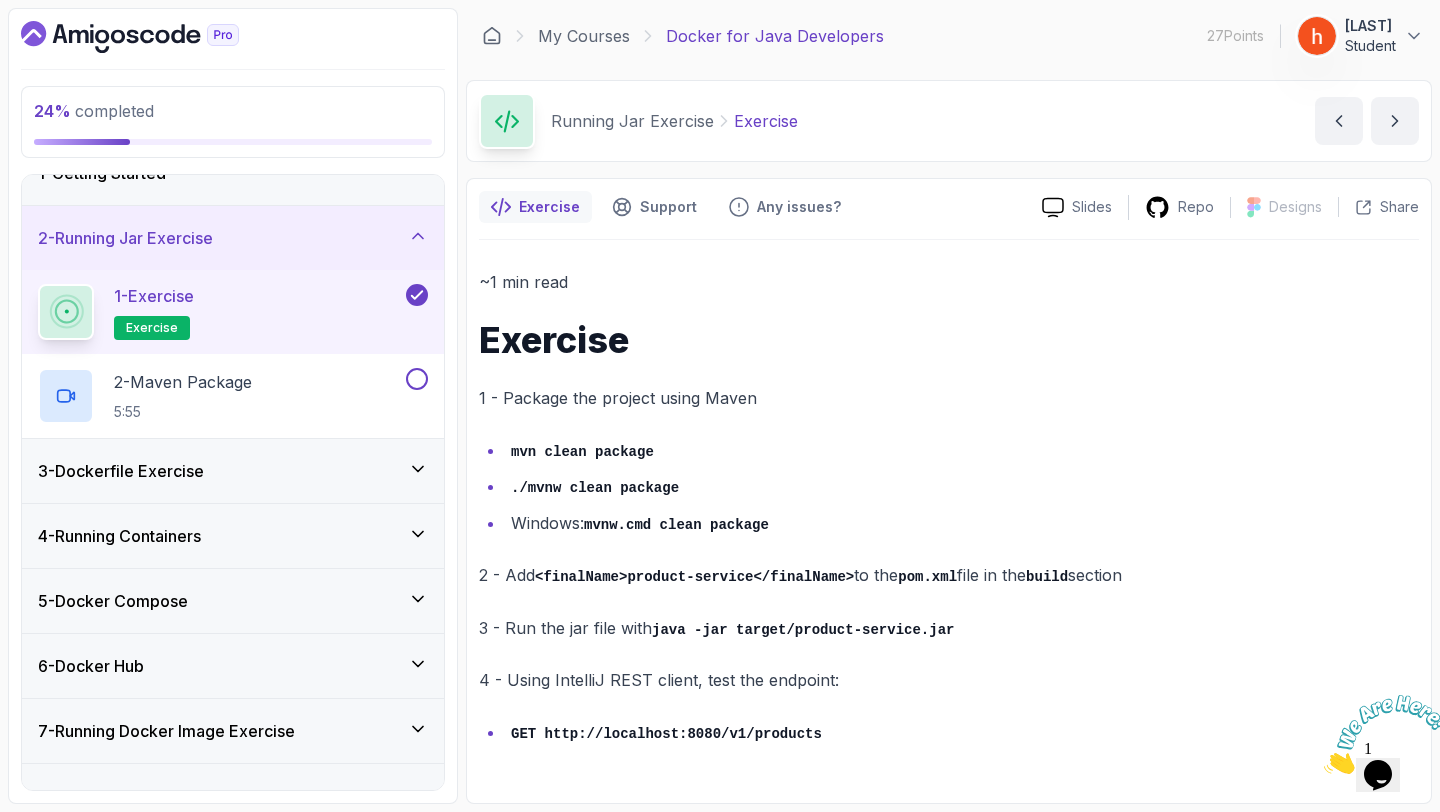 scroll, scrollTop: 0, scrollLeft: 0, axis: both 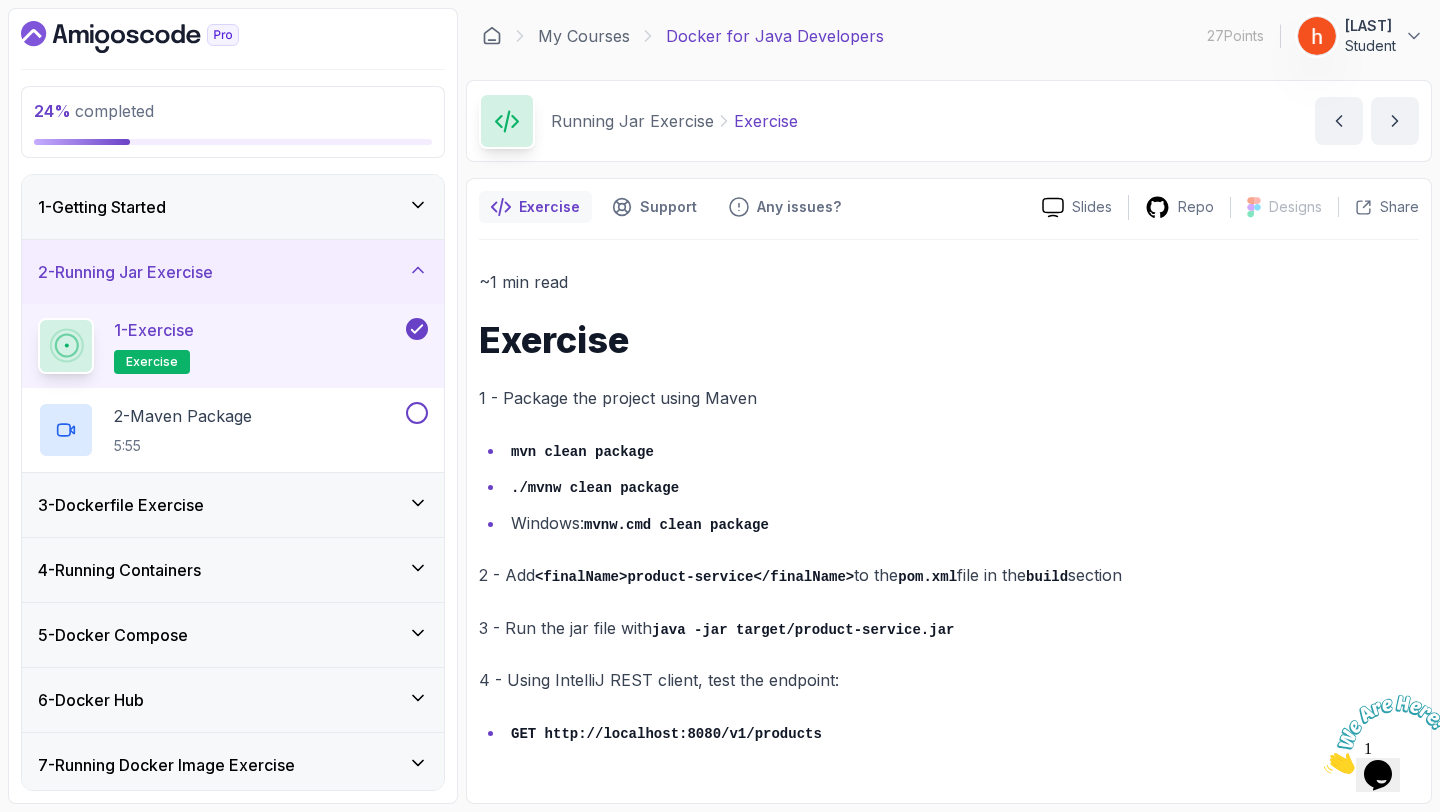 click on "1  -  Getting Started" at bounding box center (233, 207) 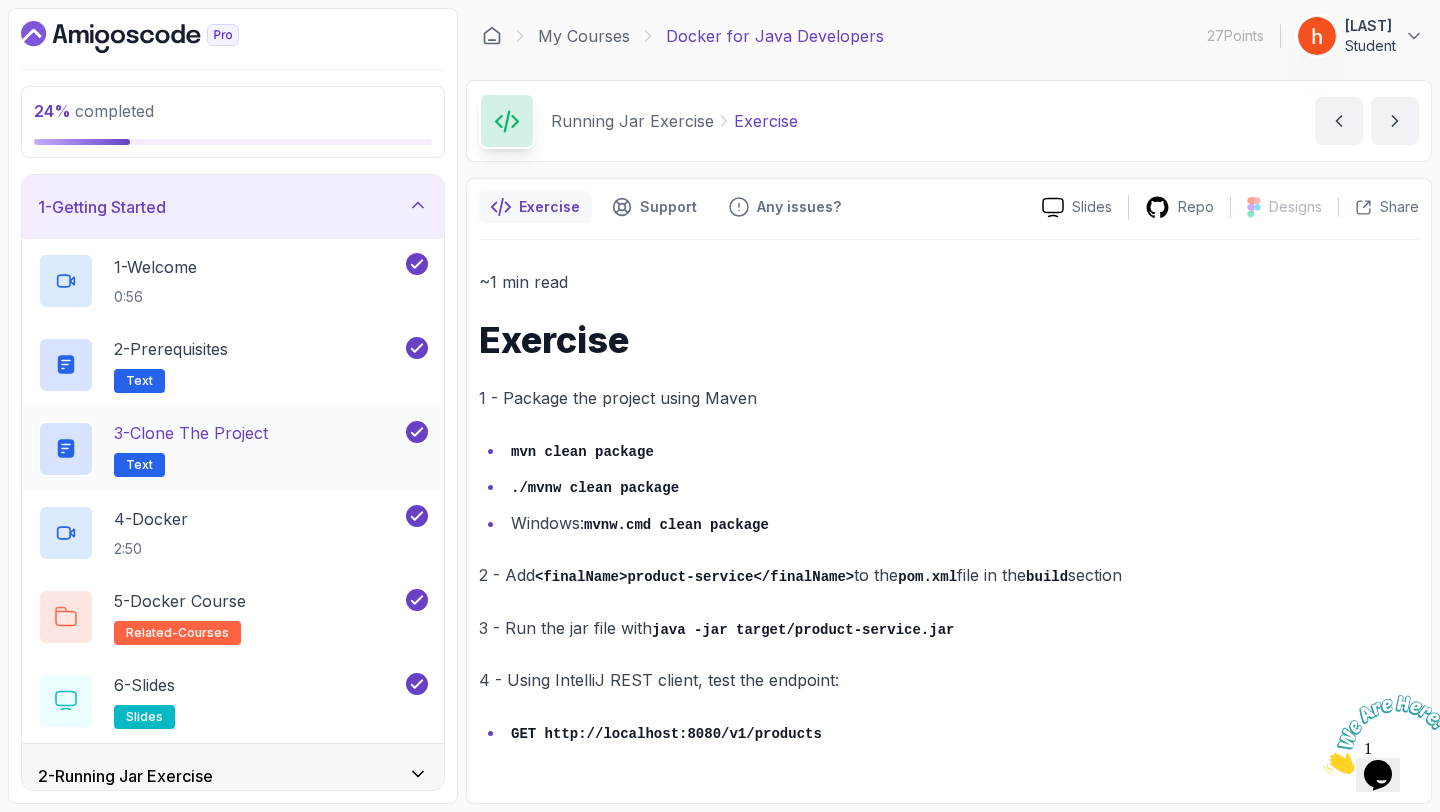click on "3  -  Clone the Project" at bounding box center [191, 433] 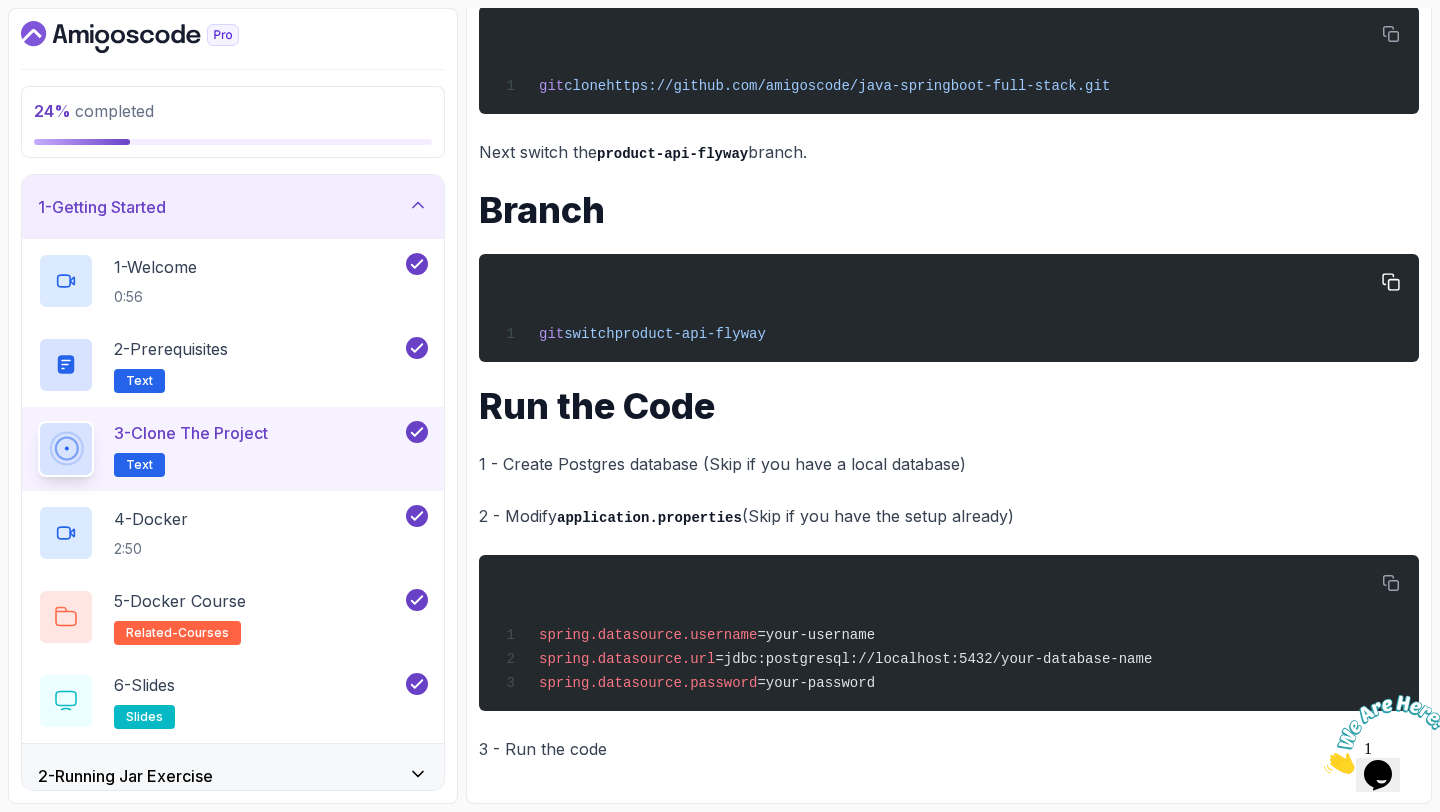scroll, scrollTop: 0, scrollLeft: 0, axis: both 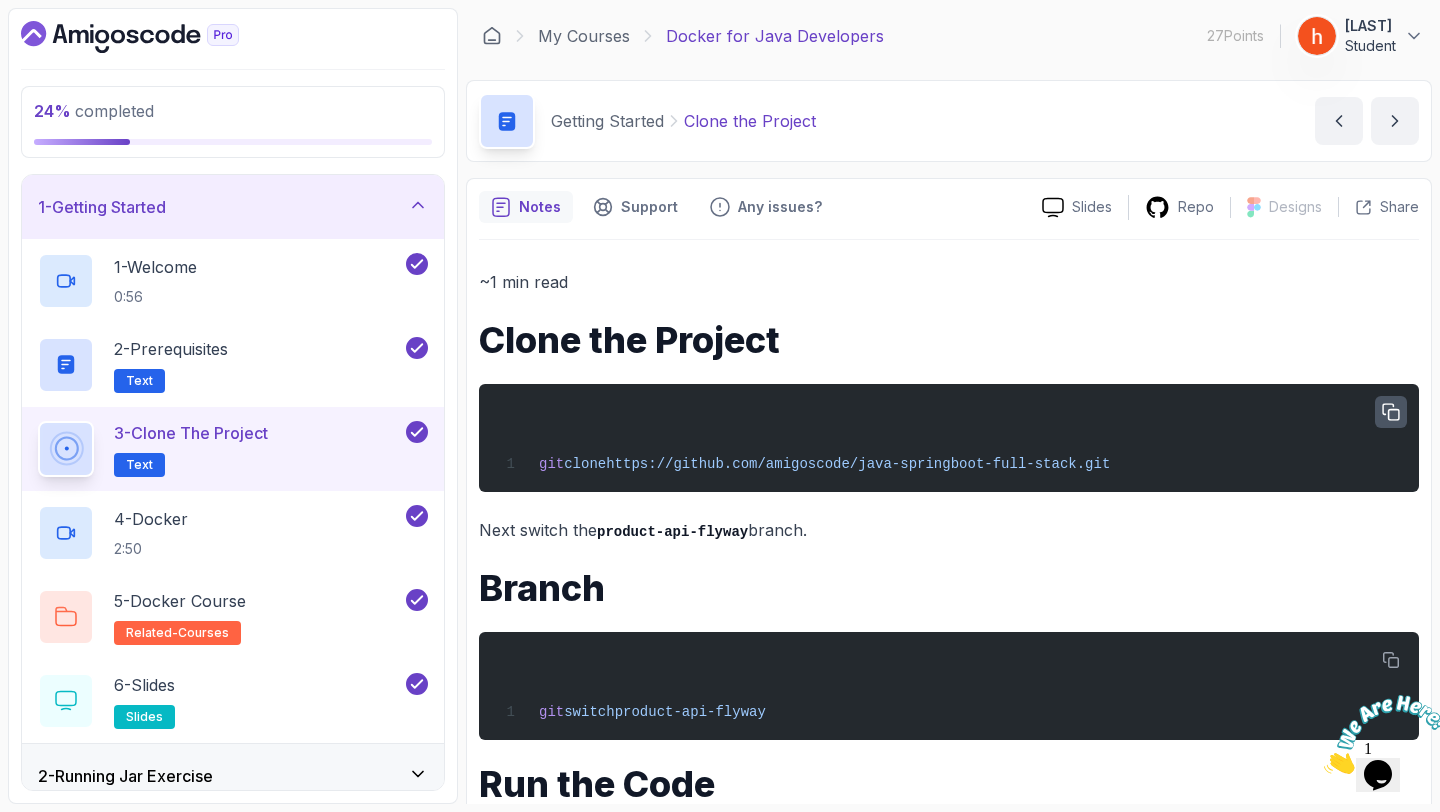click 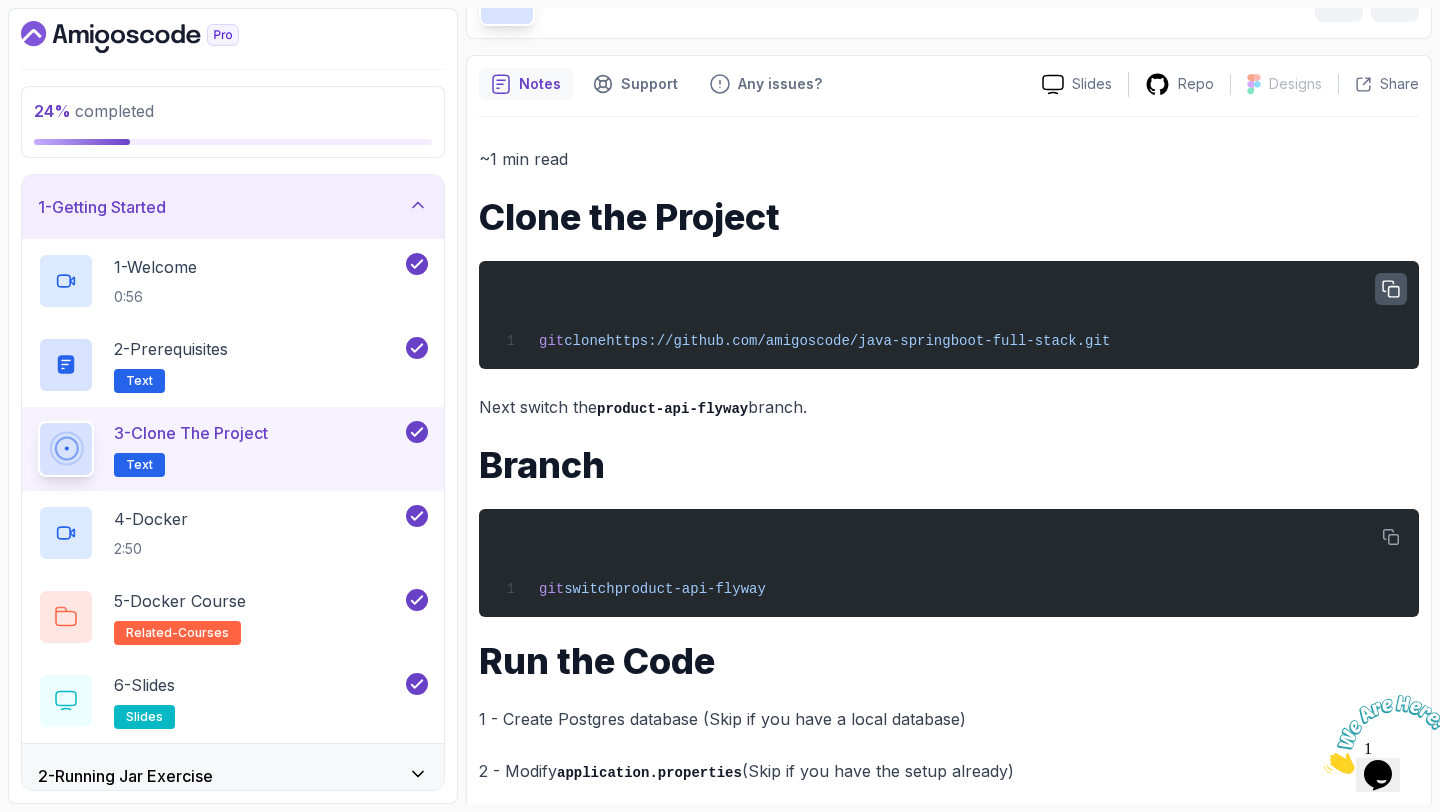 scroll, scrollTop: 154, scrollLeft: 0, axis: vertical 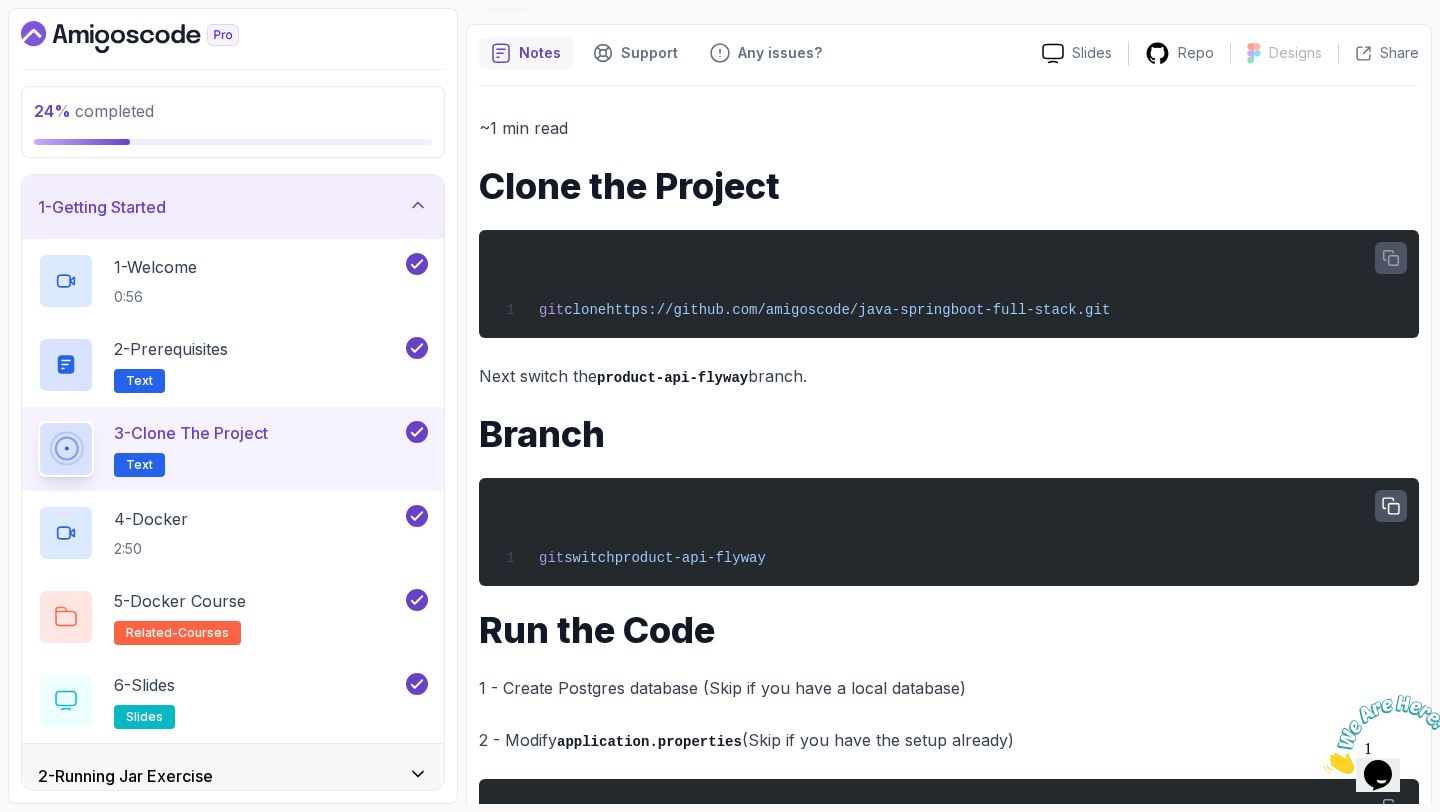 click 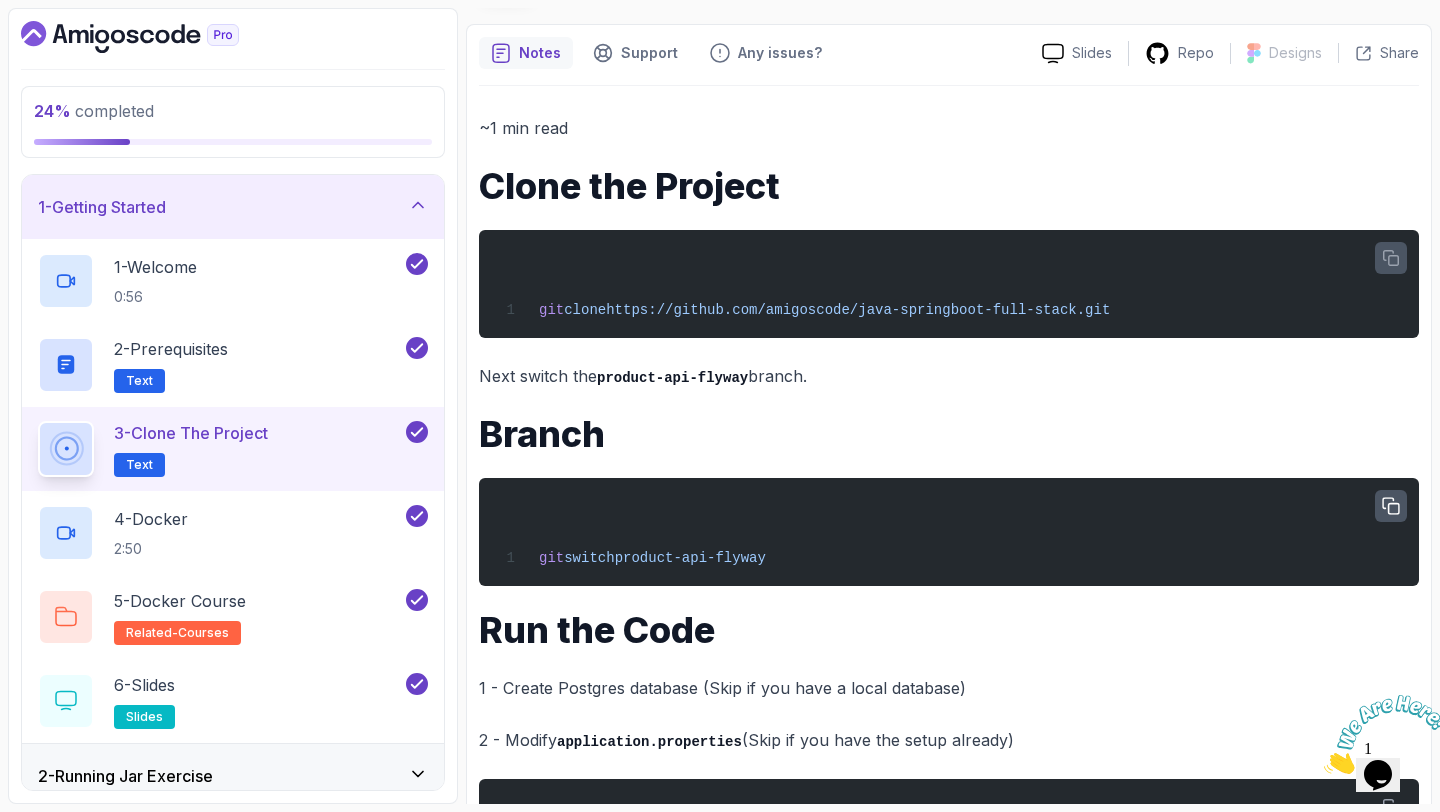 click at bounding box center [1391, 258] 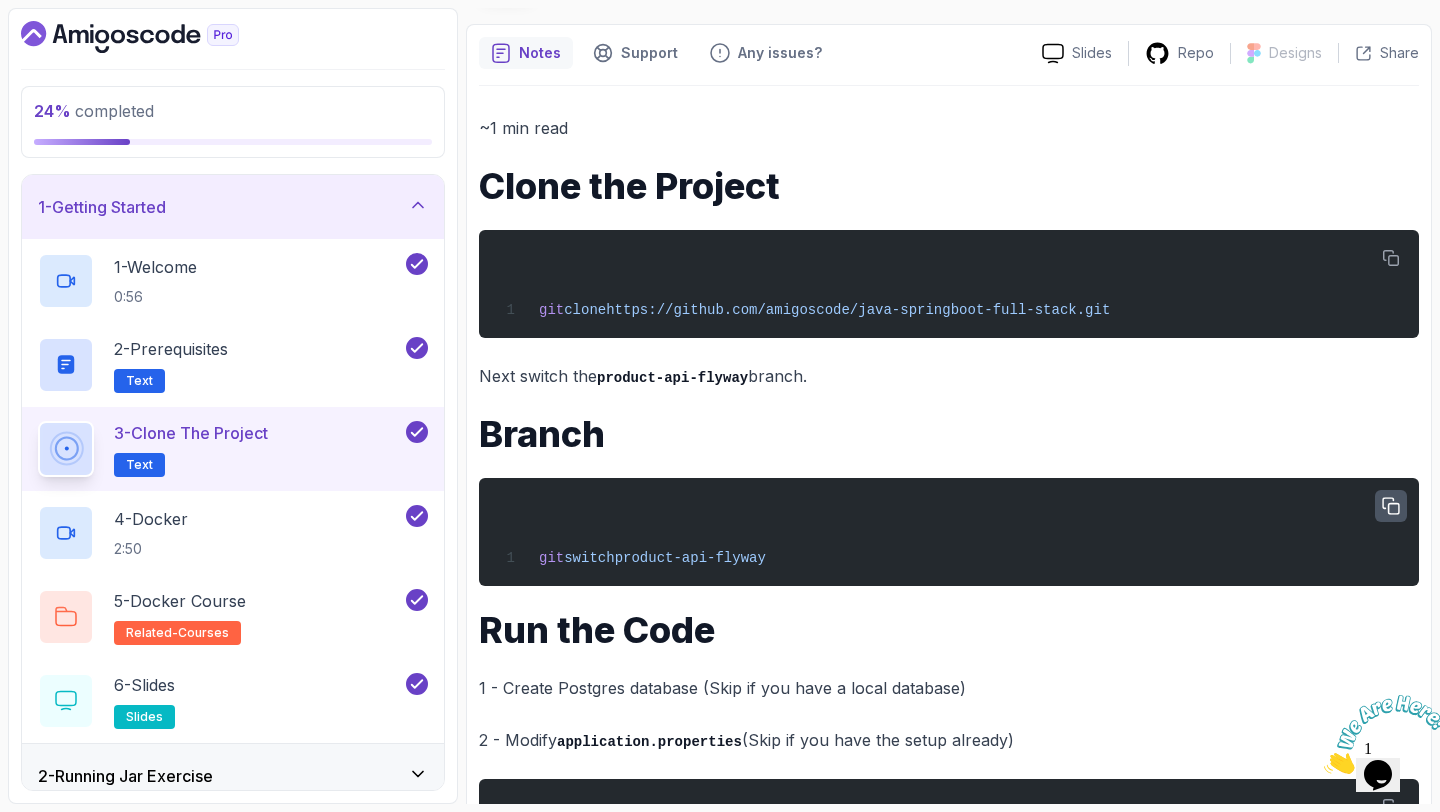 click 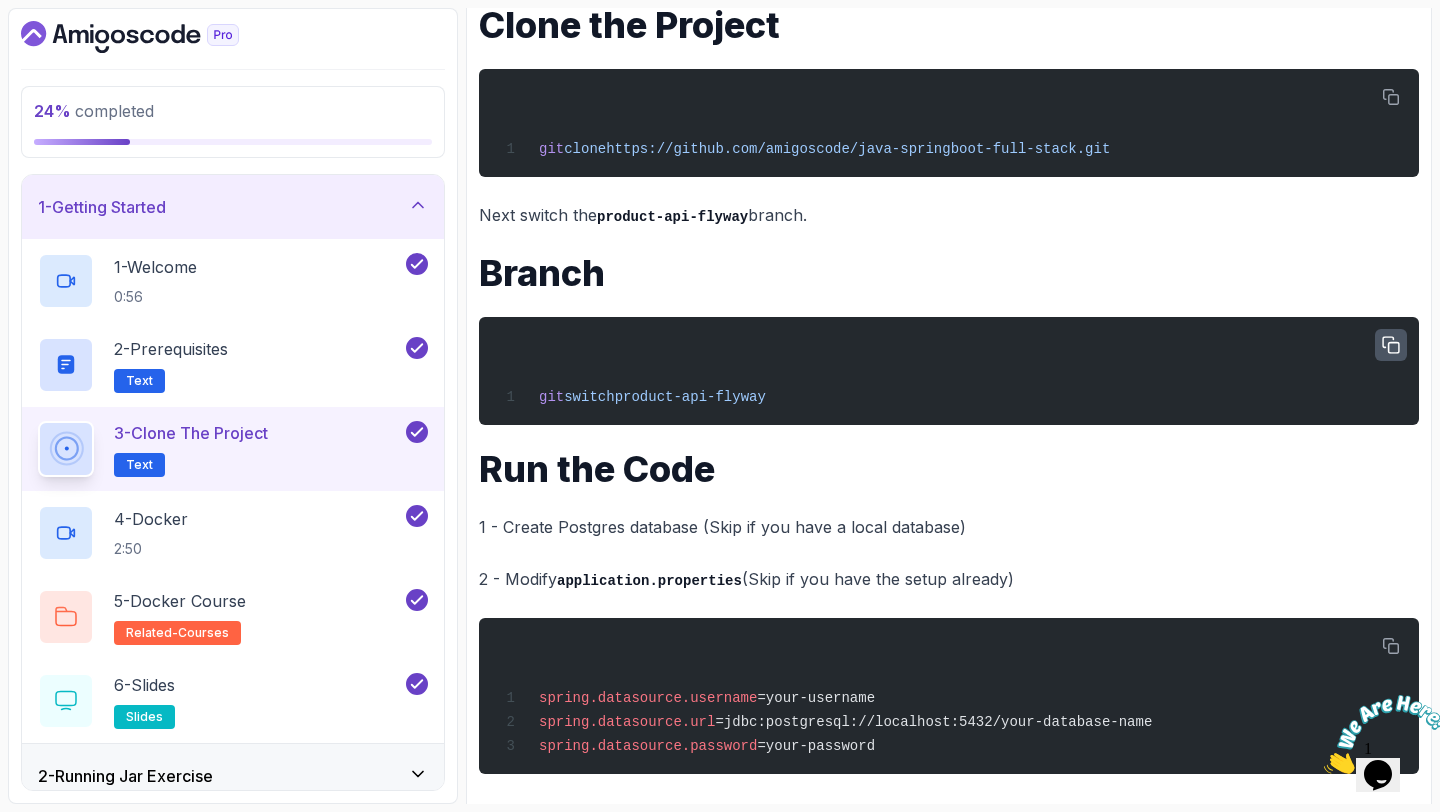 scroll, scrollTop: 382, scrollLeft: 0, axis: vertical 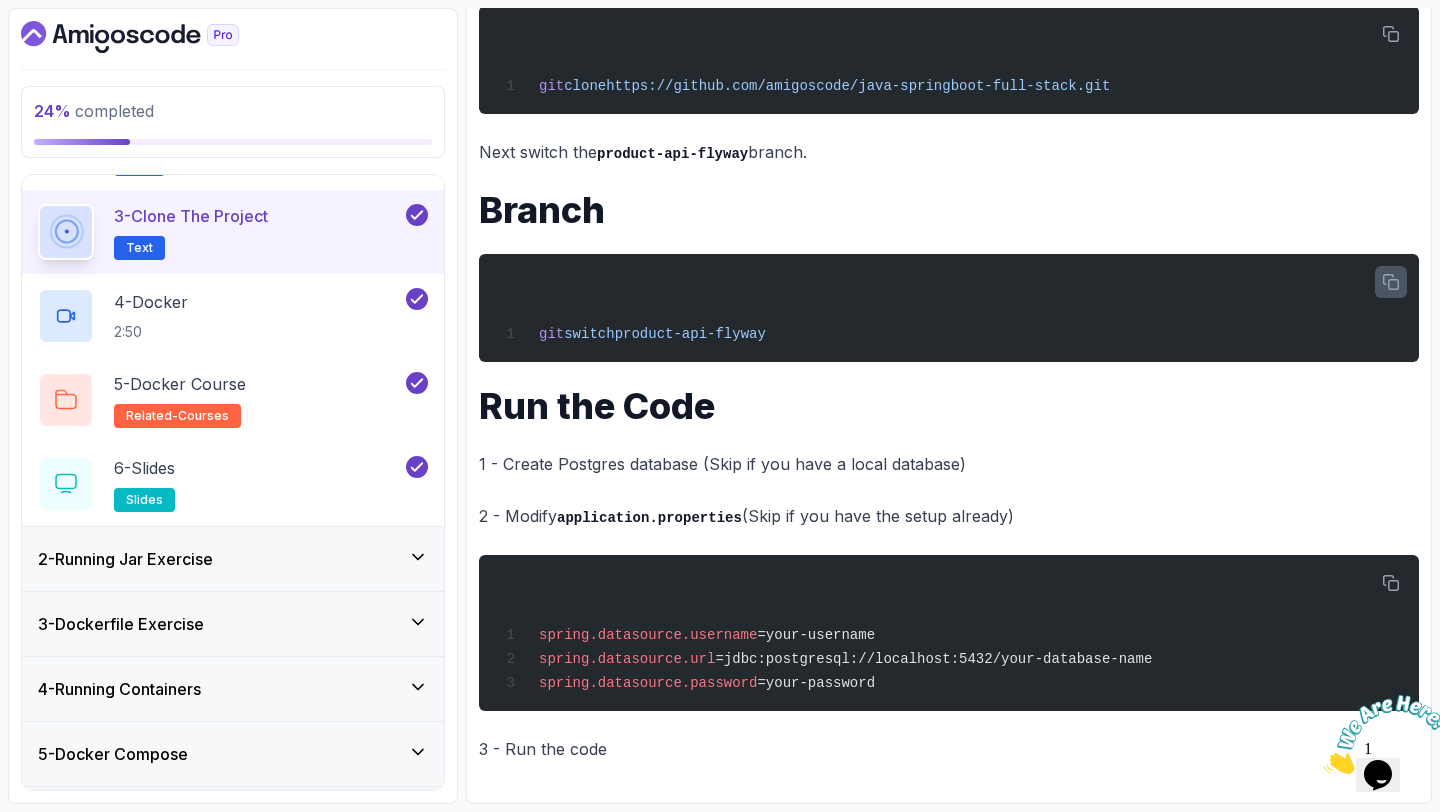 click on "2  -  Running Jar Exercise" at bounding box center [125, 559] 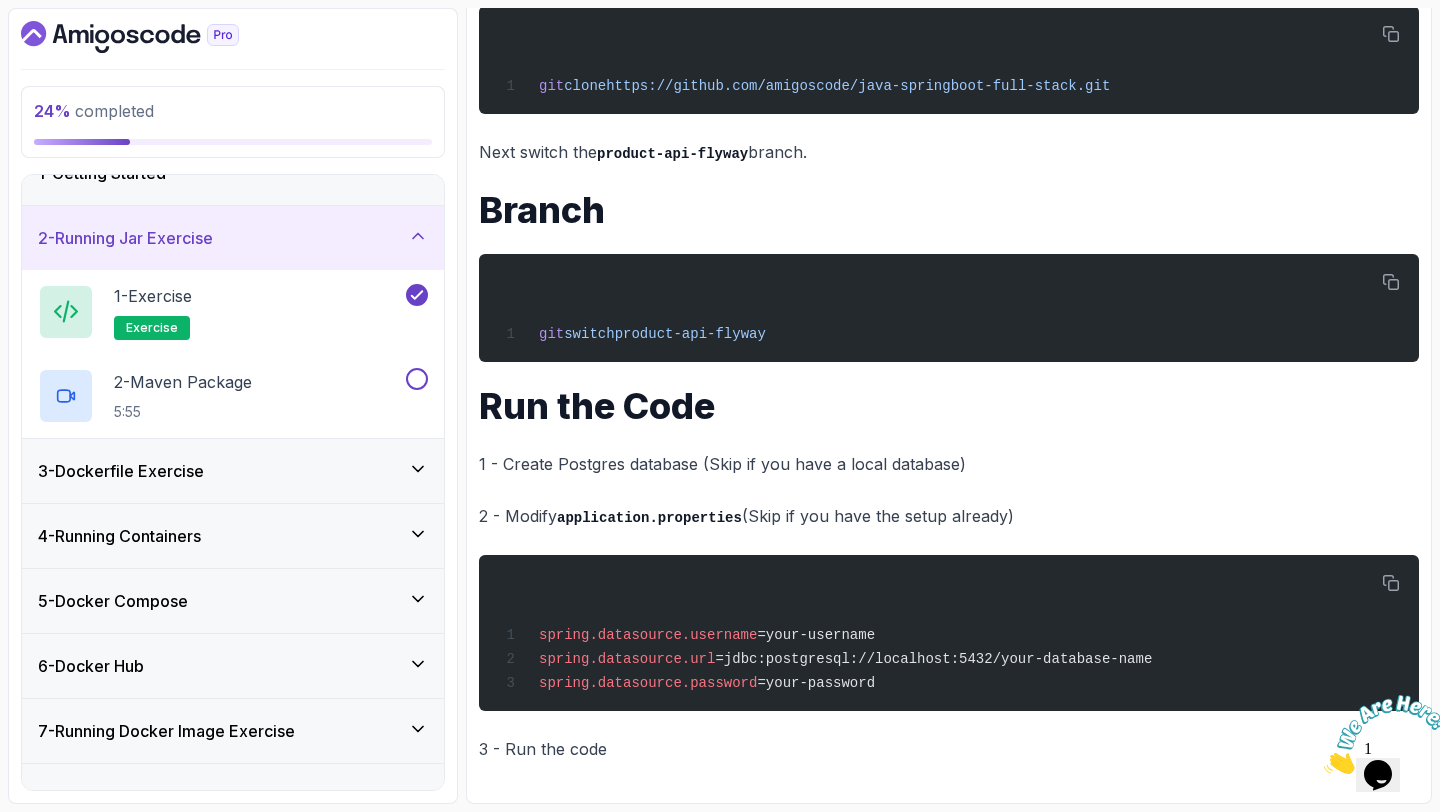 scroll, scrollTop: 87, scrollLeft: 0, axis: vertical 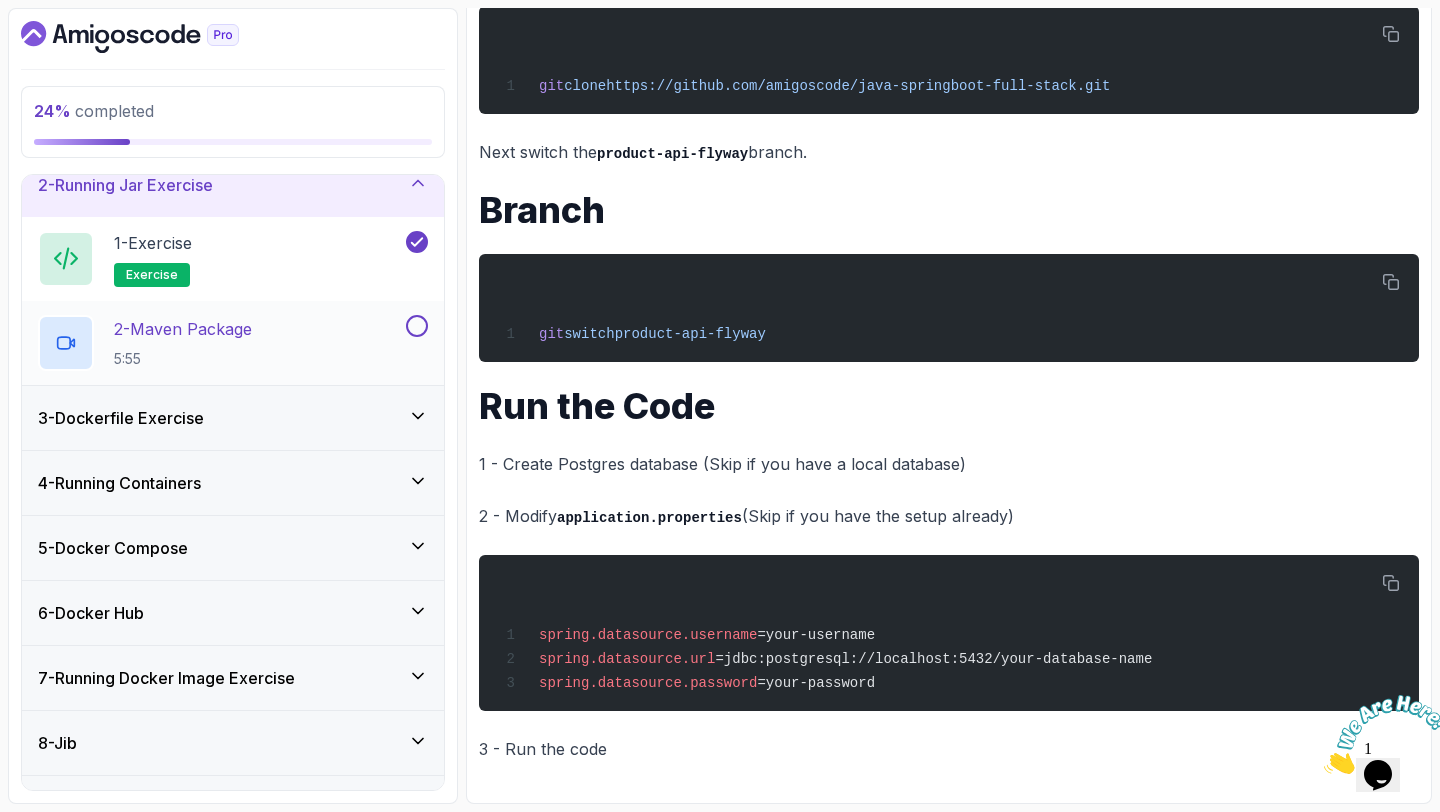 click on "2  -  Maven Package" at bounding box center (183, 329) 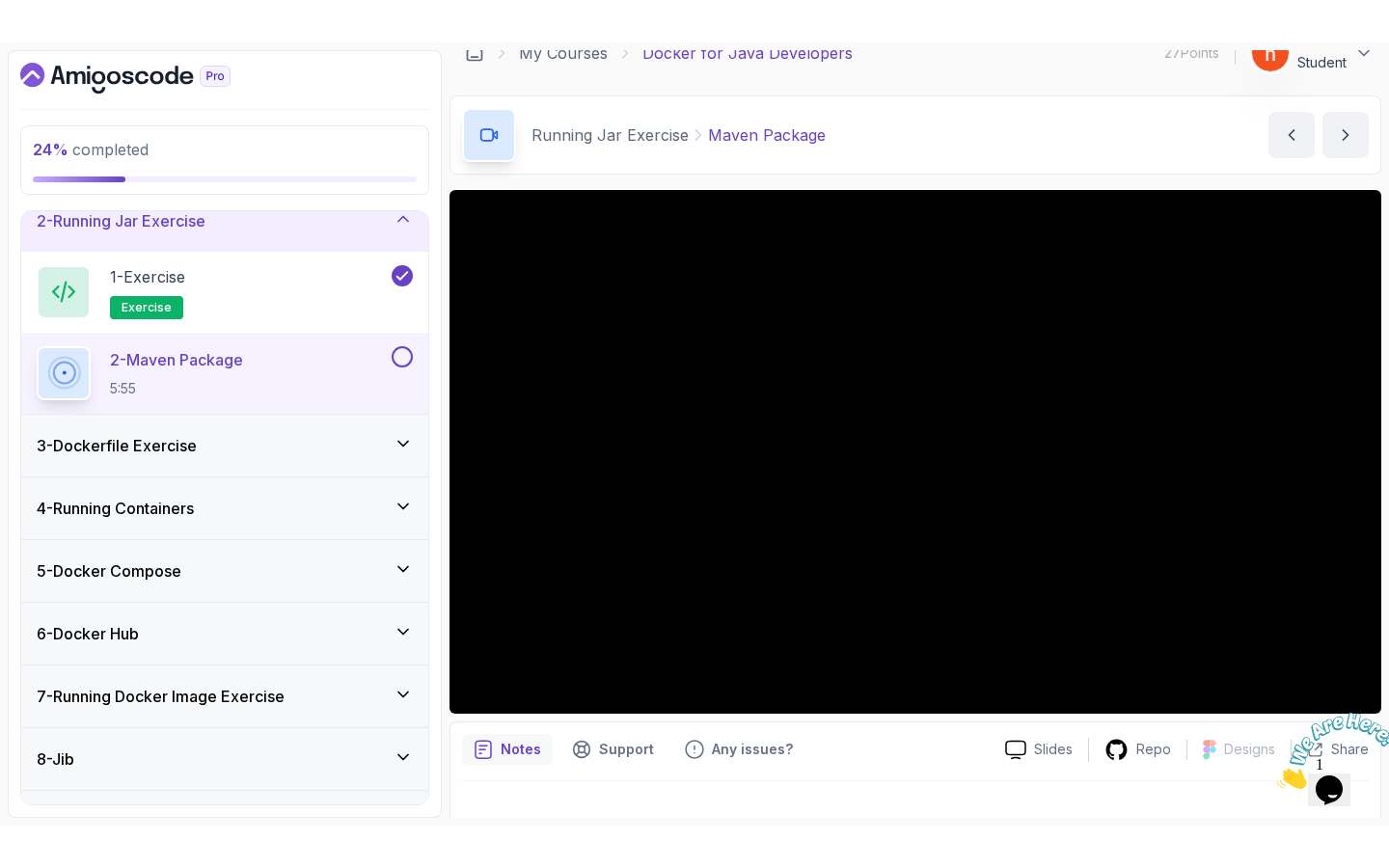 scroll, scrollTop: 54, scrollLeft: 0, axis: vertical 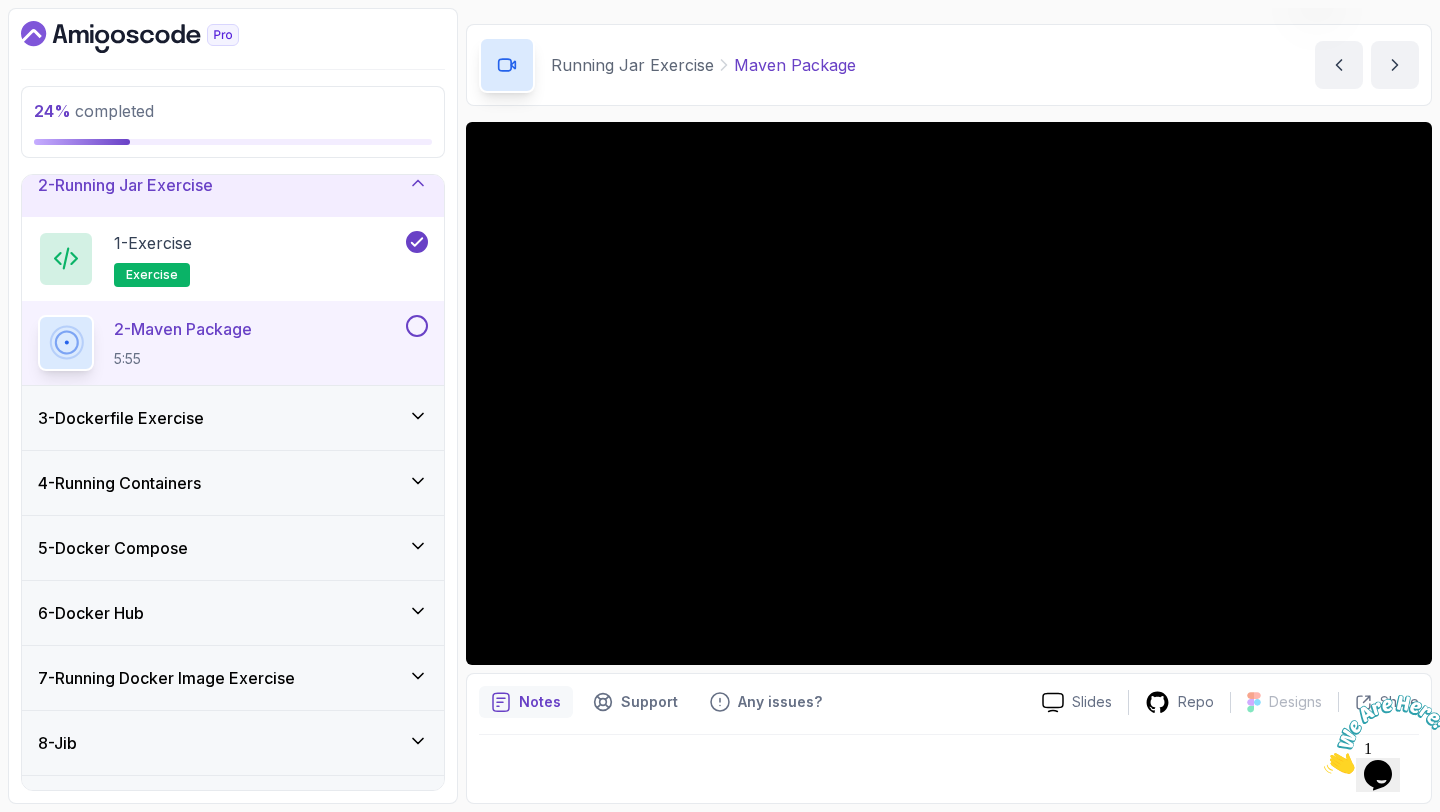 type 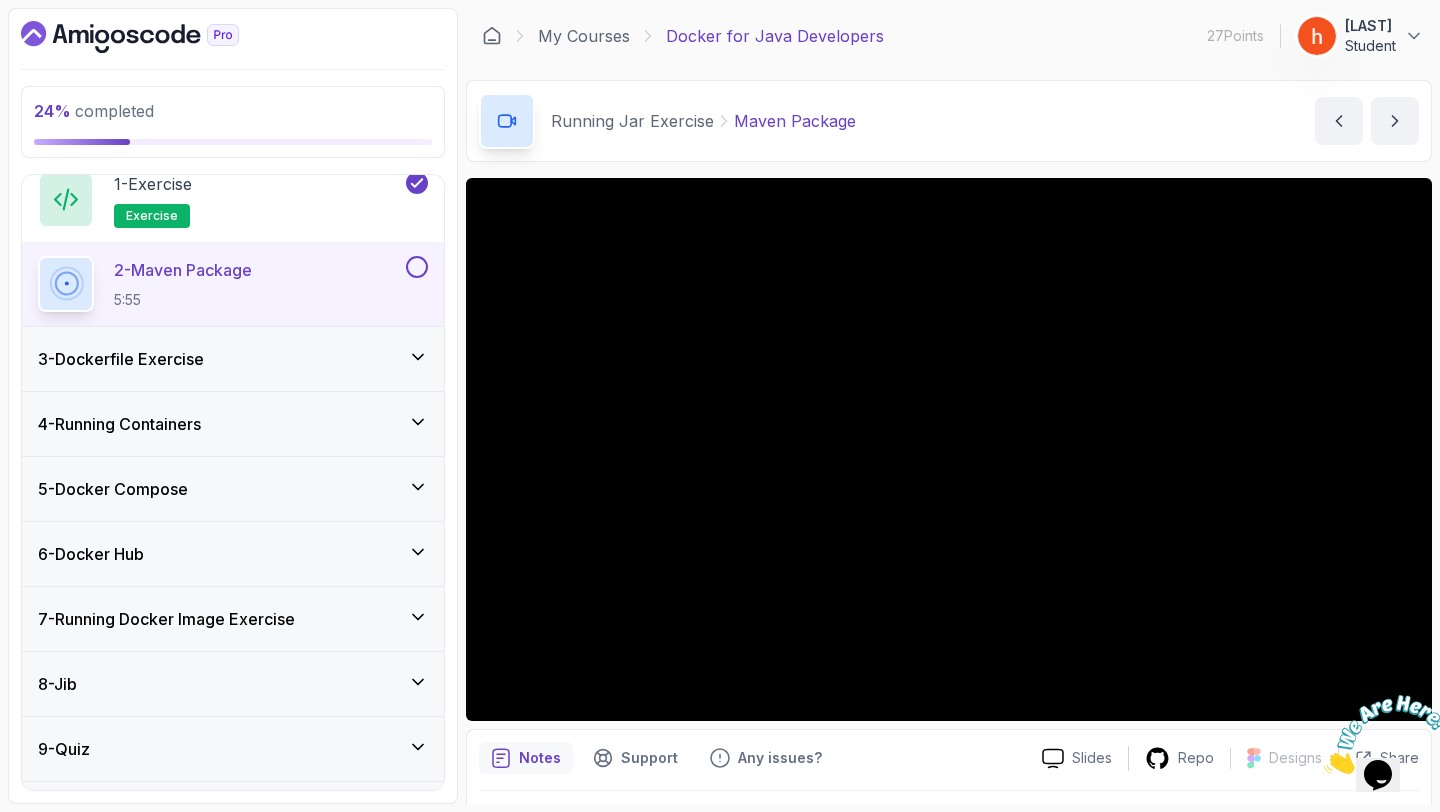 click on "3  -  Dockerfile Exercise" at bounding box center [233, 359] 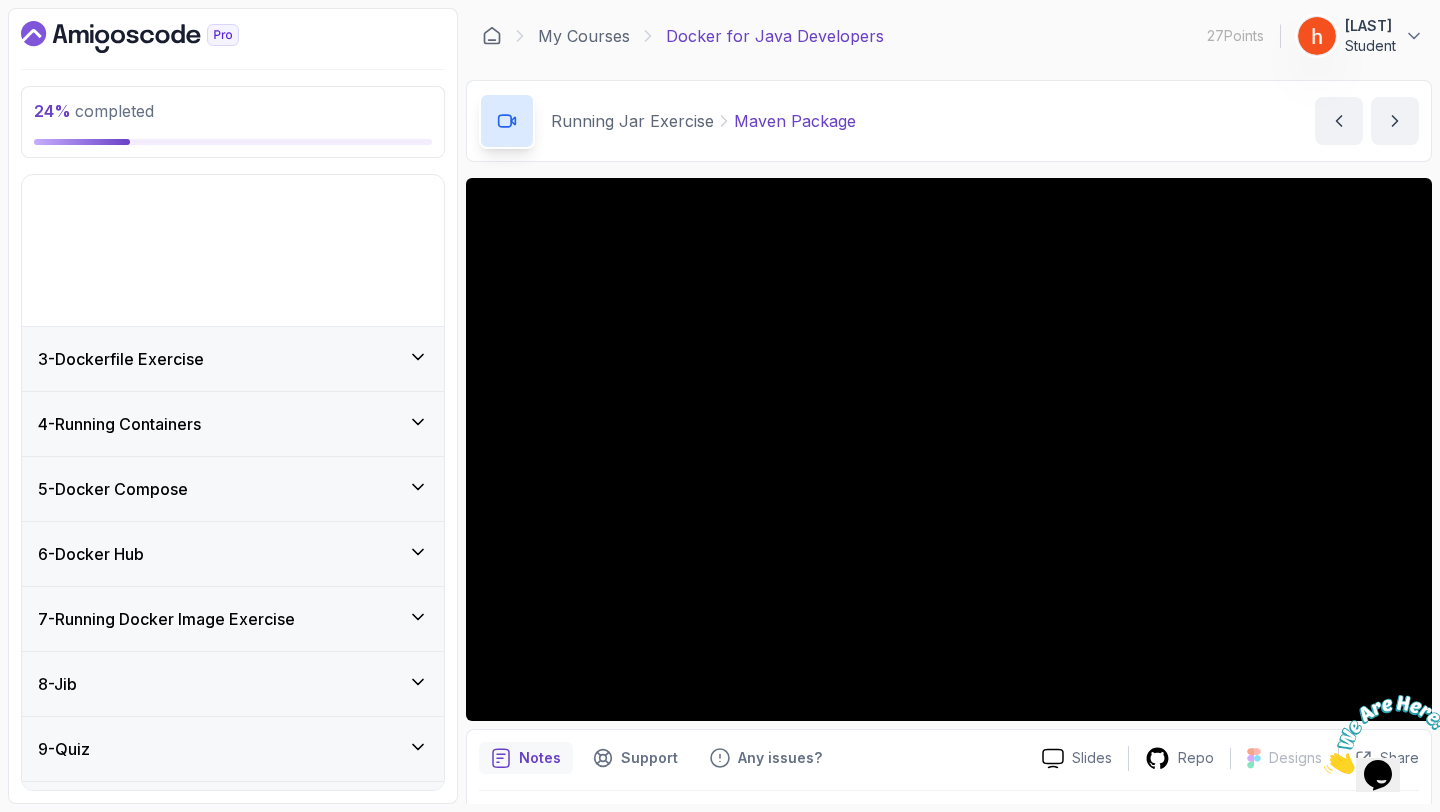 scroll, scrollTop: 34, scrollLeft: 0, axis: vertical 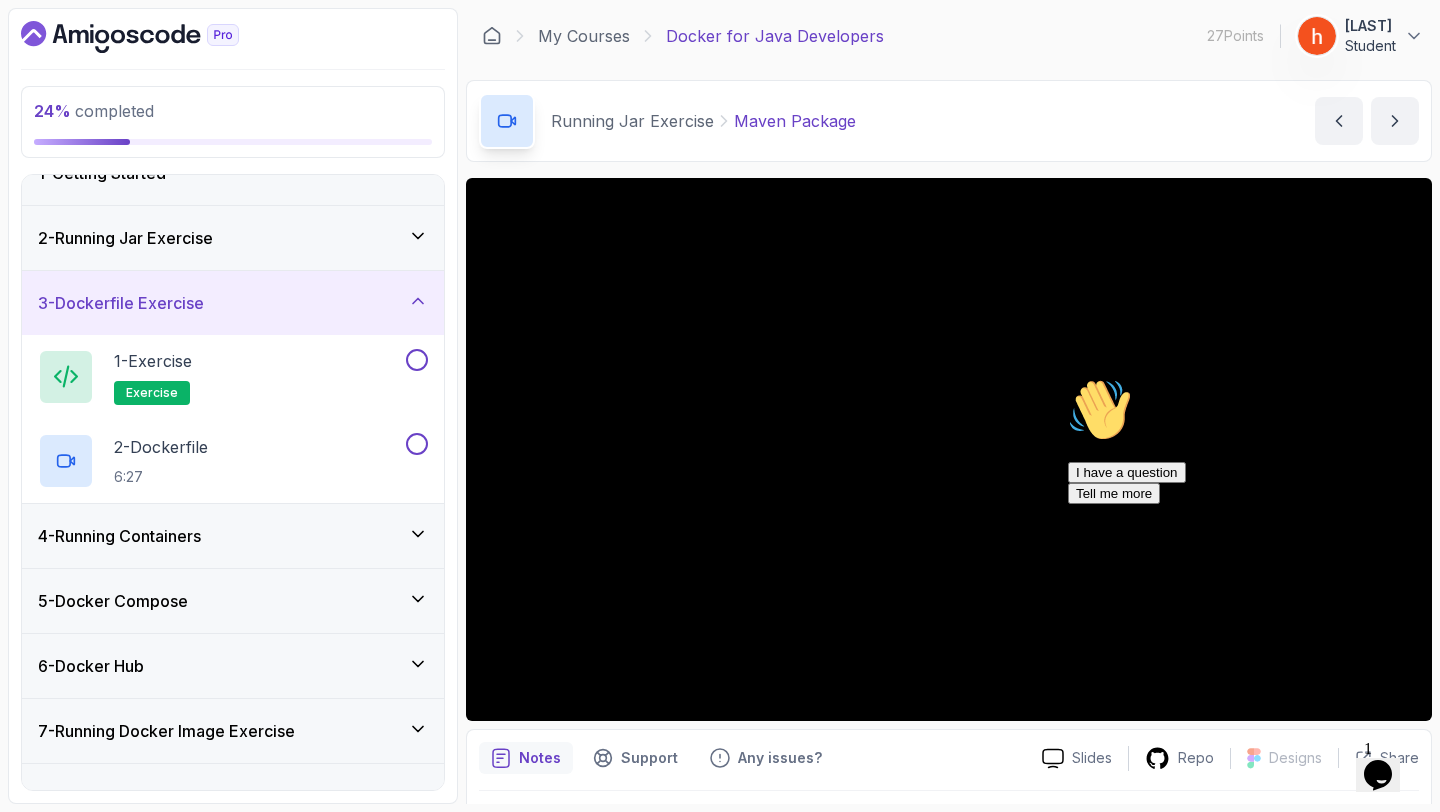 click on "4  -  Running Containers" at bounding box center (233, 536) 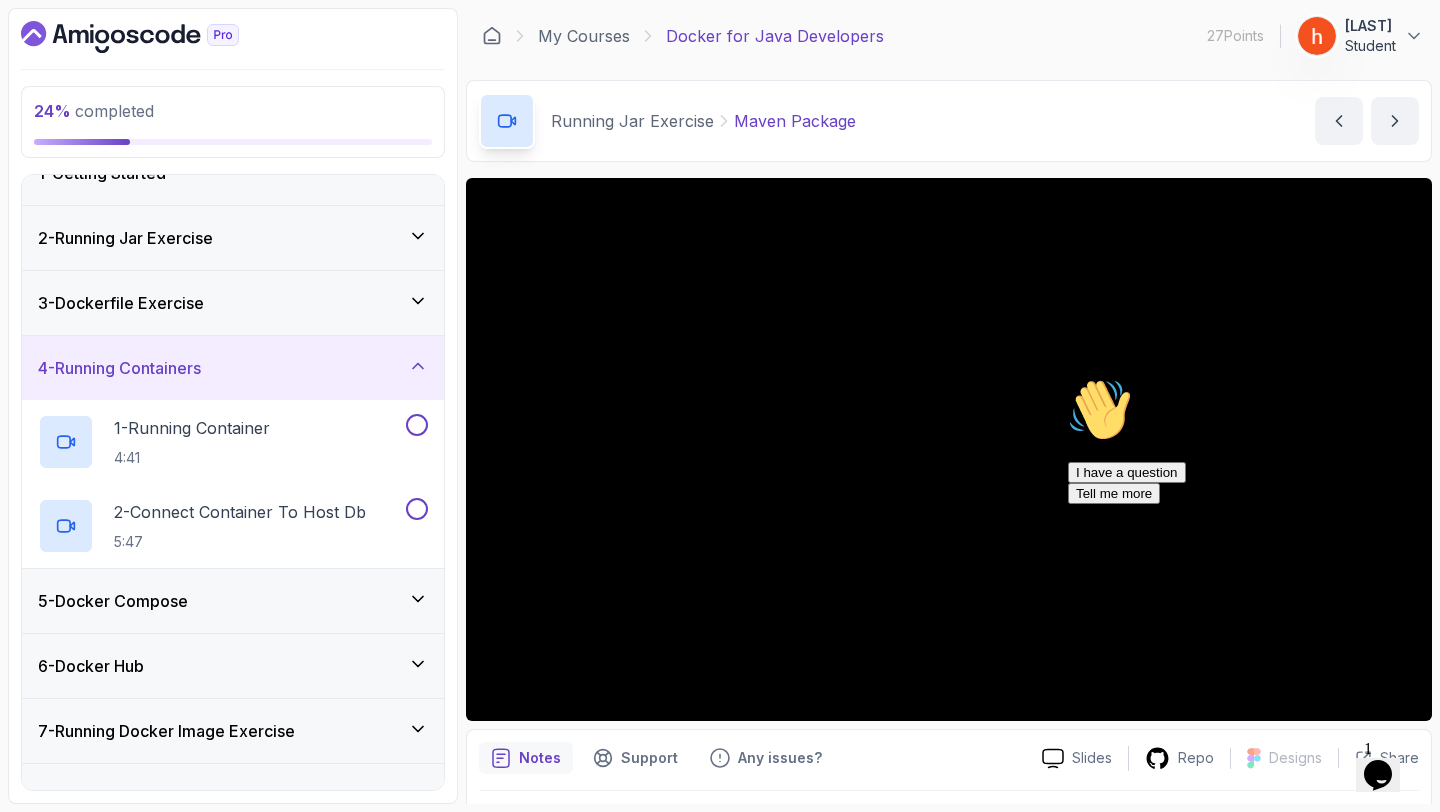 click on "4  -  Running Containers" at bounding box center (233, 368) 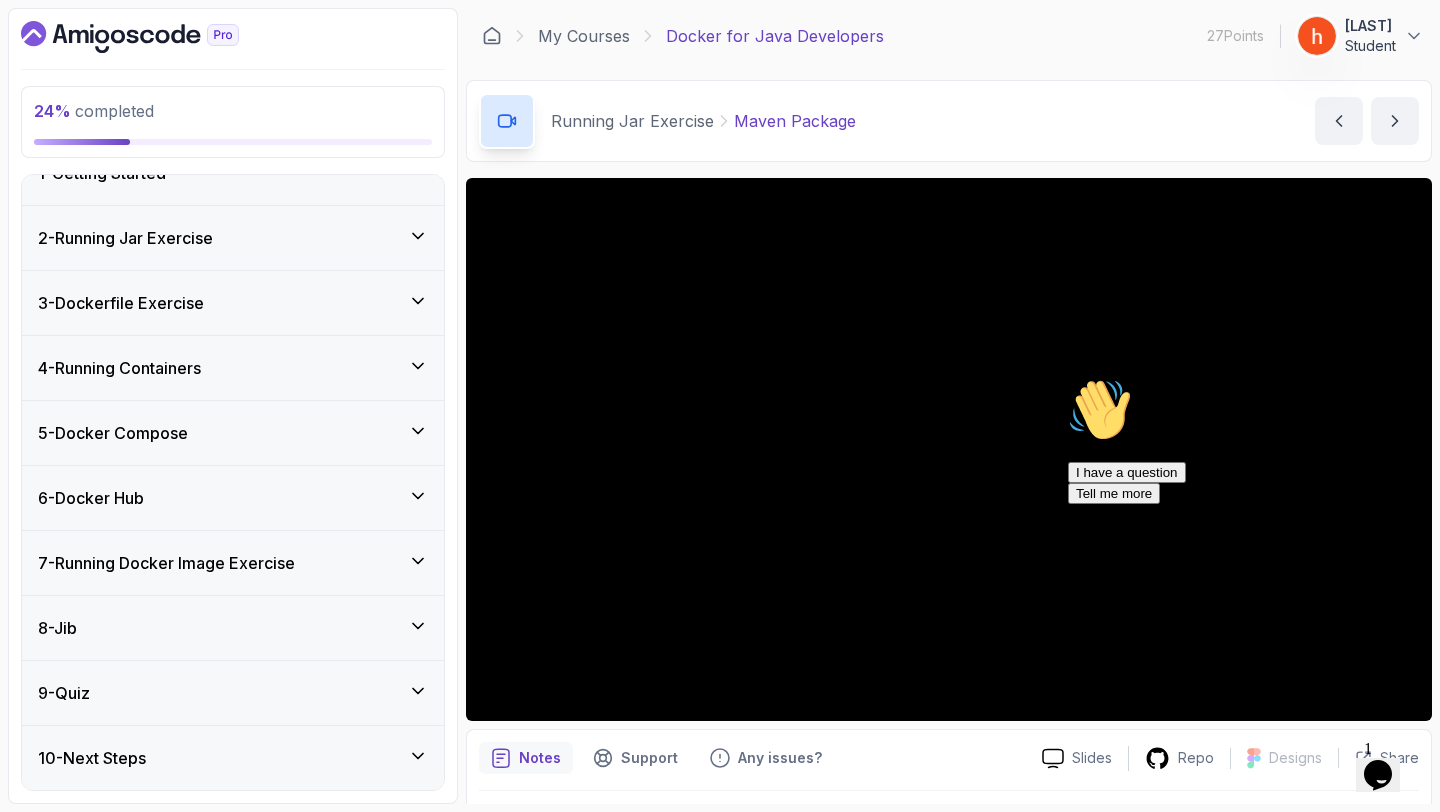 scroll, scrollTop: 0, scrollLeft: 0, axis: both 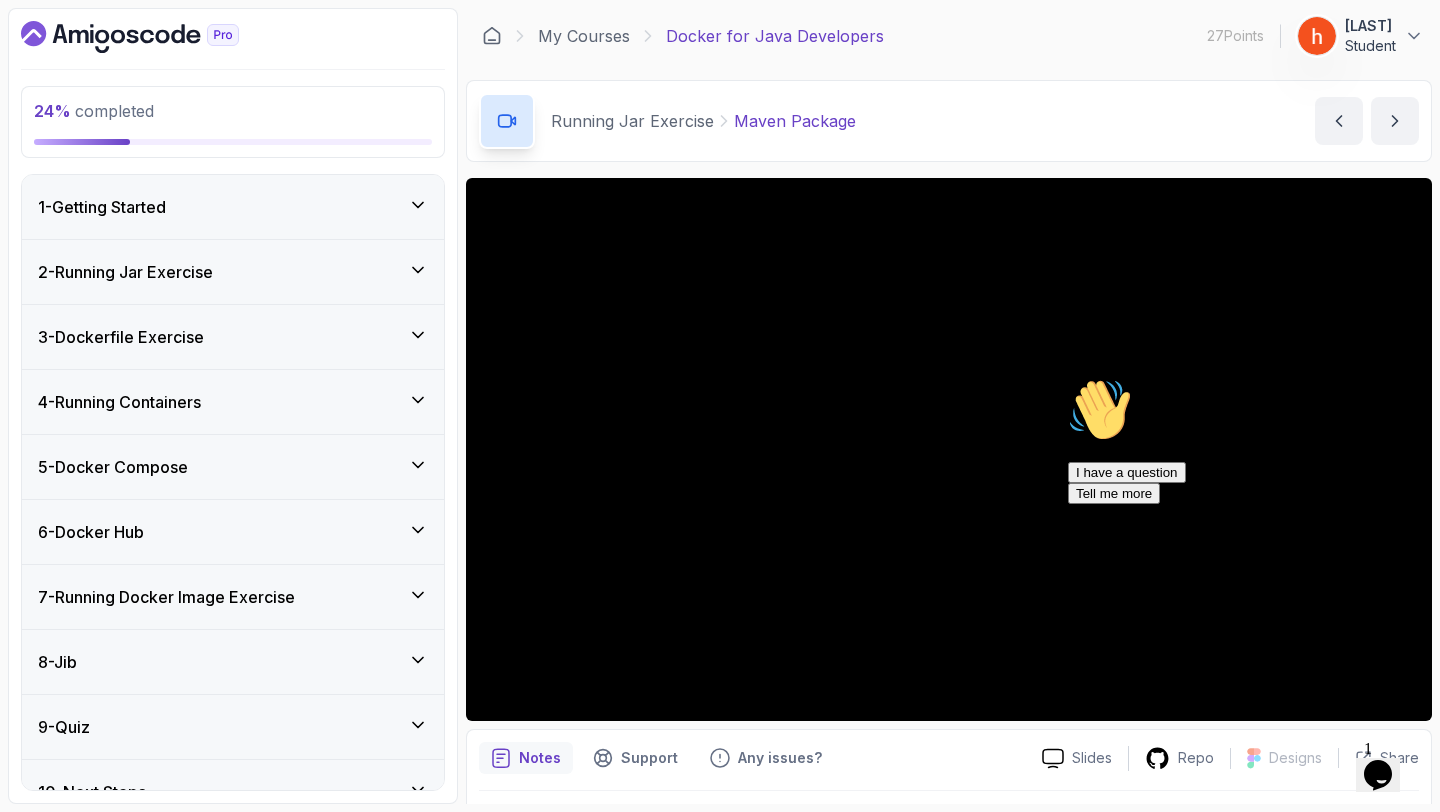 click on "2  -  Running Jar Exercise" at bounding box center [233, 272] 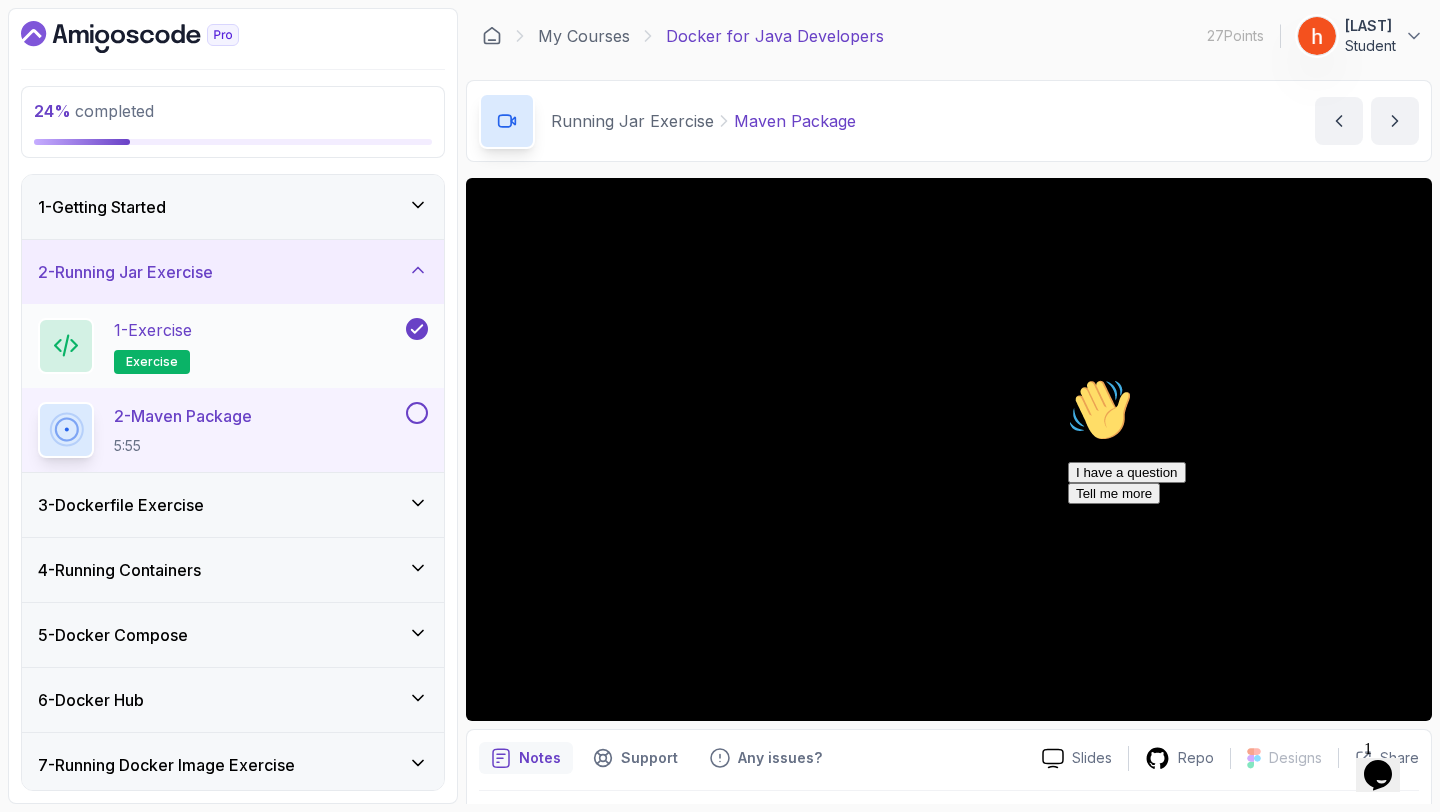 click on "1  -  Exercise" at bounding box center (153, 330) 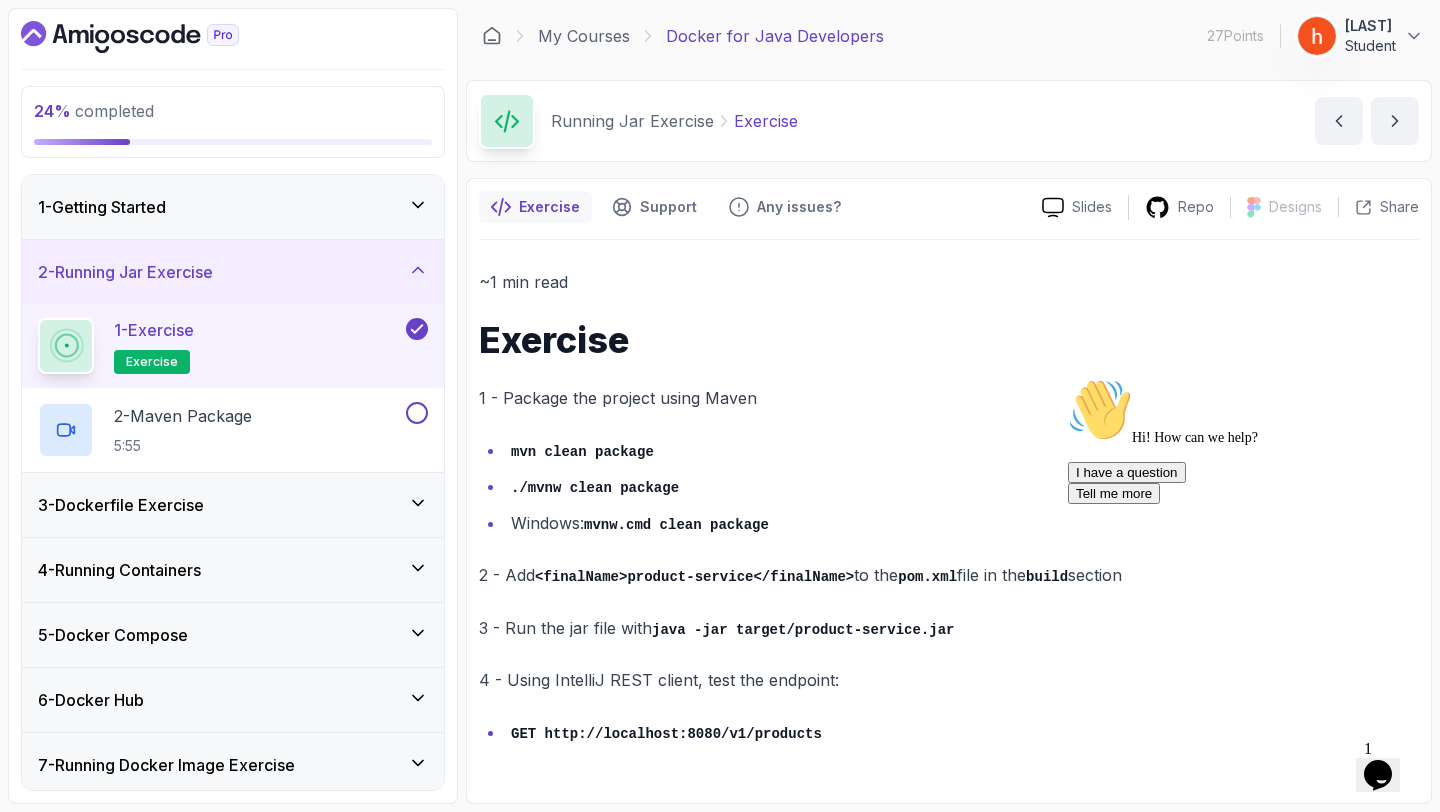 click at bounding box center [1068, 378] 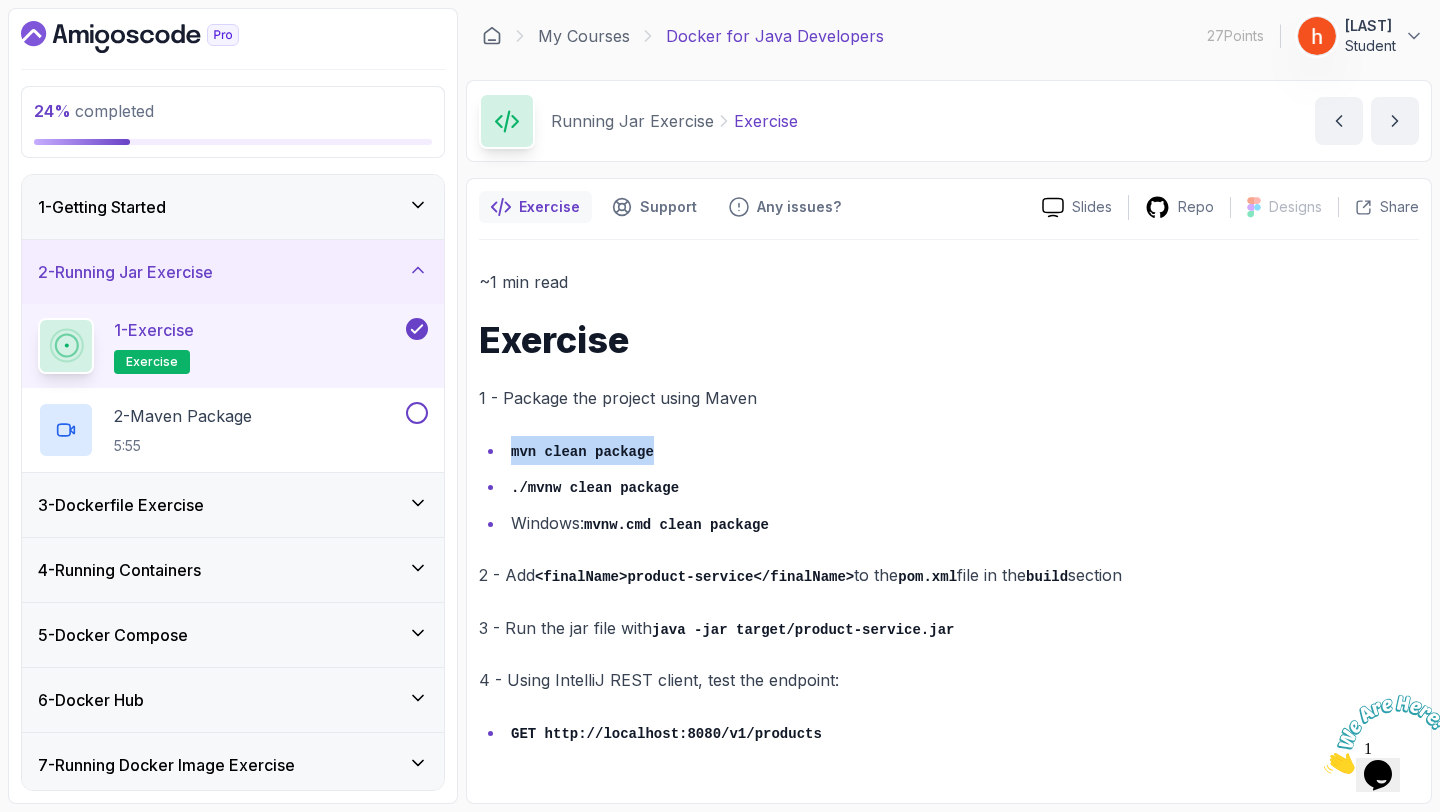 drag, startPoint x: 504, startPoint y: 455, endPoint x: 796, endPoint y: 464, distance: 292.13867 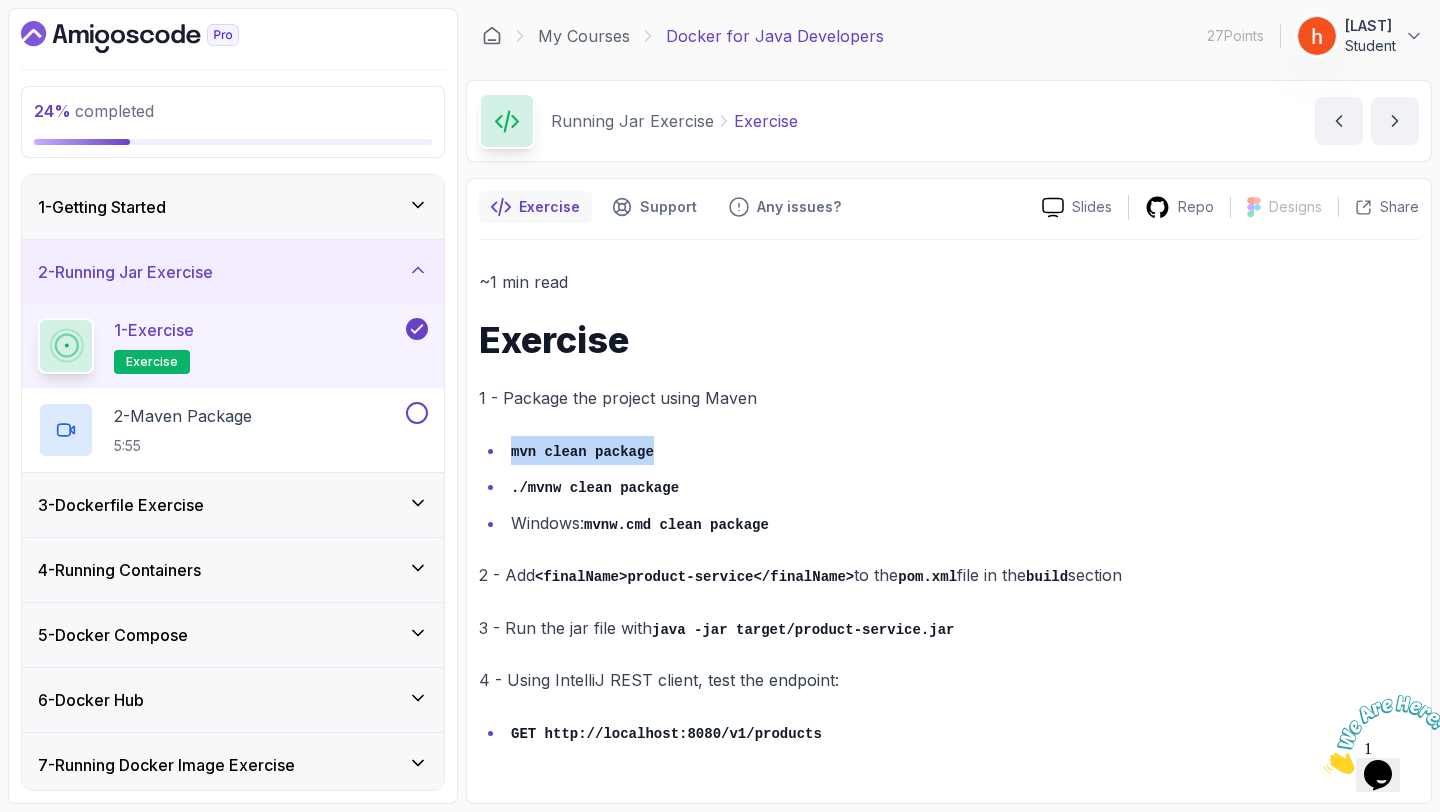 copy on "mvn clean package" 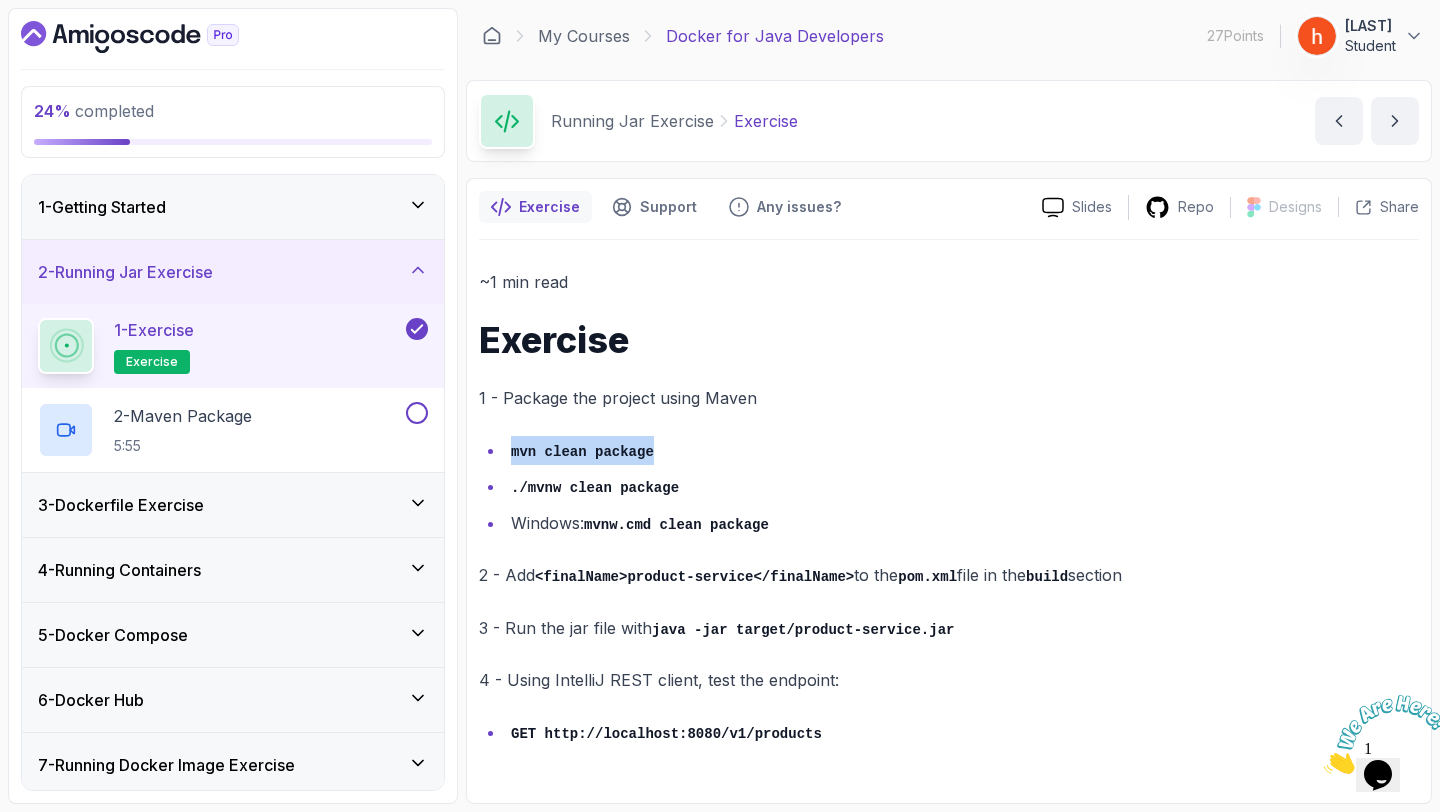 click on "mvn clean package
./mvnw clean package
Windows:  mvnw.cmd clean package" at bounding box center (949, 487) 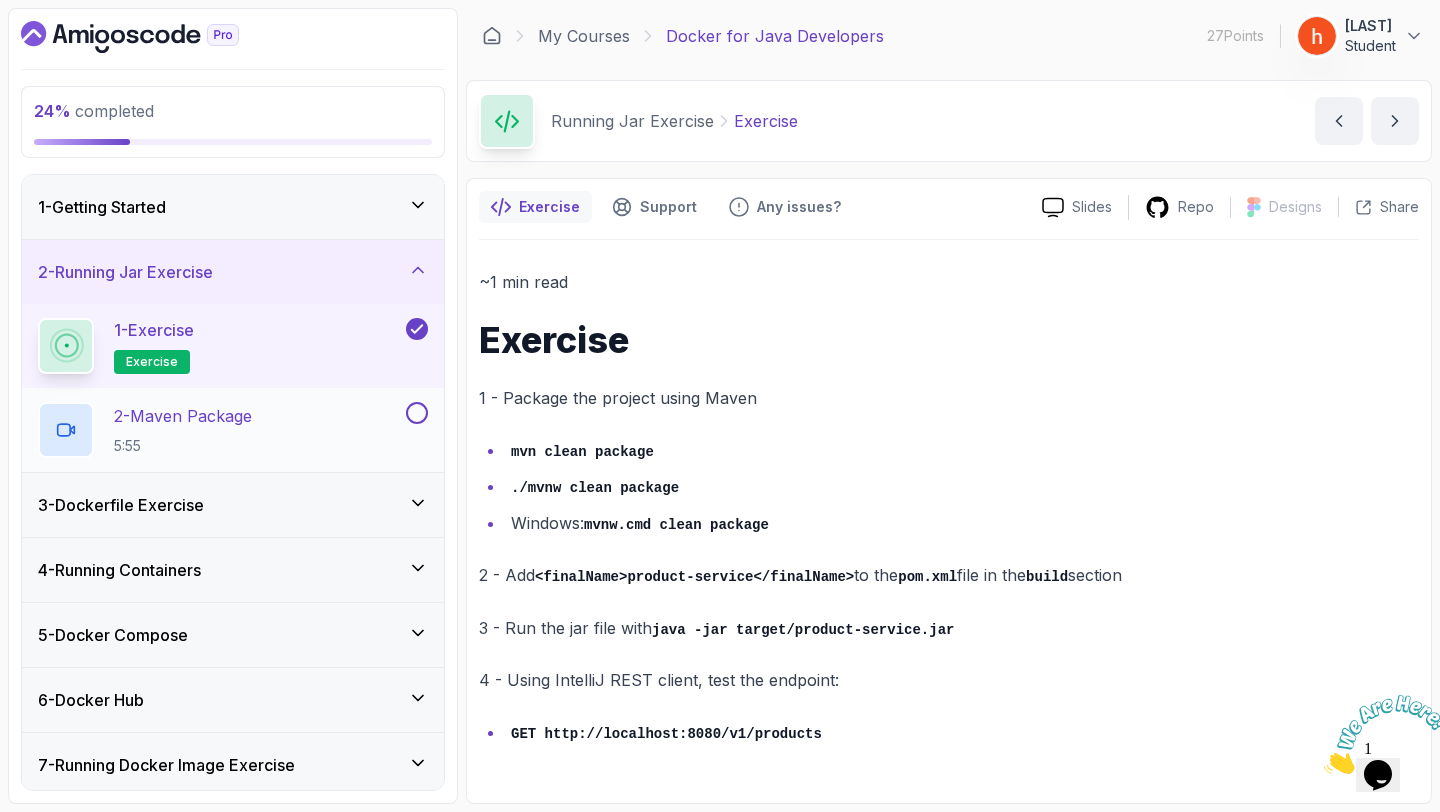 click on "2  -  Maven Package" at bounding box center (183, 416) 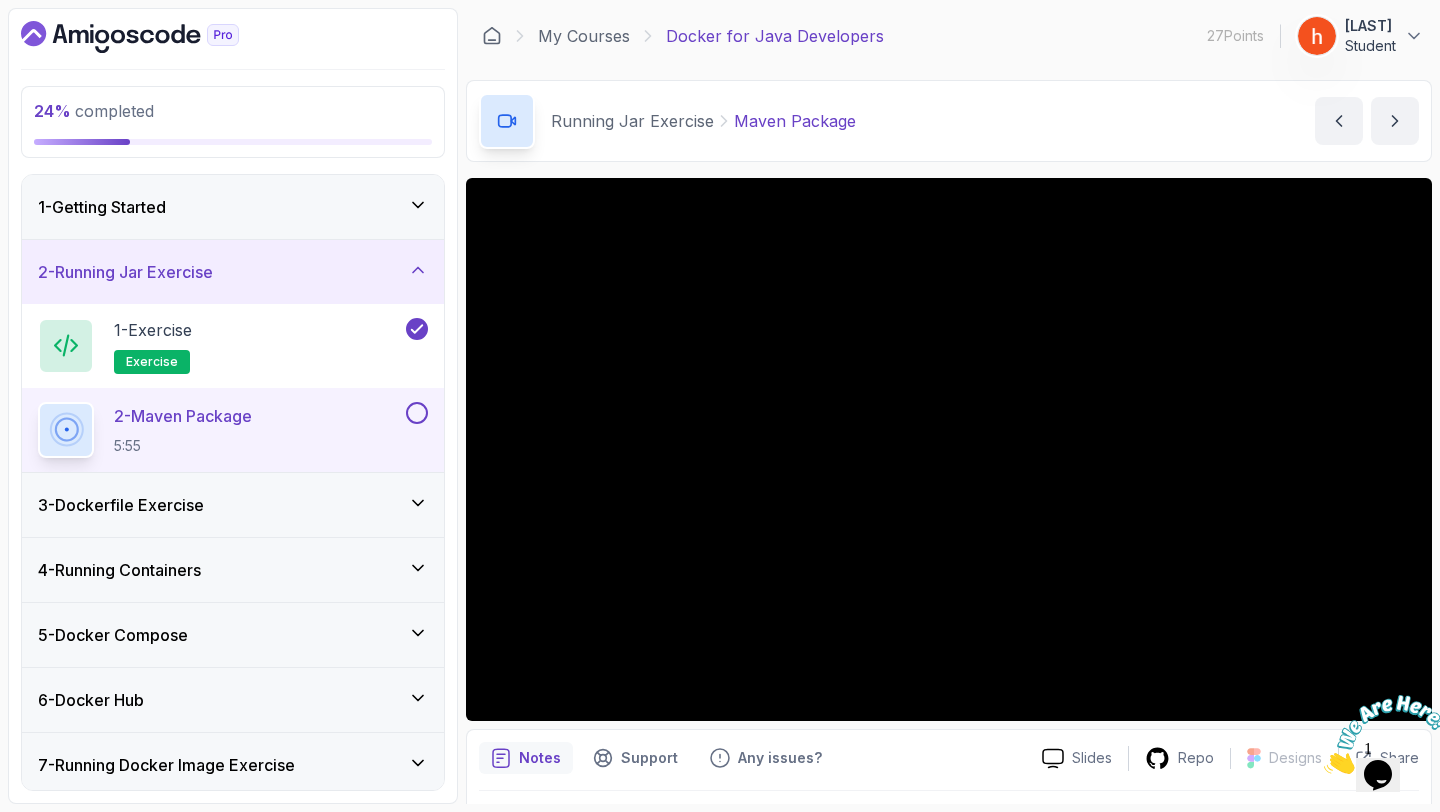 click on "3  -  Dockerfile Exercise" at bounding box center (233, 505) 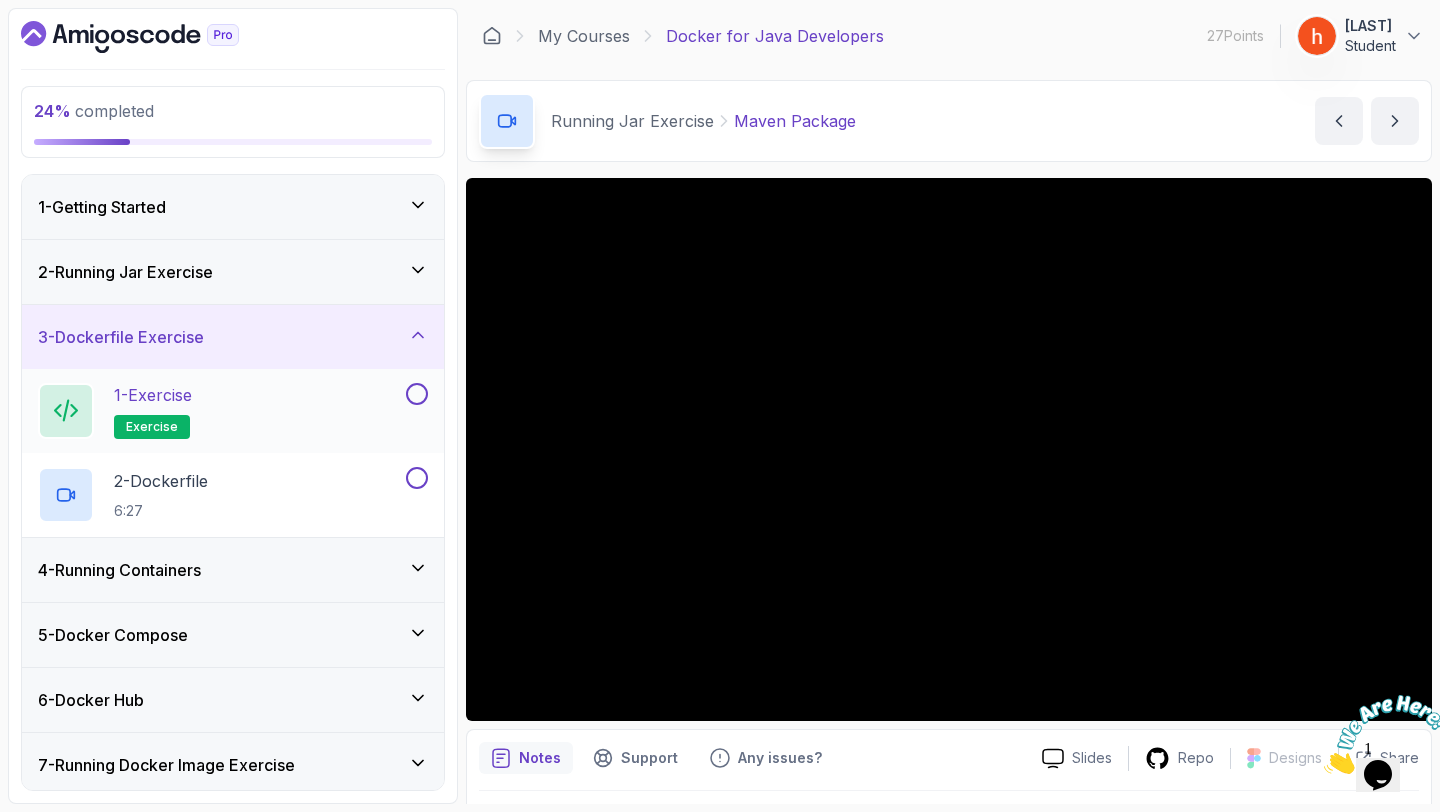 click on "1  -  Exercise" at bounding box center (153, 395) 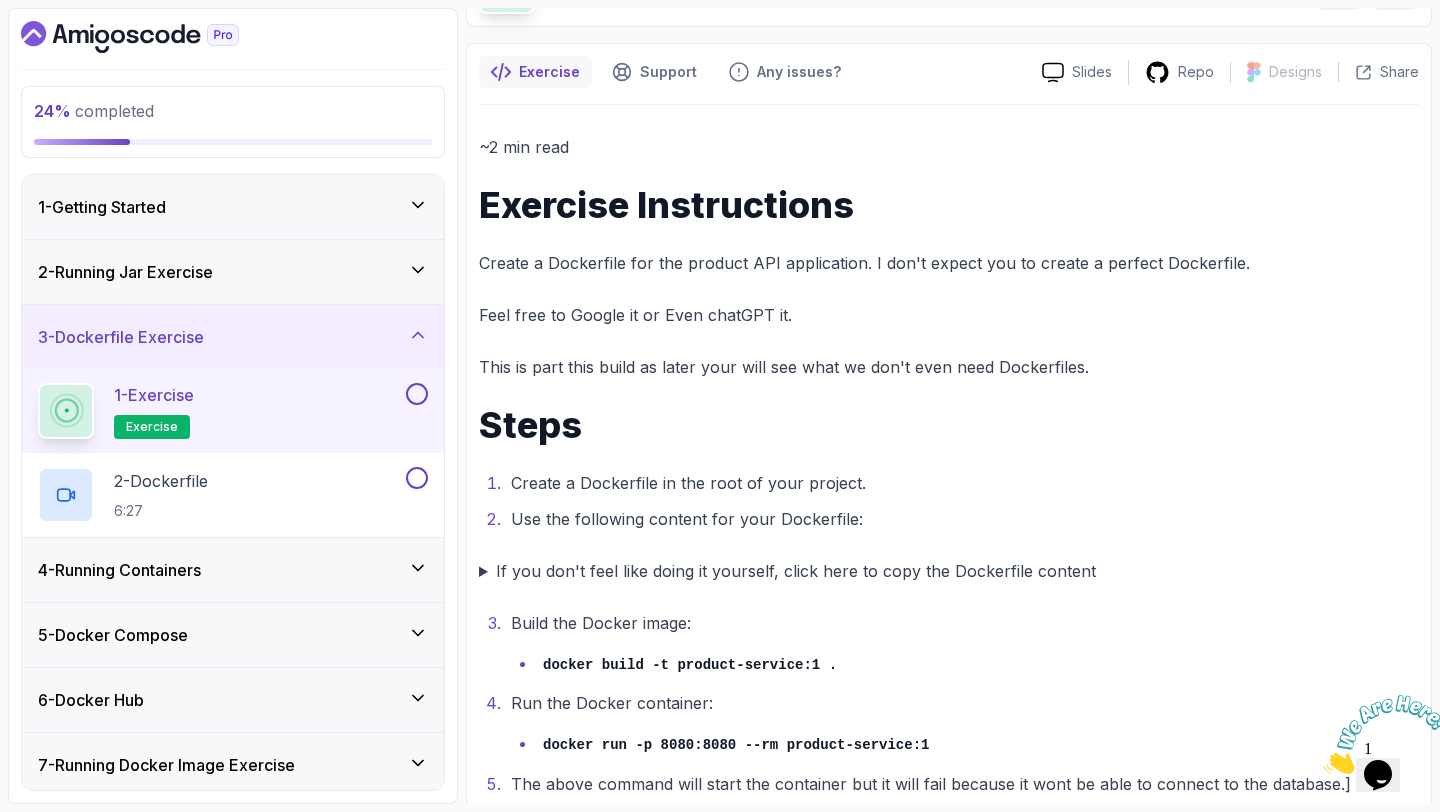 scroll, scrollTop: 177, scrollLeft: 0, axis: vertical 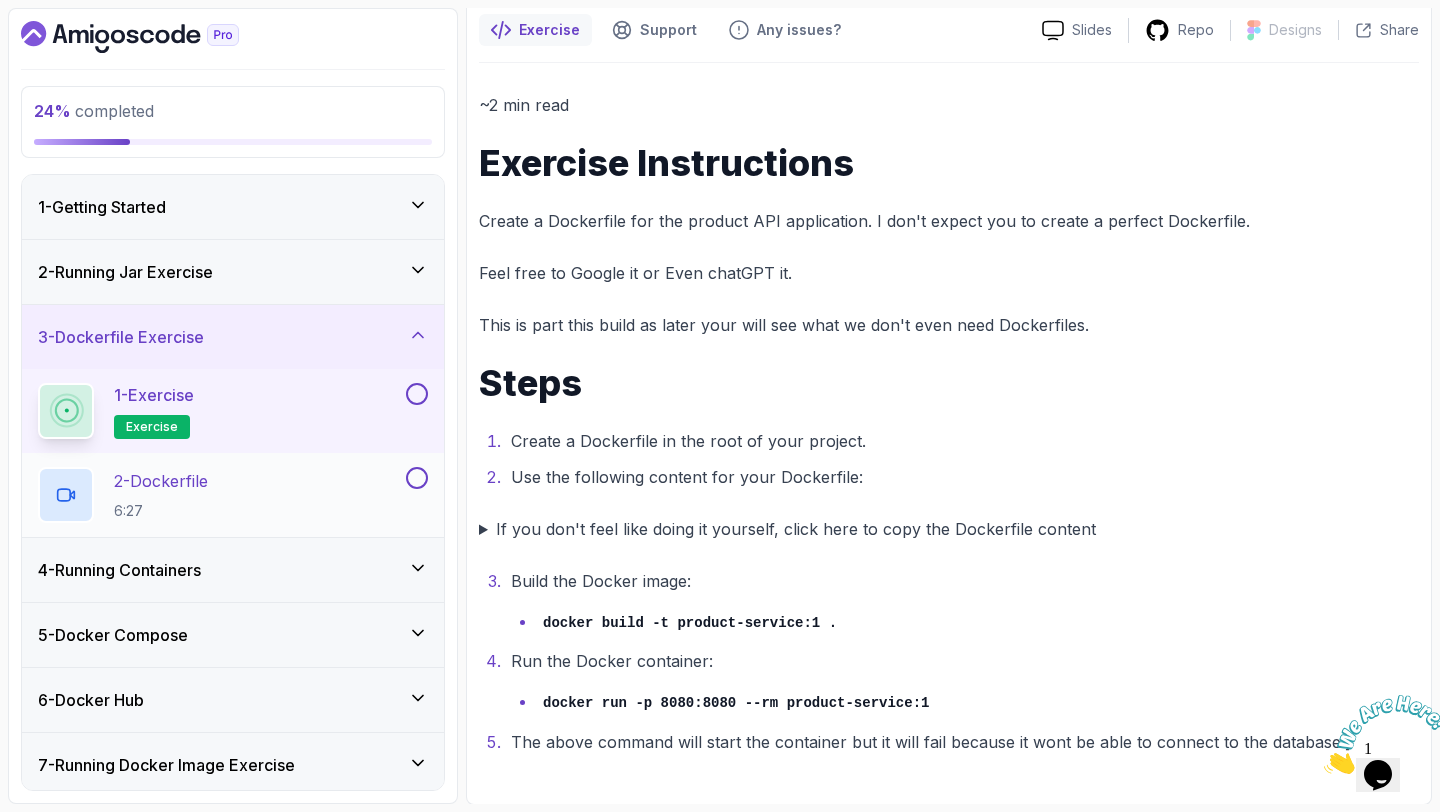 click on "2  -  Dockerfile" at bounding box center [161, 481] 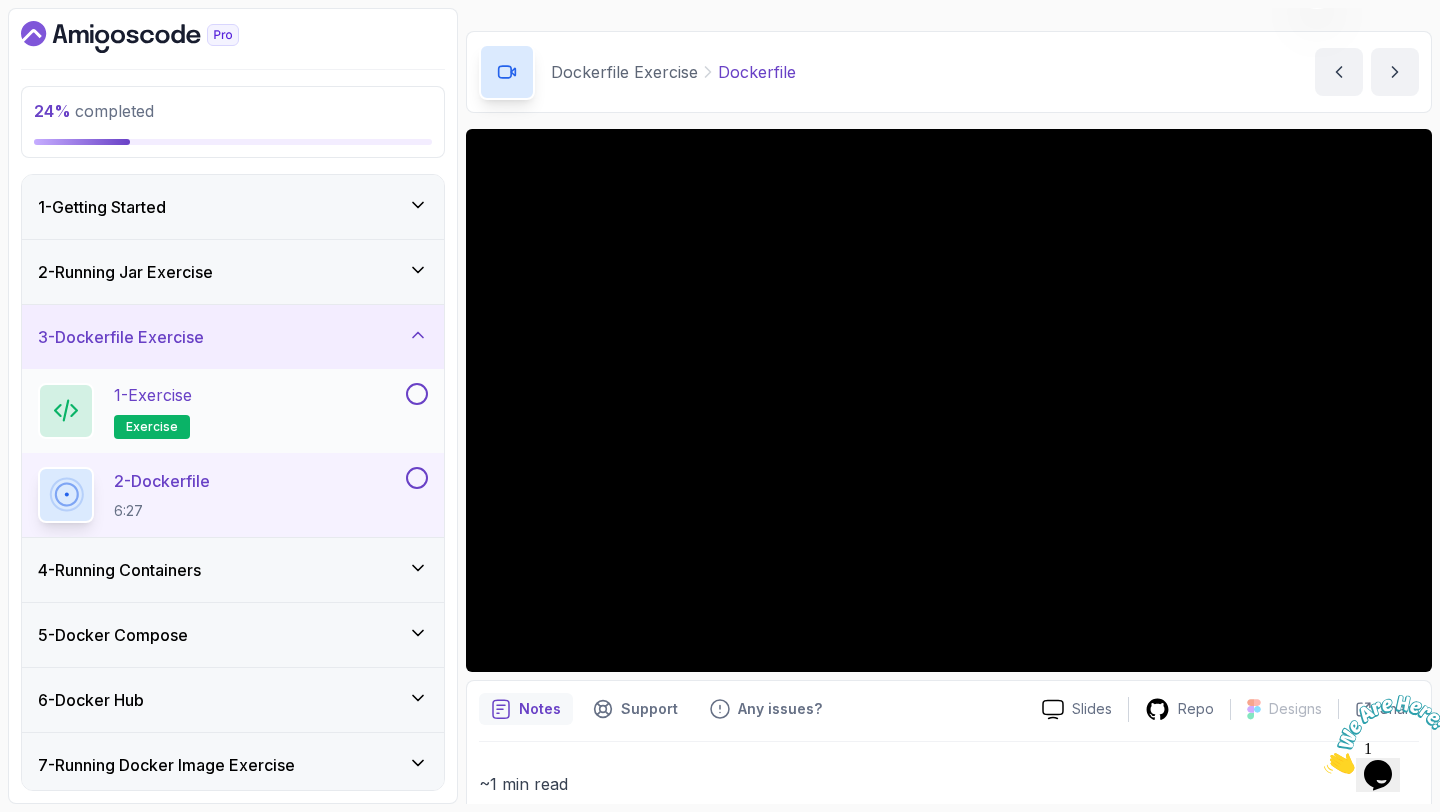 click on "1  -  Exercise" at bounding box center [153, 395] 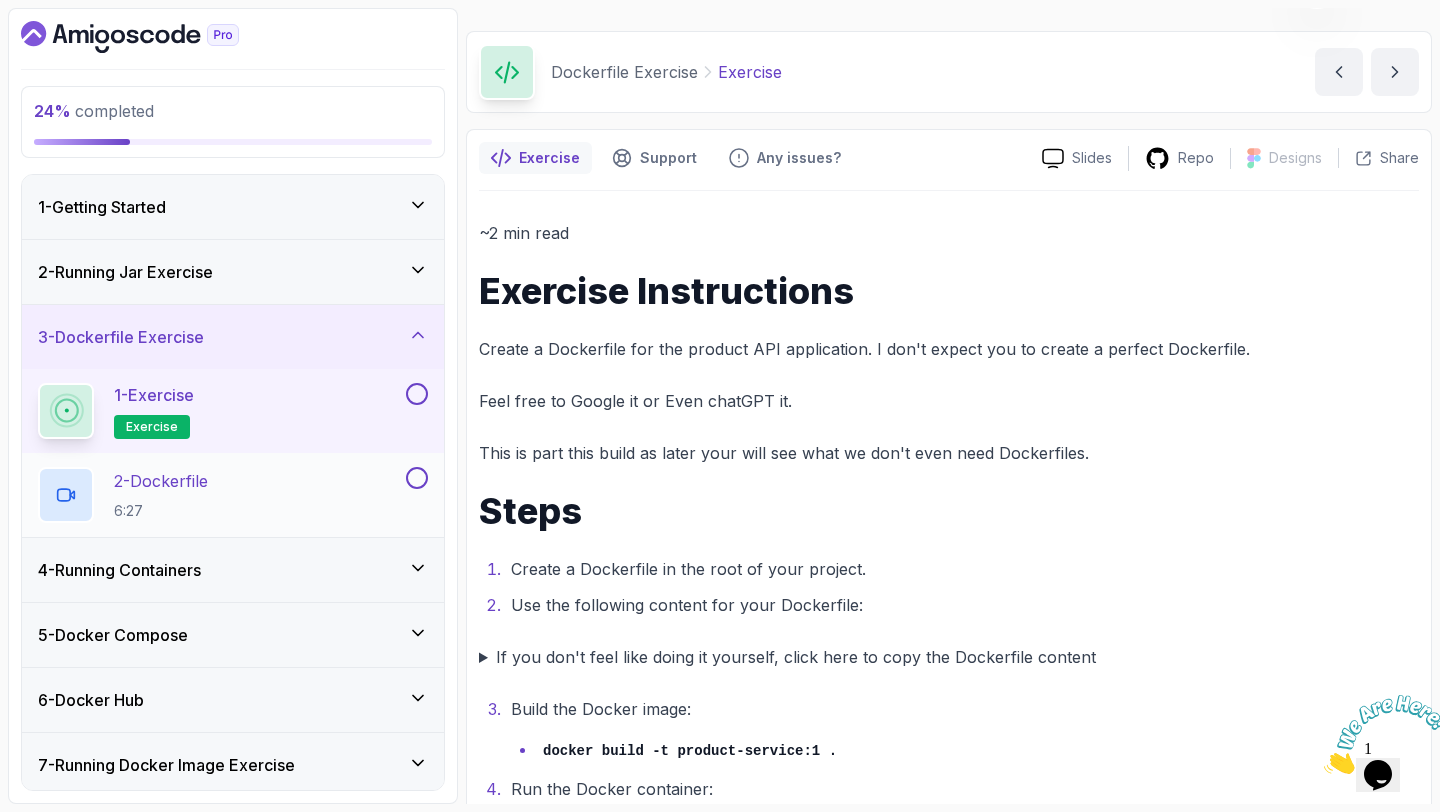 click on "2  -  Dockerfile" at bounding box center (161, 481) 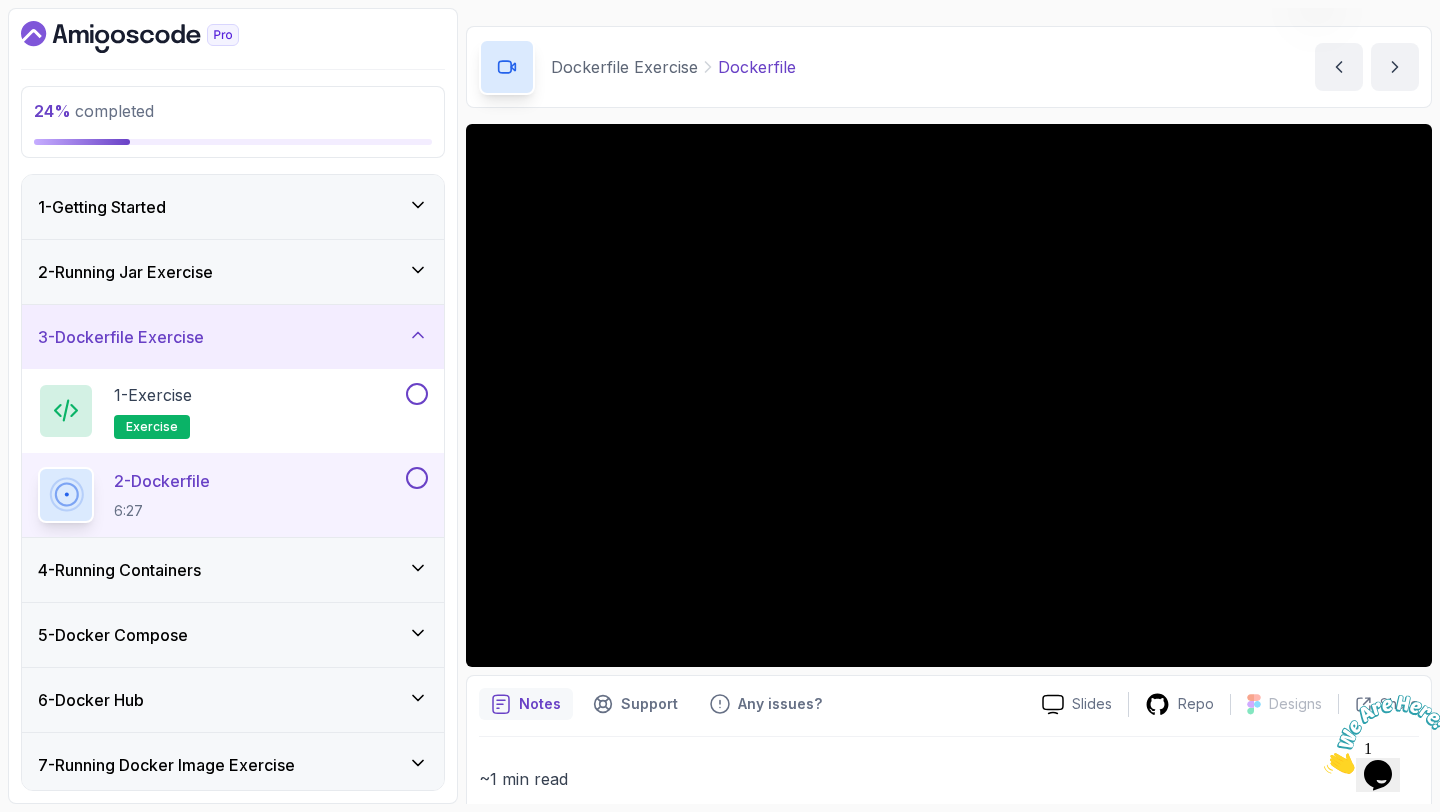 scroll, scrollTop: 0, scrollLeft: 0, axis: both 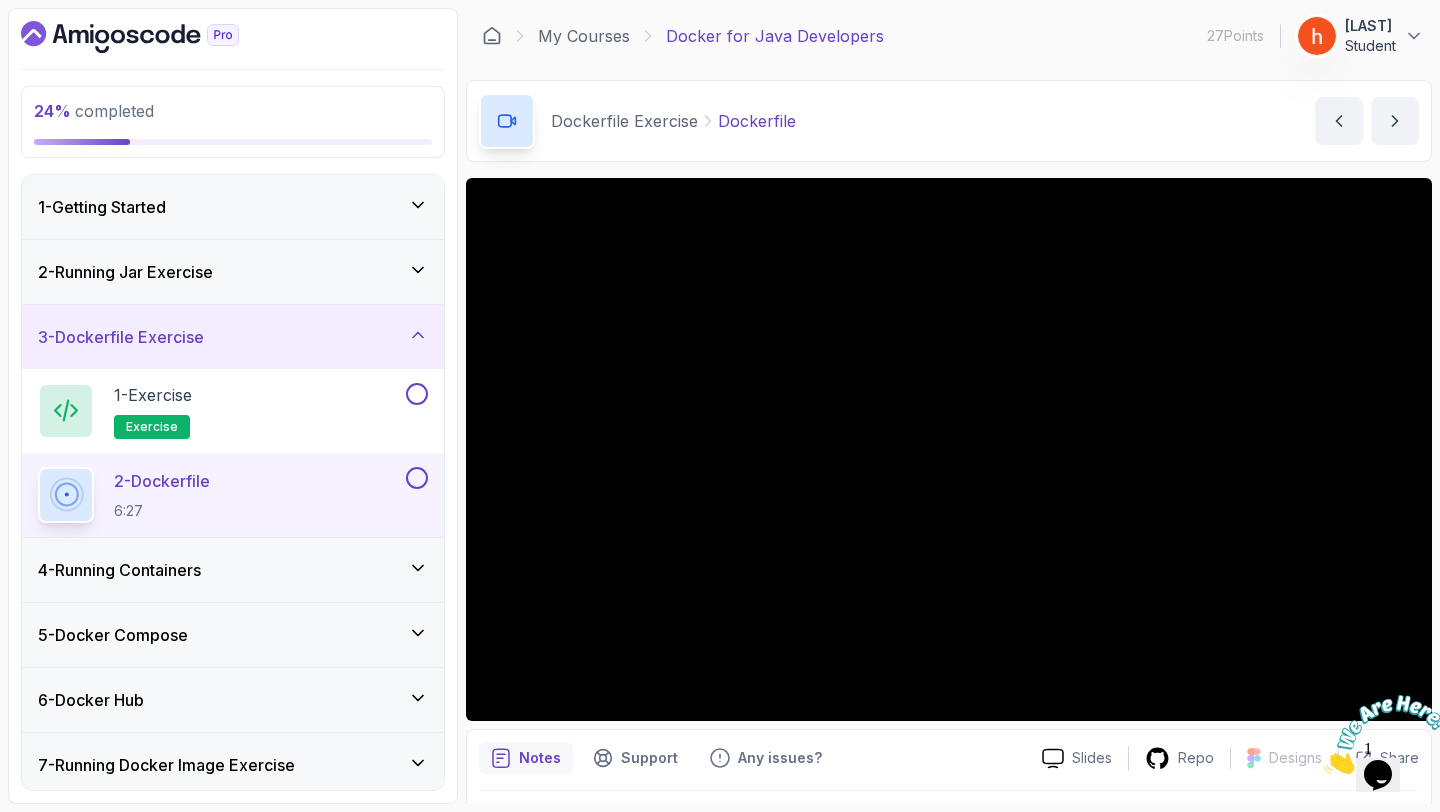 click on "1  -  Getting Started" at bounding box center [233, 207] 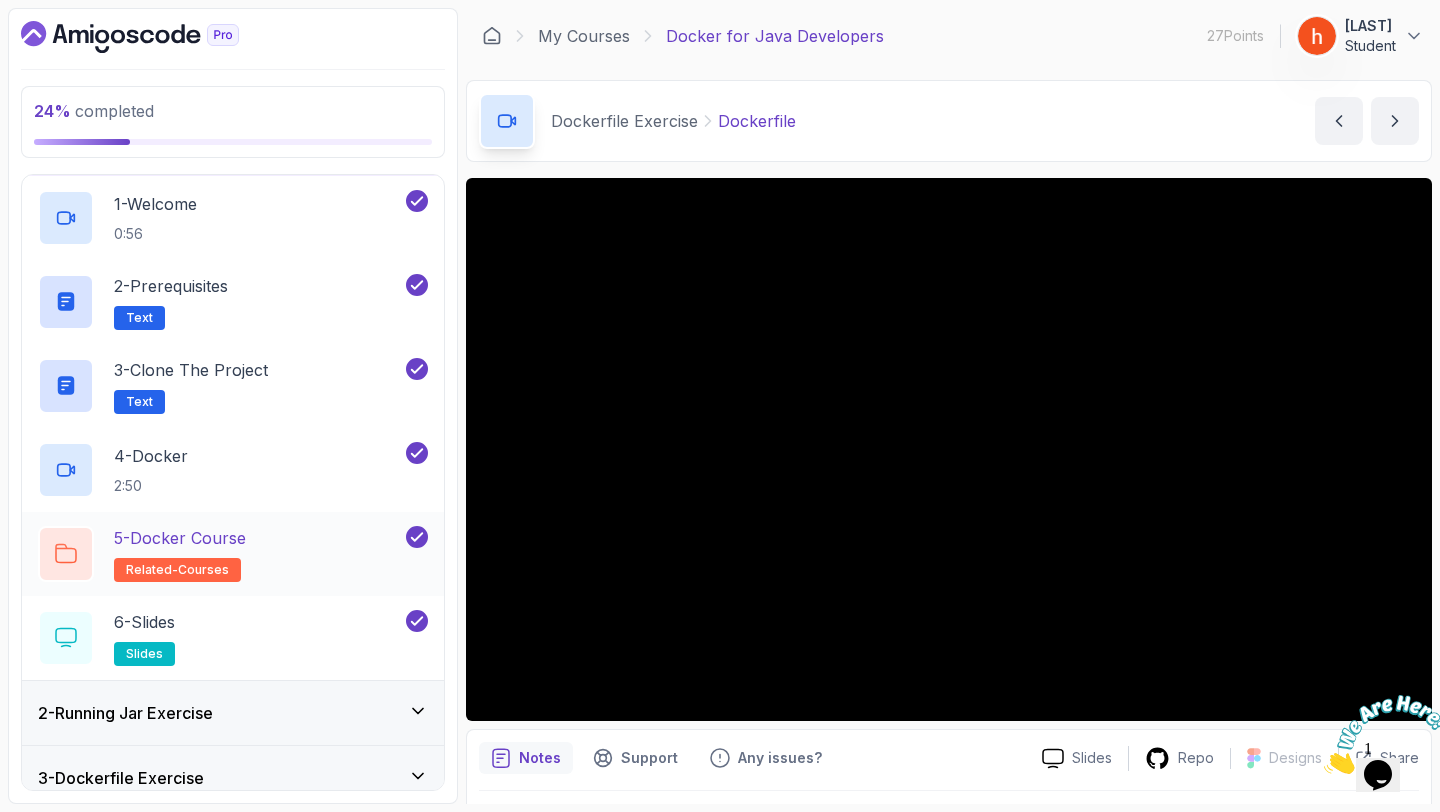 scroll, scrollTop: 49, scrollLeft: 0, axis: vertical 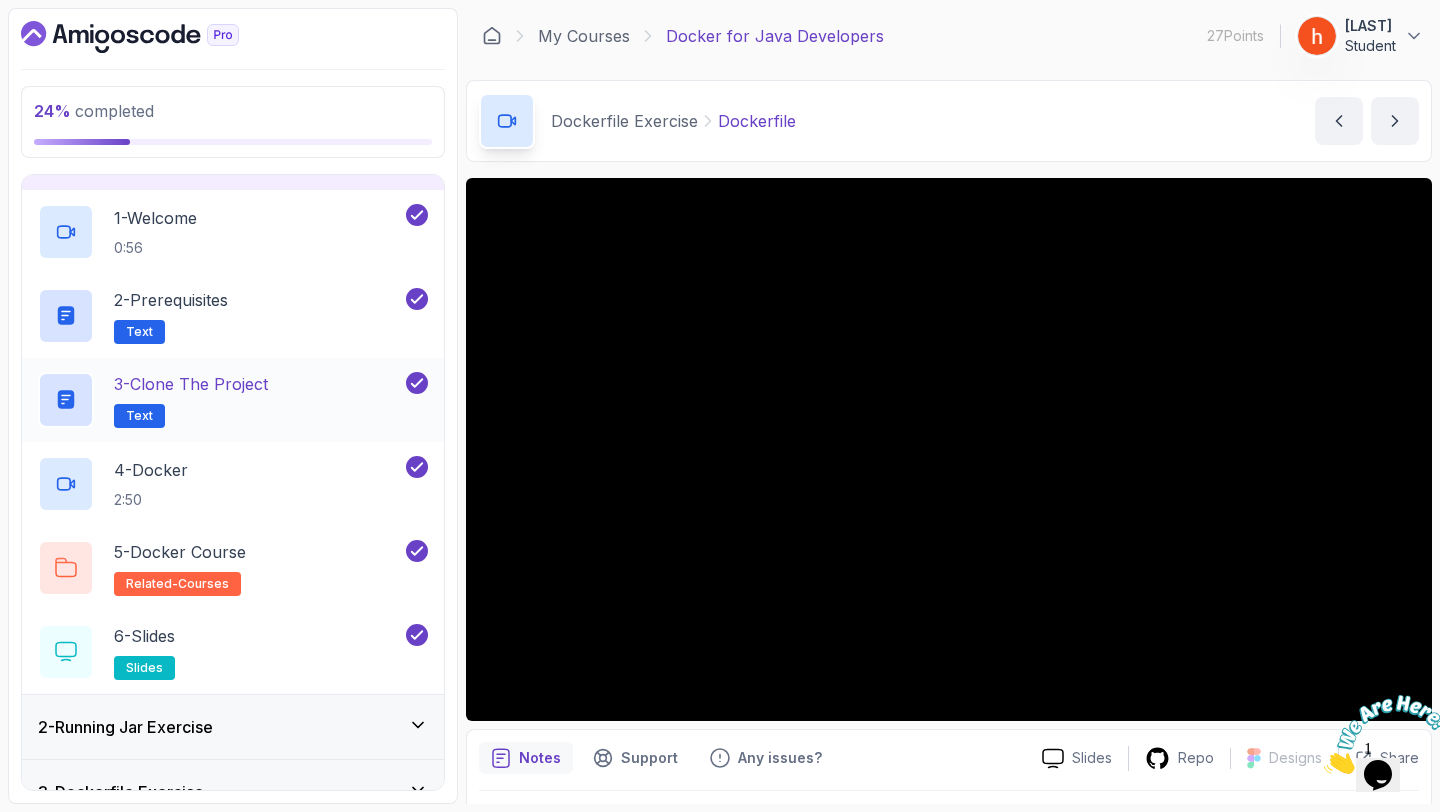 click on "3  -  Clone the Project" at bounding box center (191, 384) 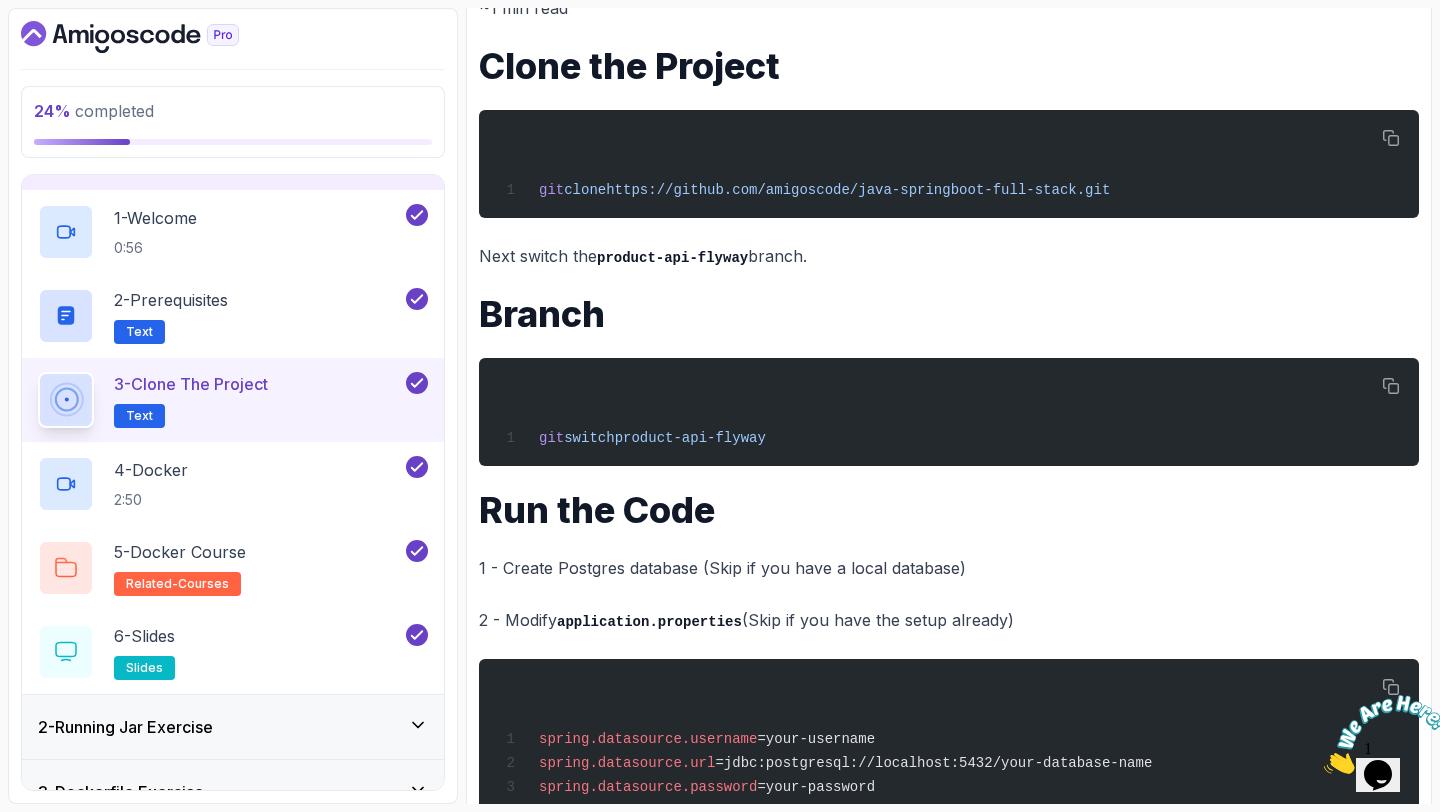 scroll, scrollTop: 382, scrollLeft: 0, axis: vertical 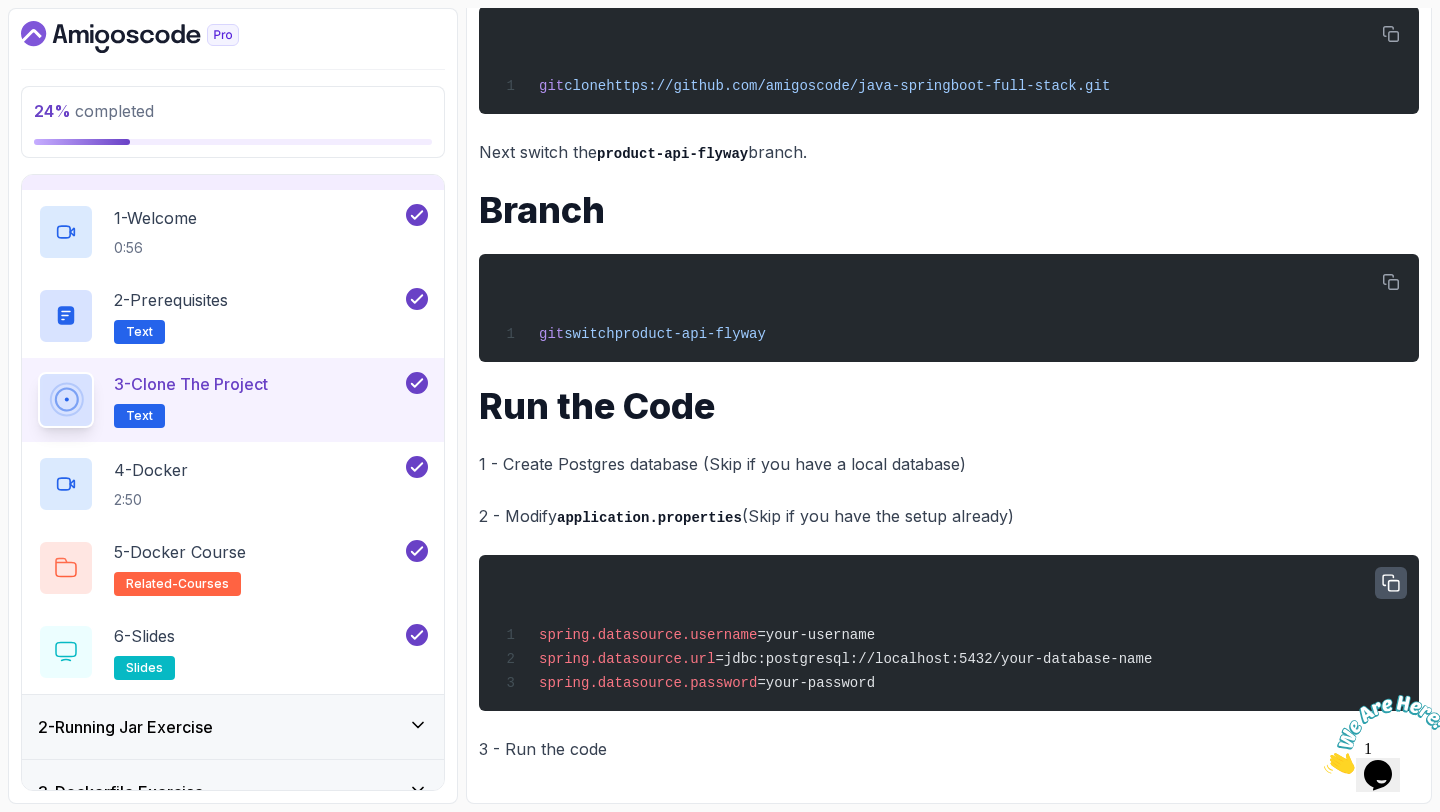 click 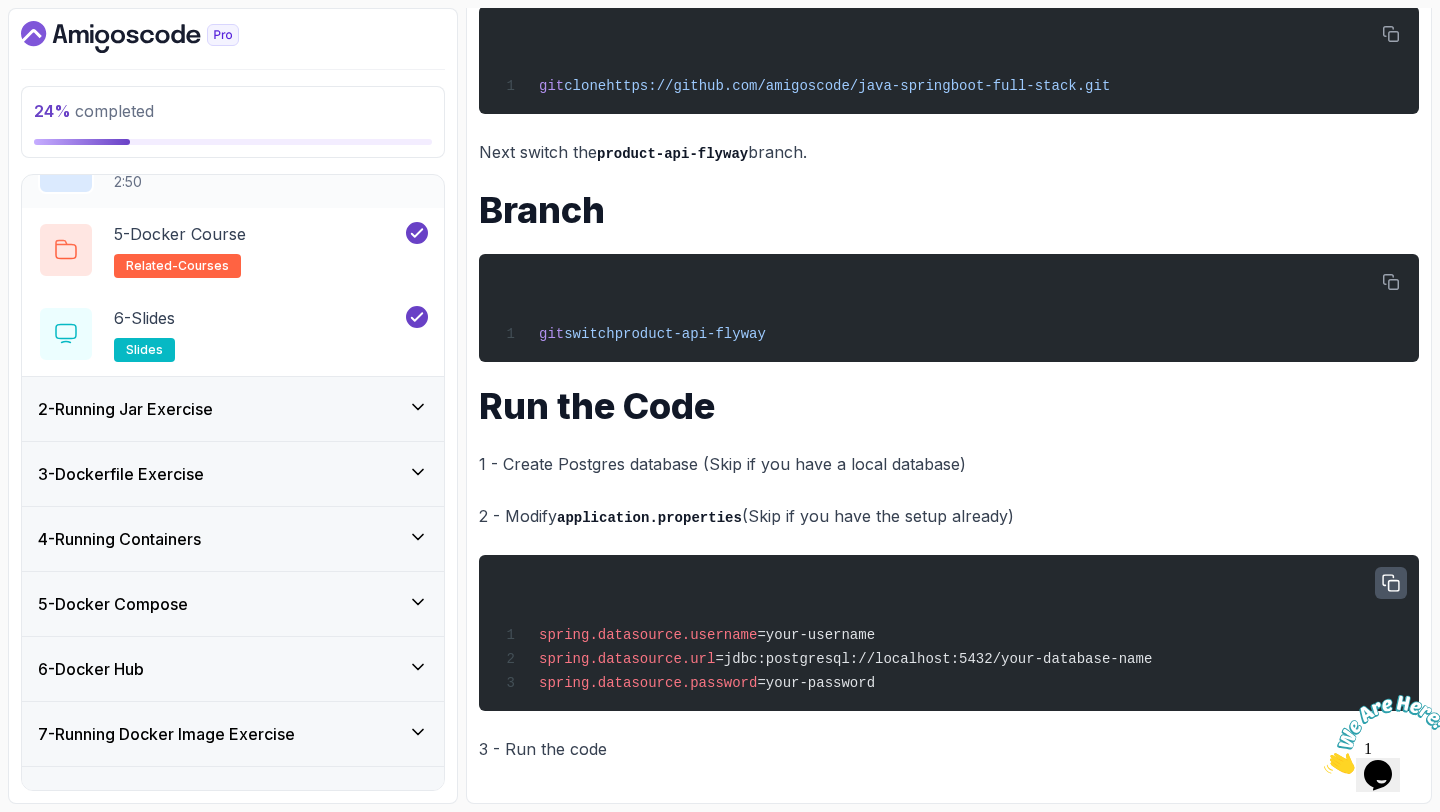 scroll, scrollTop: 537, scrollLeft: 0, axis: vertical 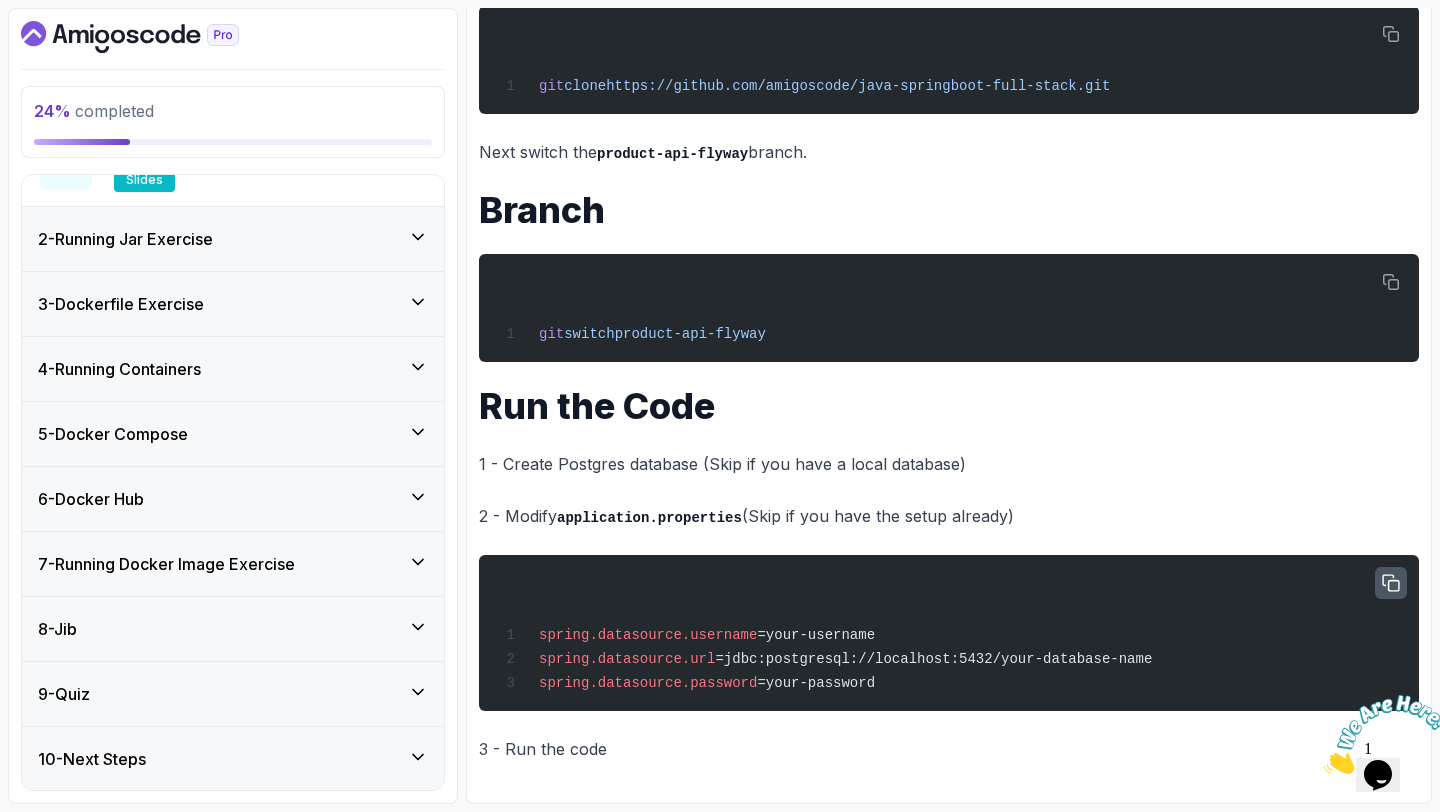 click on "2  -  Running Jar Exercise" at bounding box center [233, 239] 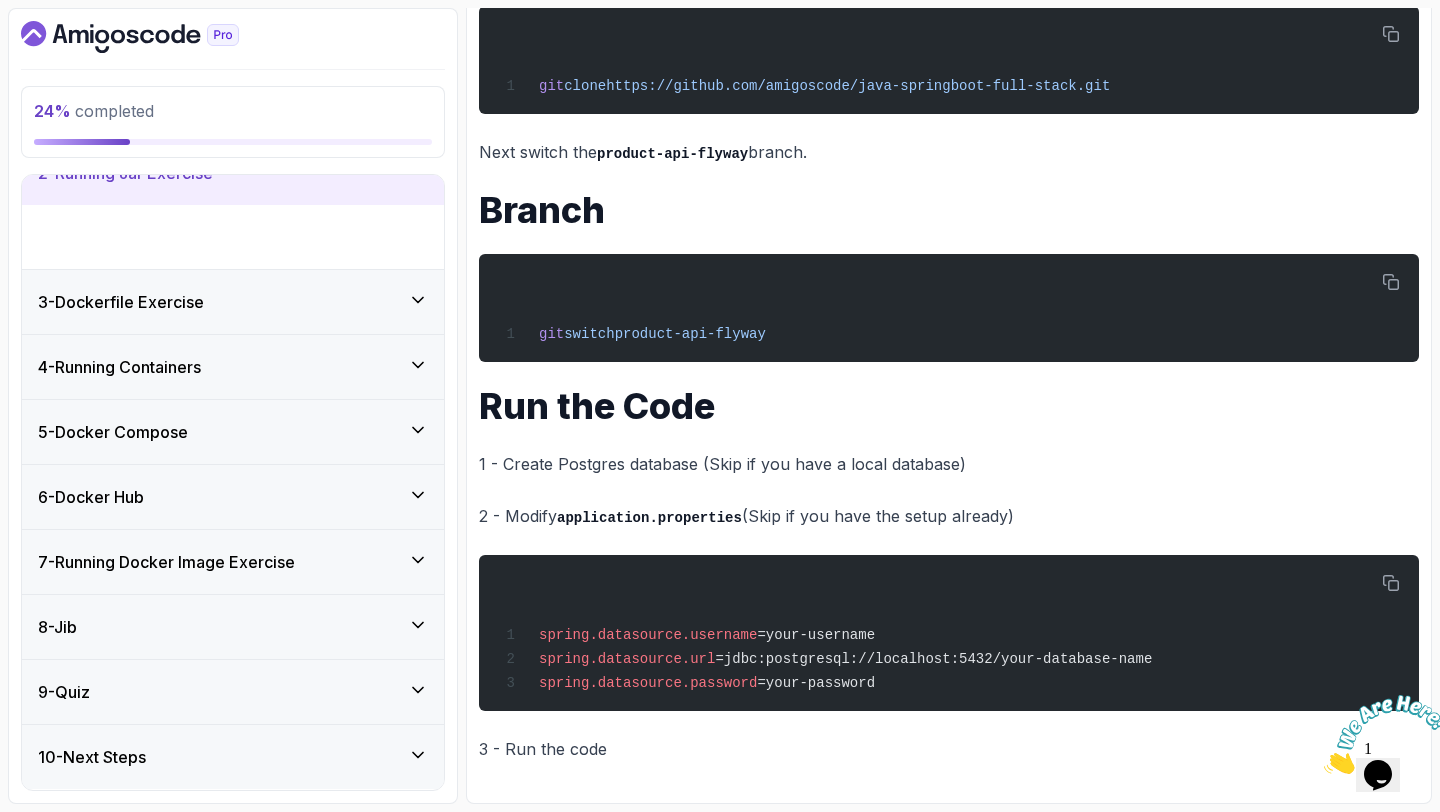 scroll, scrollTop: 34, scrollLeft: 0, axis: vertical 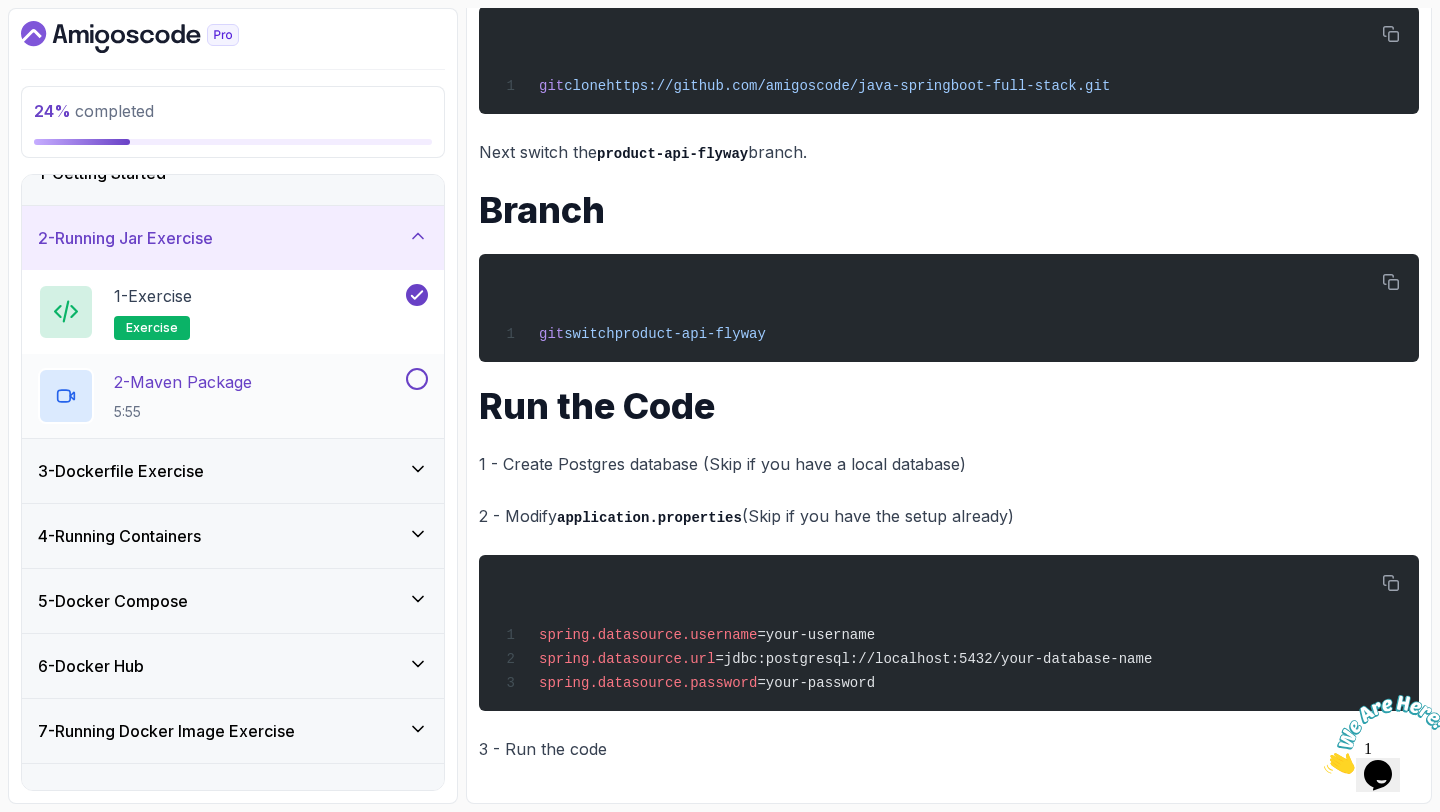 click on "2  -  Maven Package" at bounding box center [183, 382] 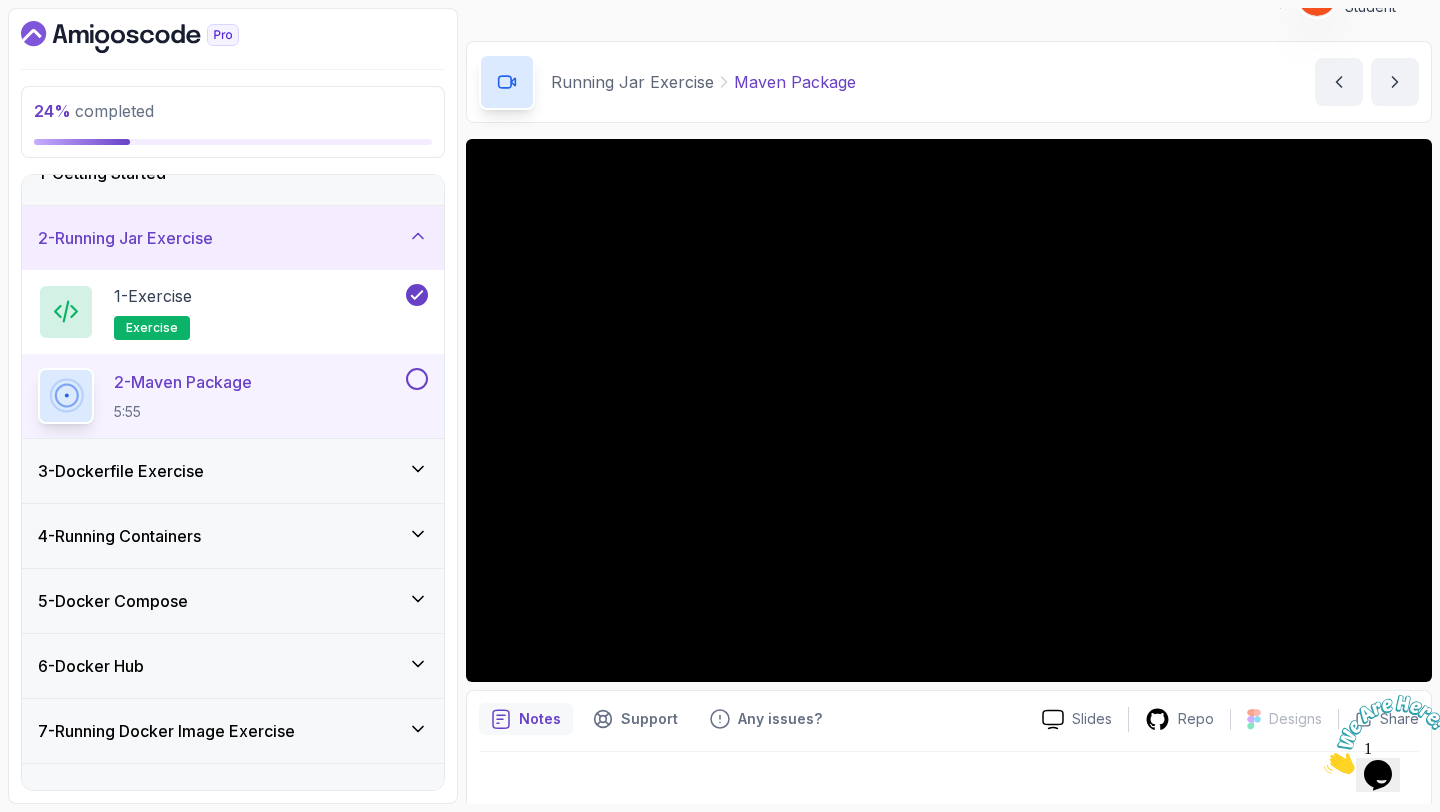 scroll, scrollTop: 50, scrollLeft: 0, axis: vertical 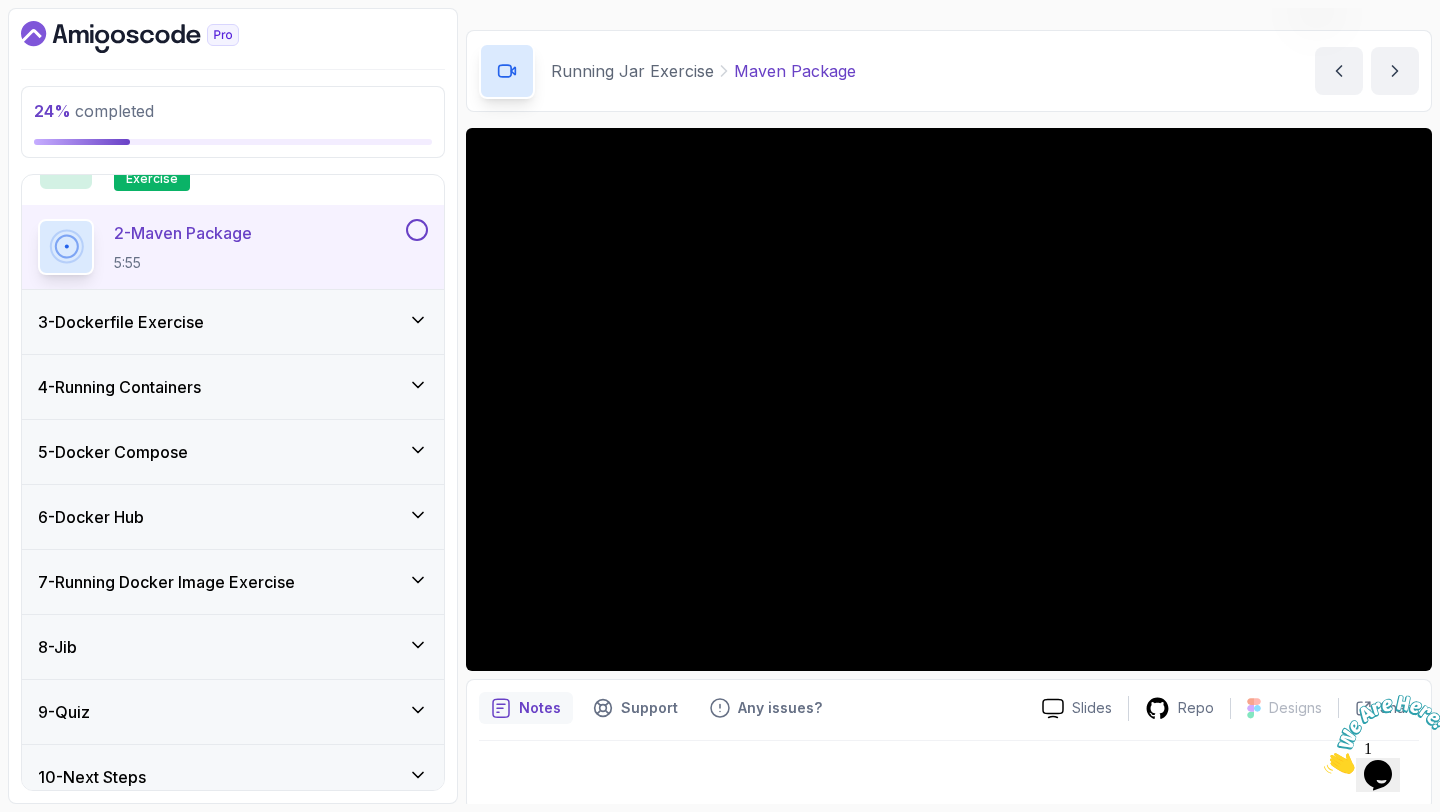 click on "6  -  Docker Hub" at bounding box center (233, 517) 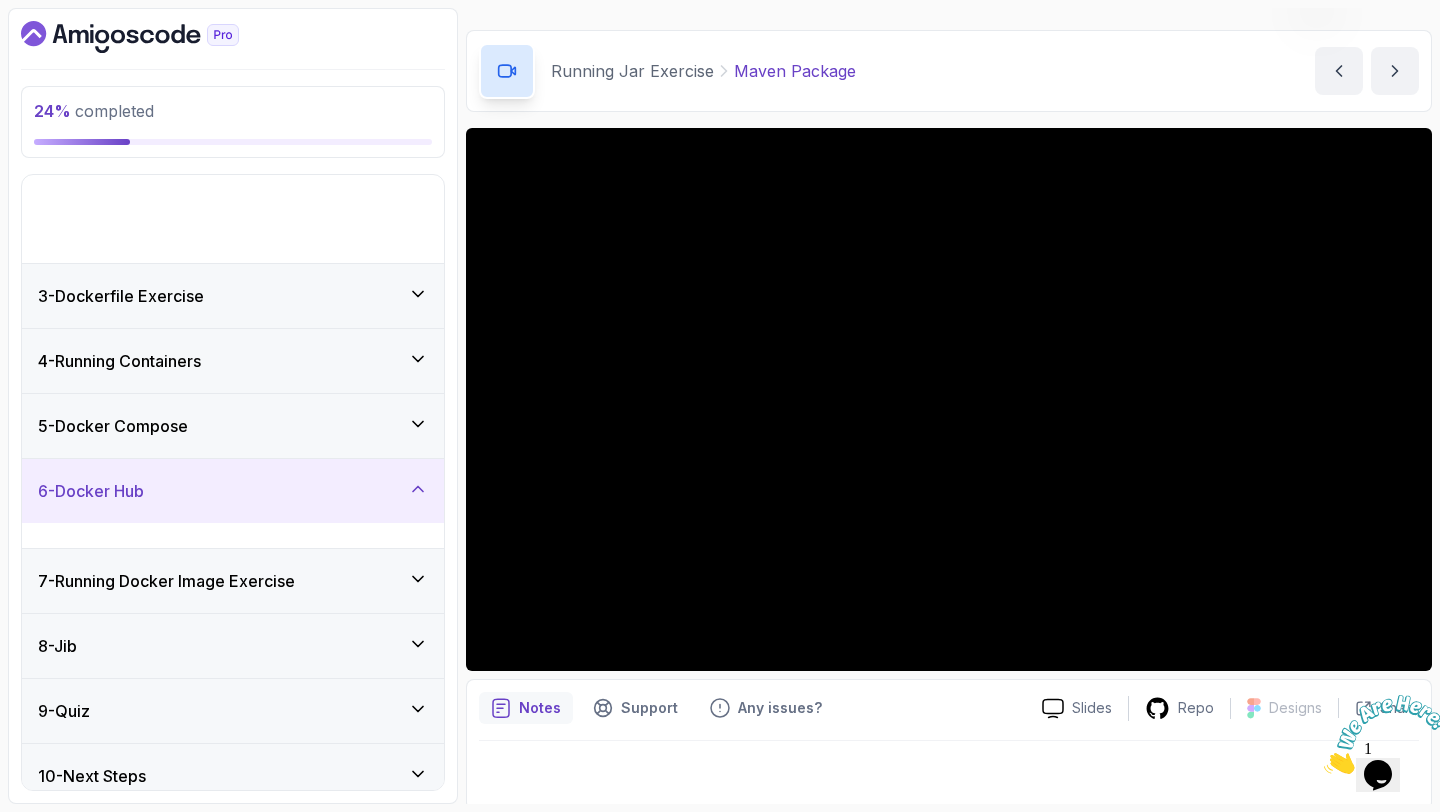 scroll, scrollTop: 34, scrollLeft: 0, axis: vertical 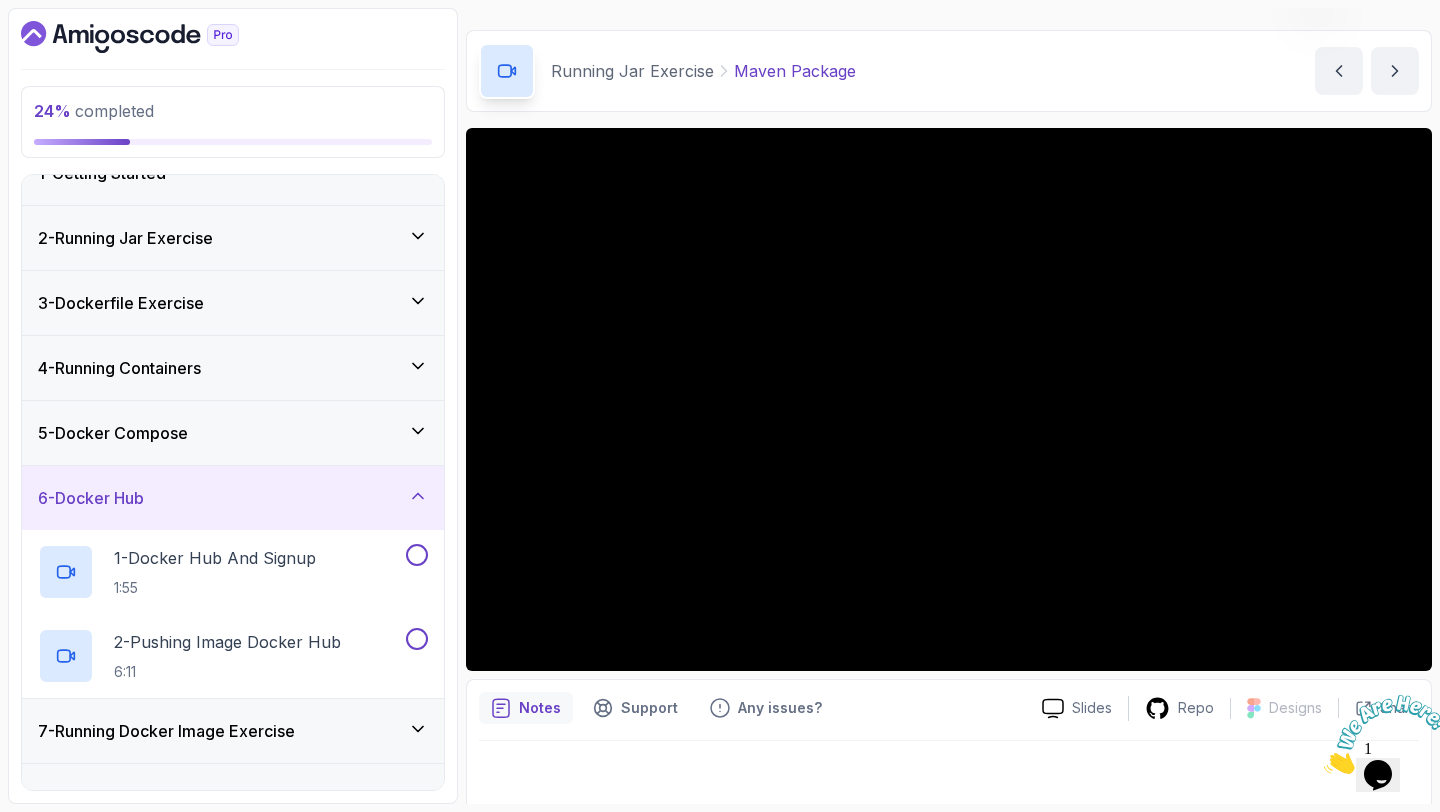 click on "6  -  Docker Hub" at bounding box center [233, 498] 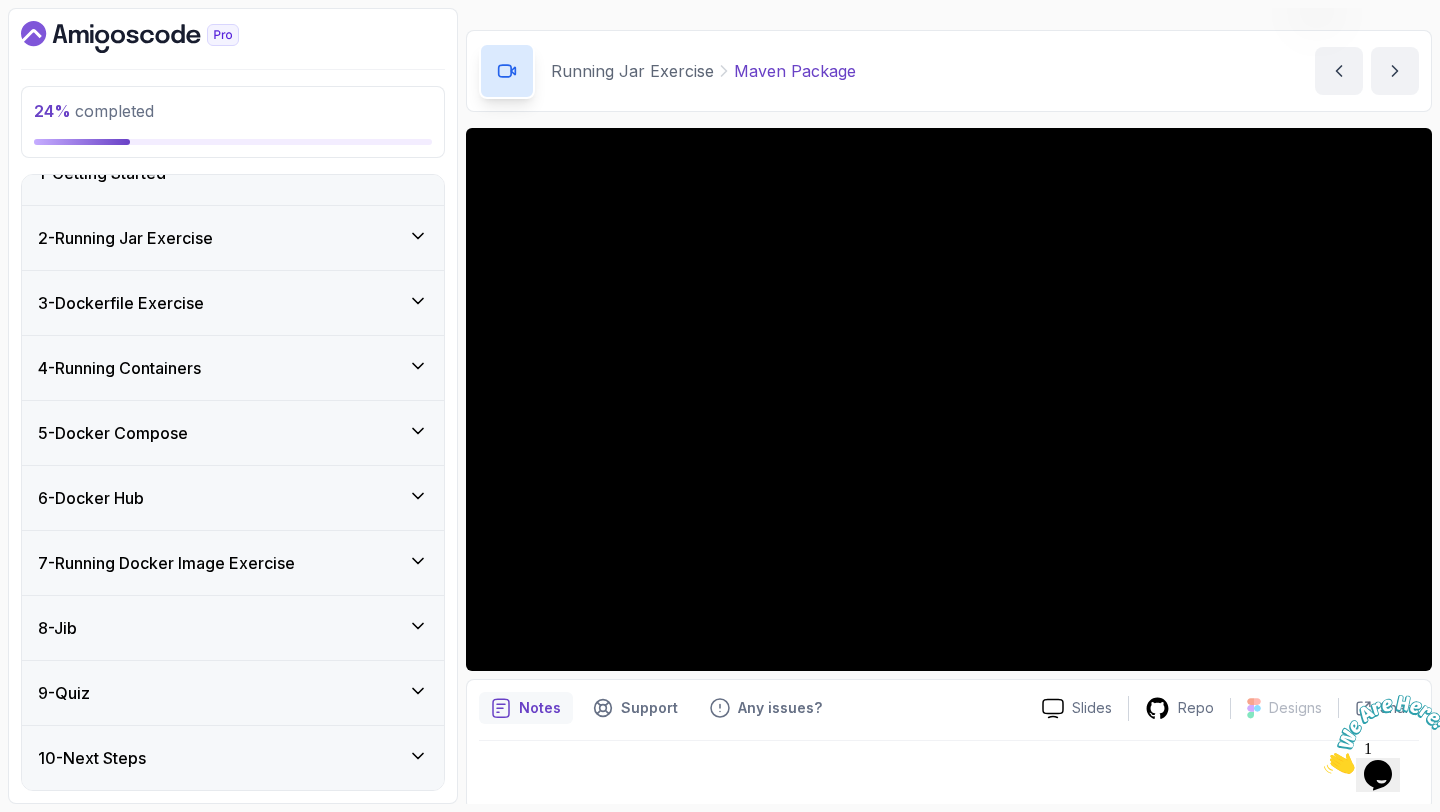 scroll, scrollTop: 0, scrollLeft: 0, axis: both 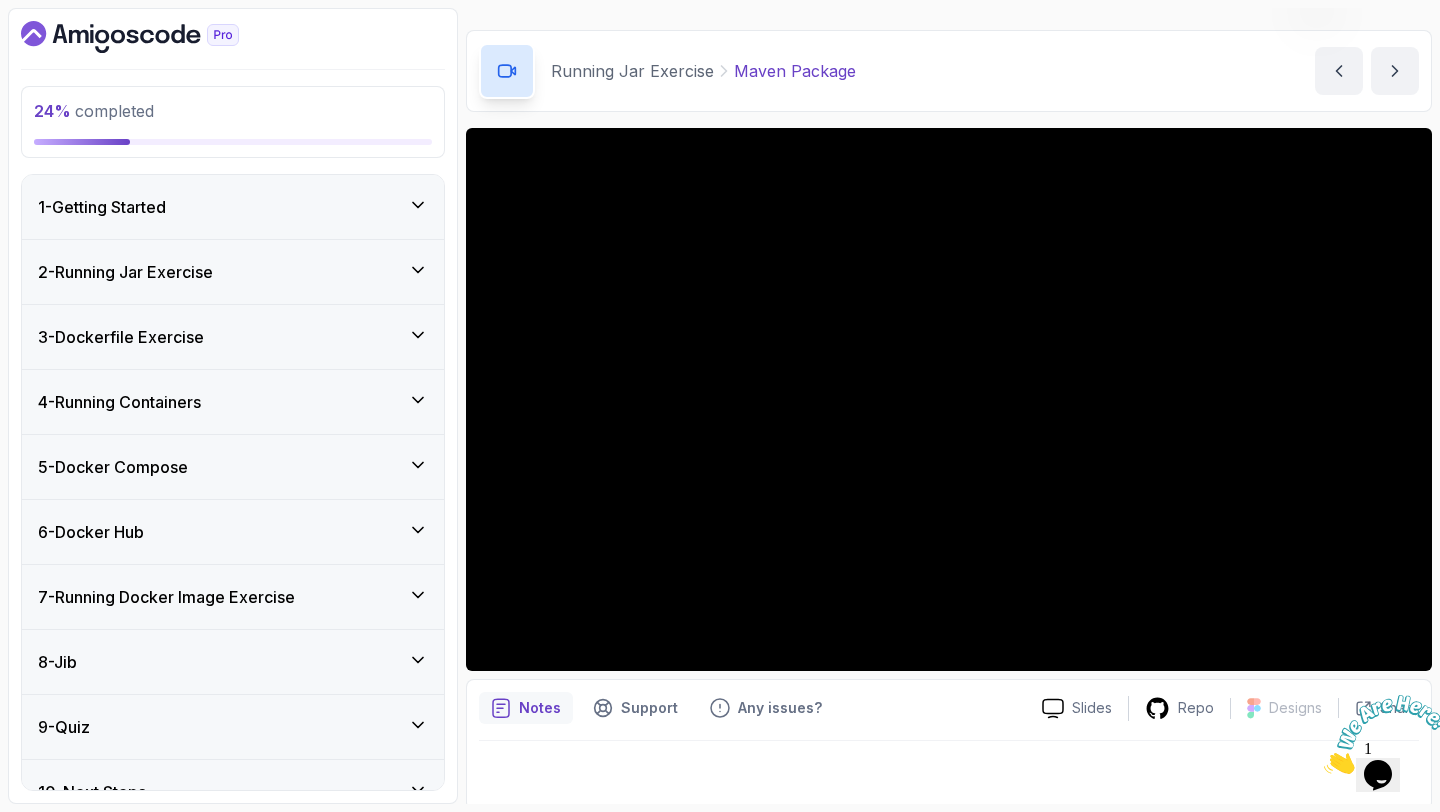 click on "2  -  Running Jar Exercise" at bounding box center [125, 272] 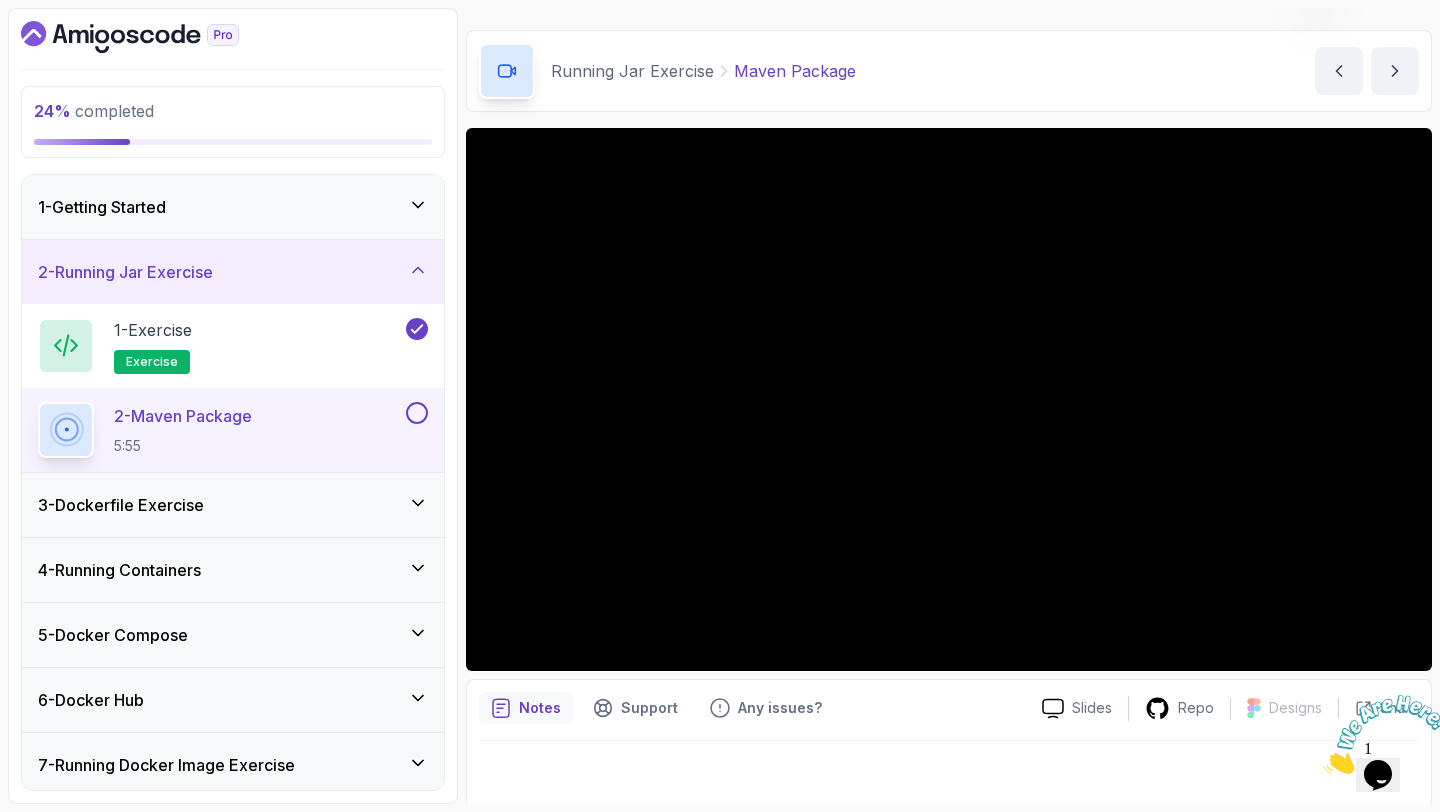click on "2  -  Running Jar Exercise" at bounding box center (233, 272) 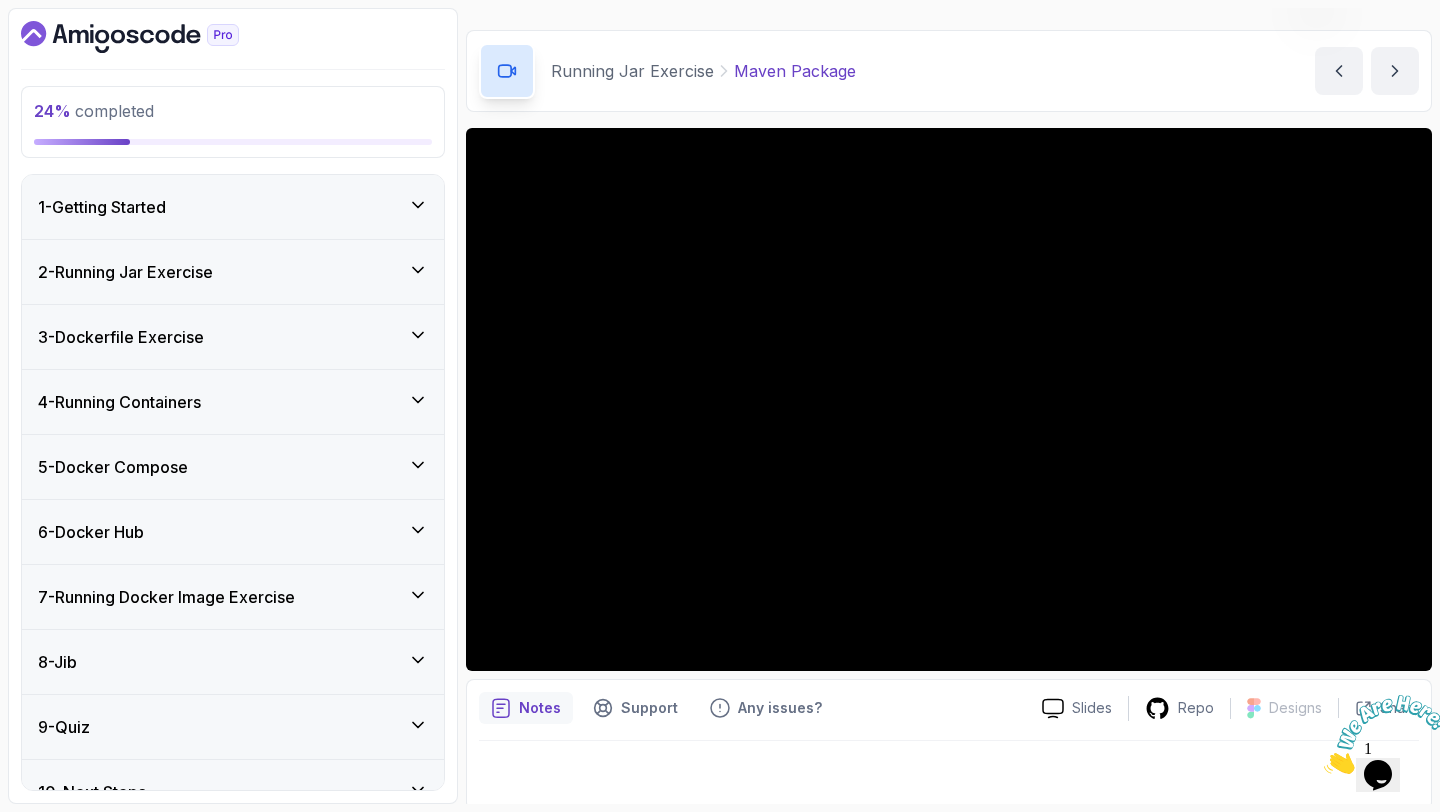 click on "3  -  Dockerfile Exercise" at bounding box center (233, 337) 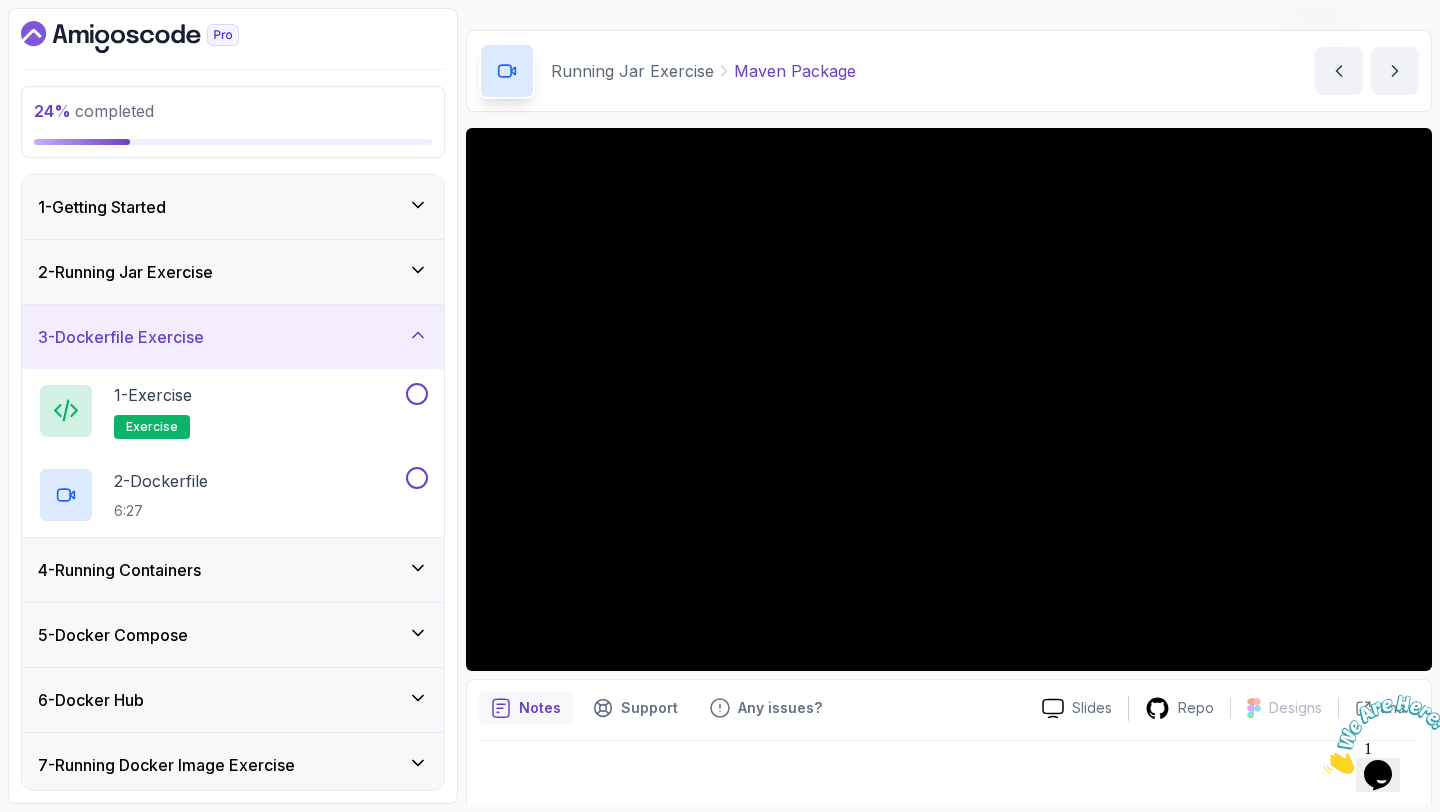 click on "3  -  Dockerfile Exercise" at bounding box center [233, 337] 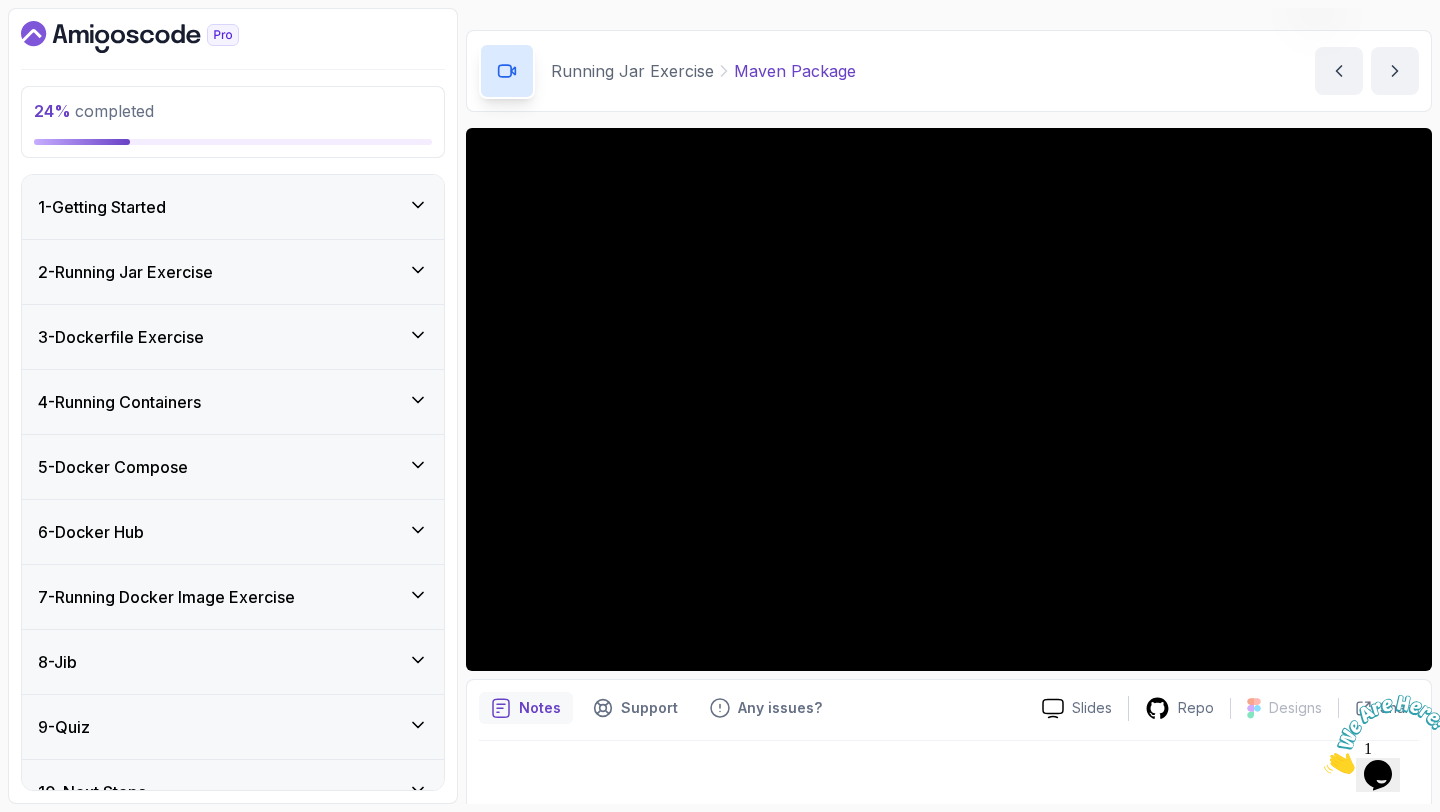 click on "2  -  Running Jar Exercise" at bounding box center (233, 272) 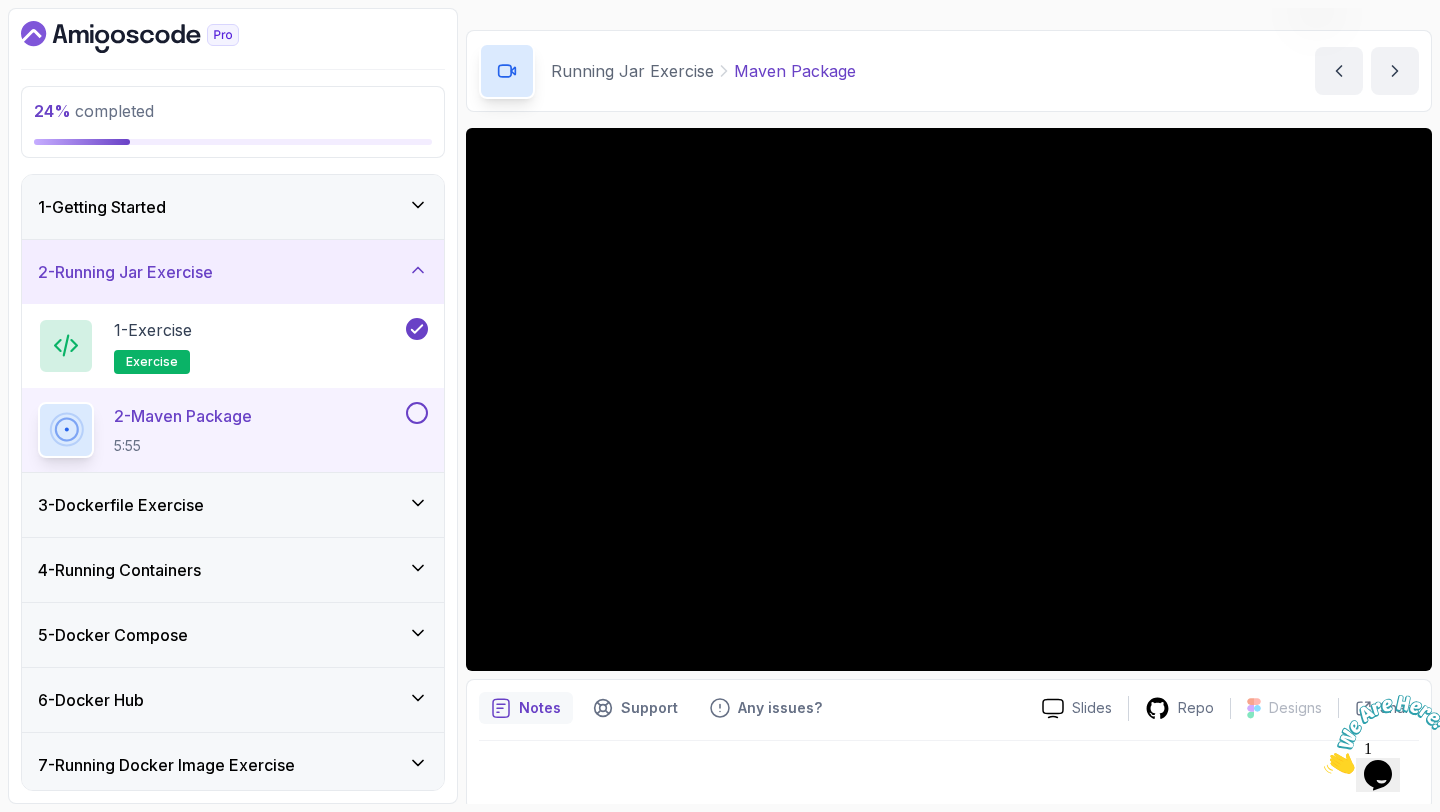 click on "2  -  Running Jar Exercise" at bounding box center [233, 272] 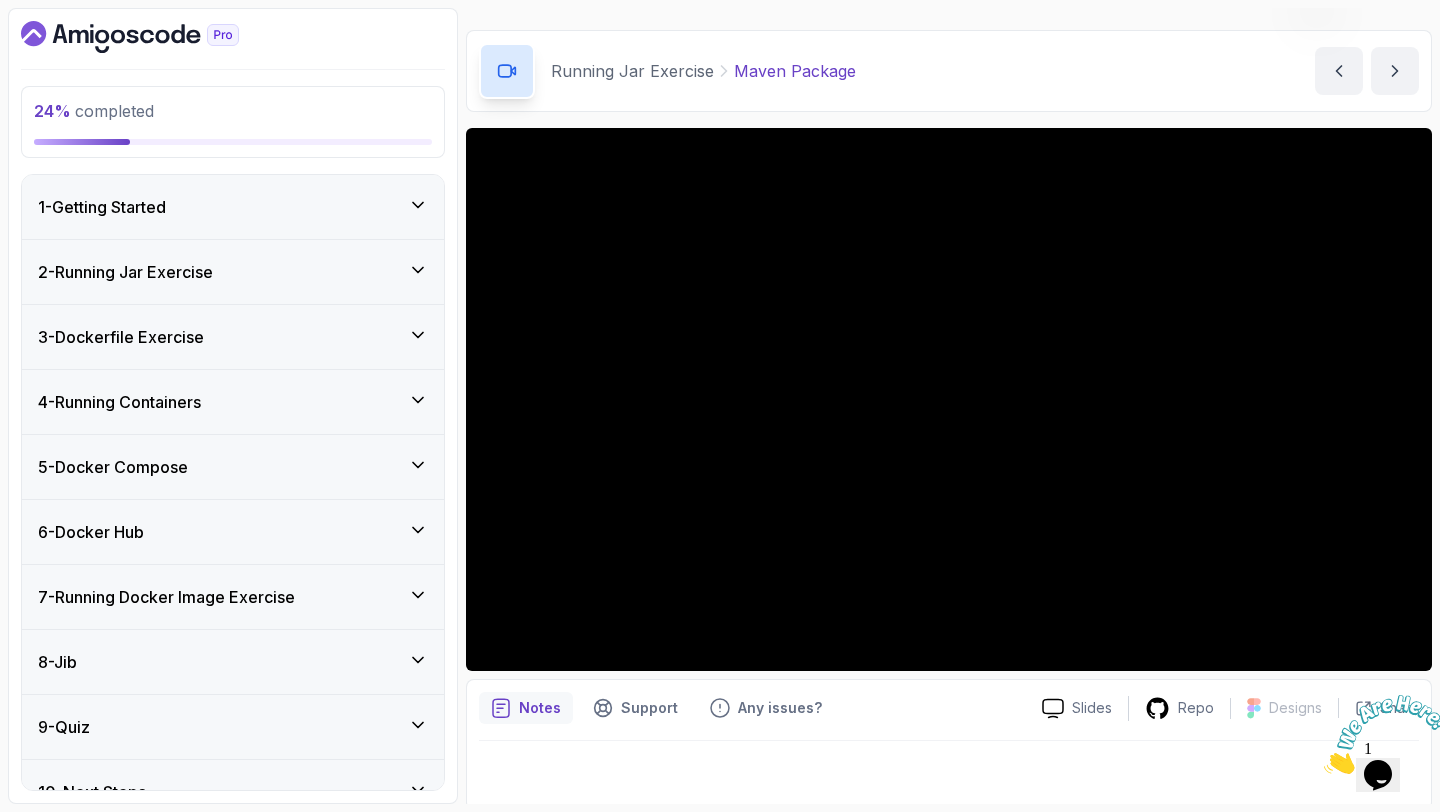 click on "4  -  Running Containers" at bounding box center [233, 402] 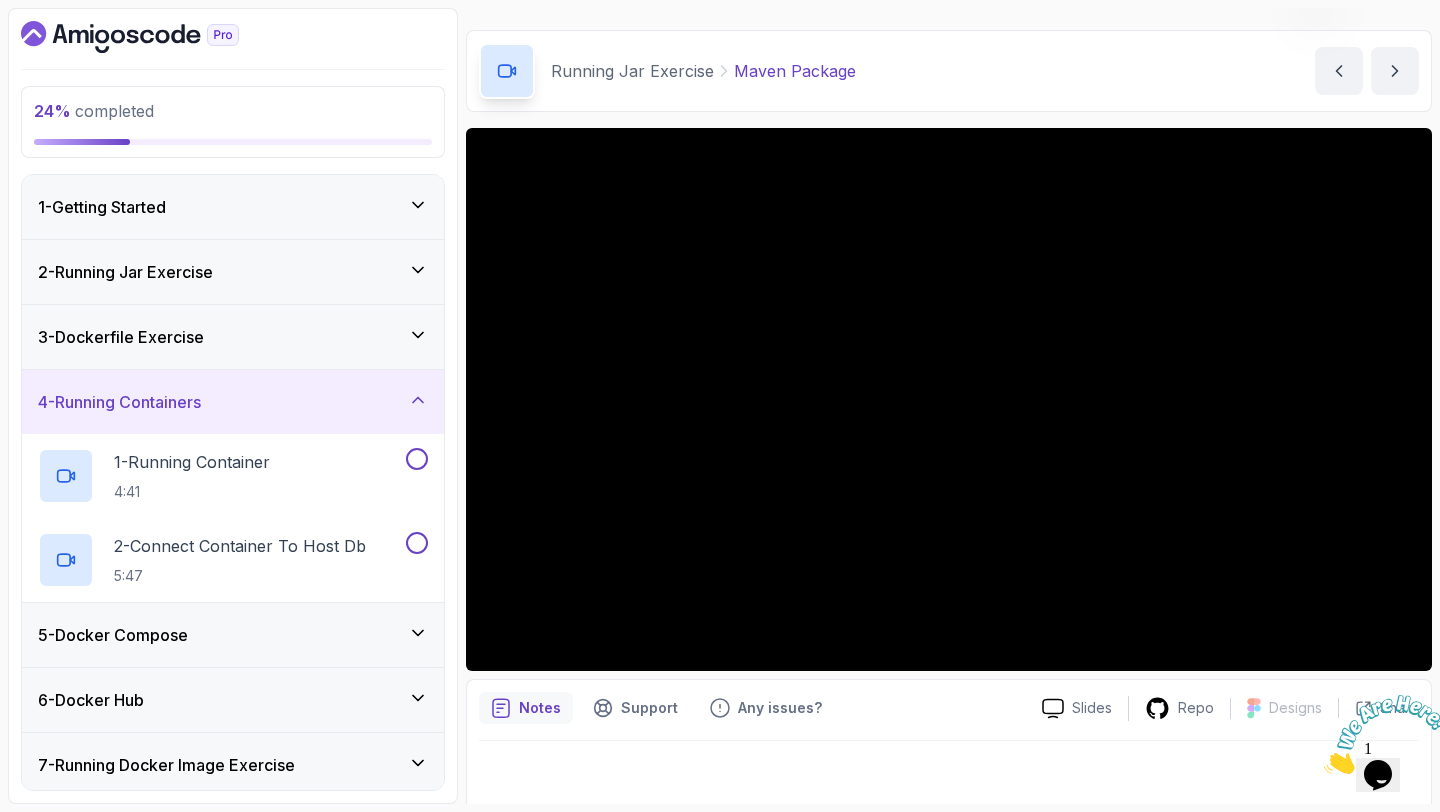 click on "4  -  Running Containers" at bounding box center (233, 402) 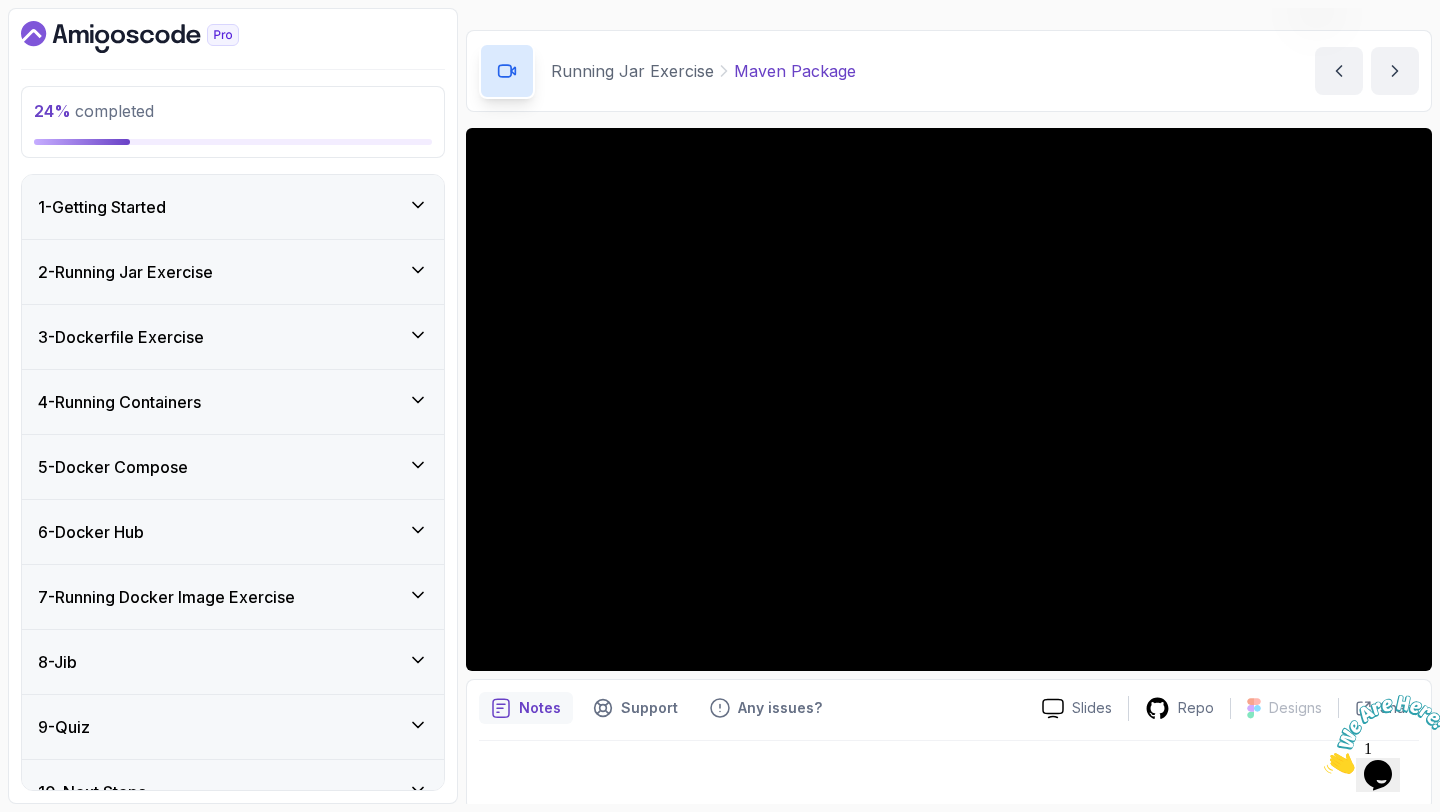click on "3  -  Dockerfile Exercise" at bounding box center [233, 337] 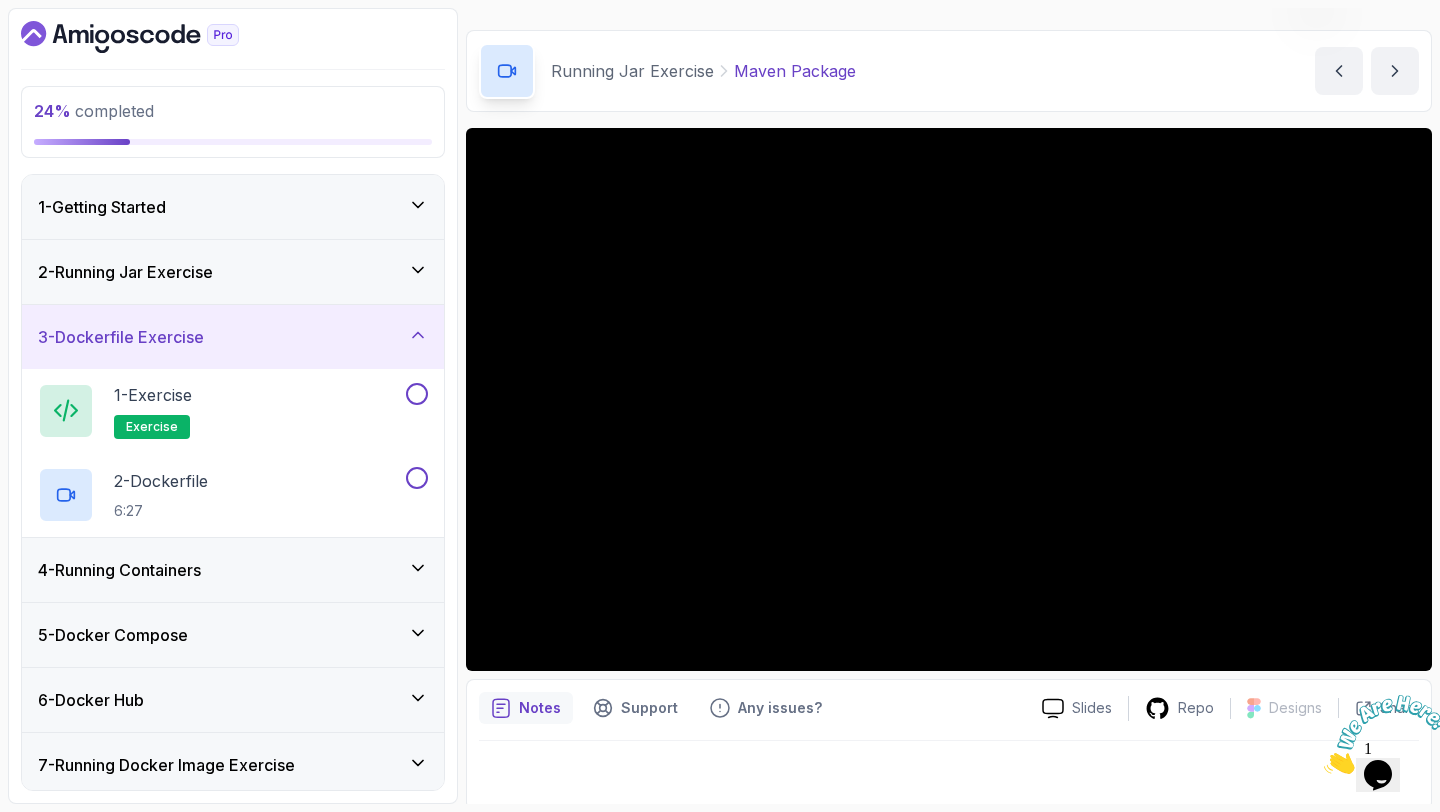click on "3  -  Dockerfile Exercise" at bounding box center (233, 337) 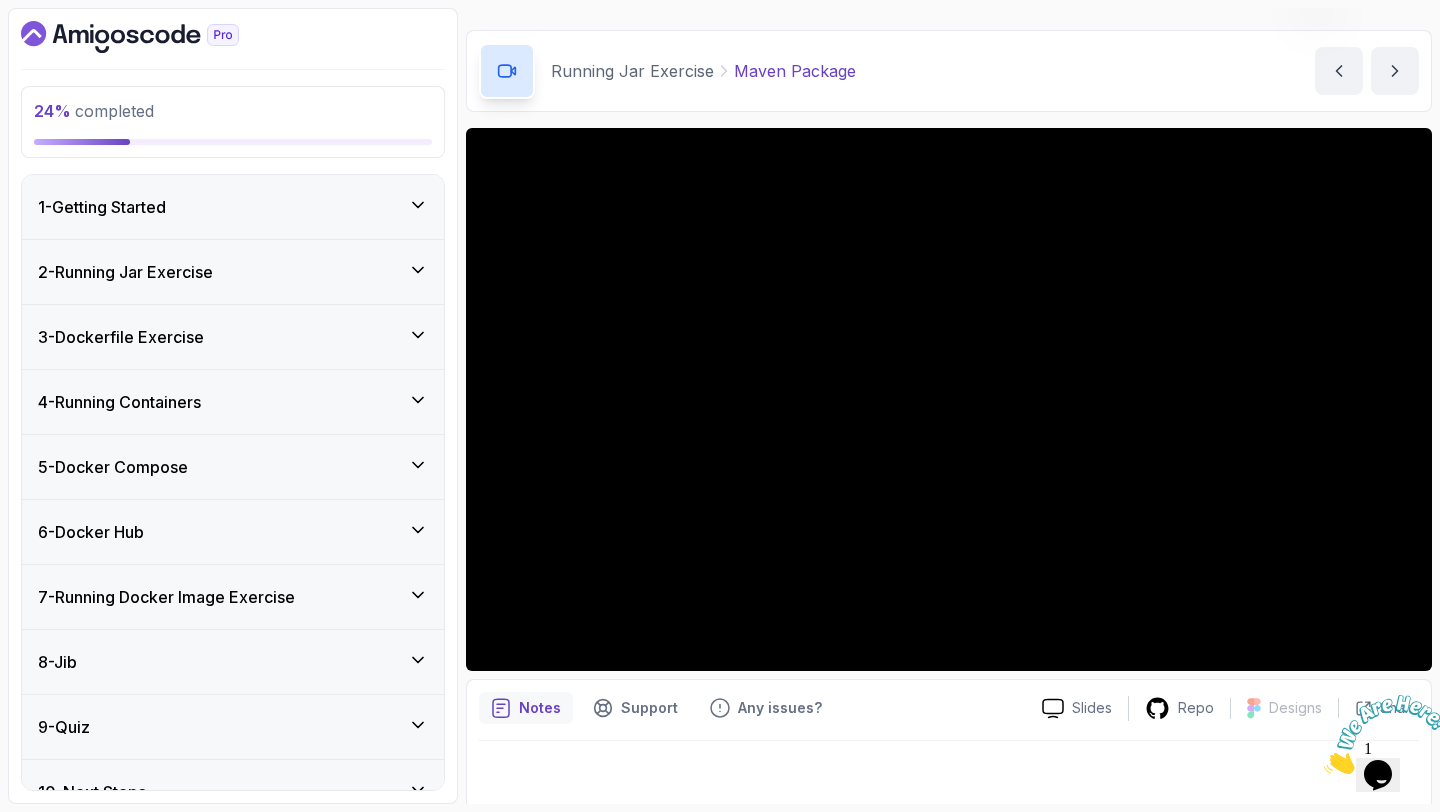 click on "1  -  Getting Started" at bounding box center (233, 207) 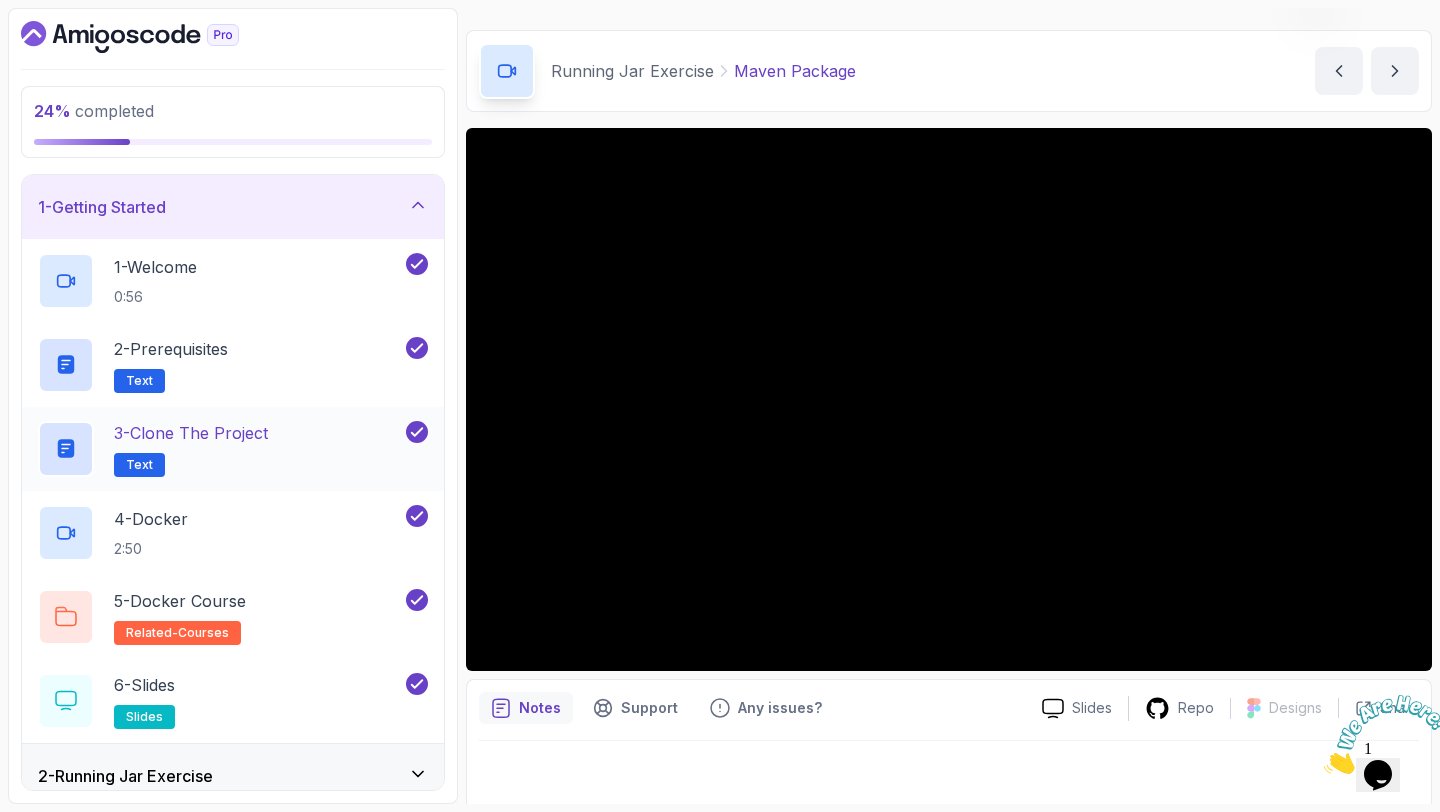 click on "3  -  Clone the Project" at bounding box center (191, 433) 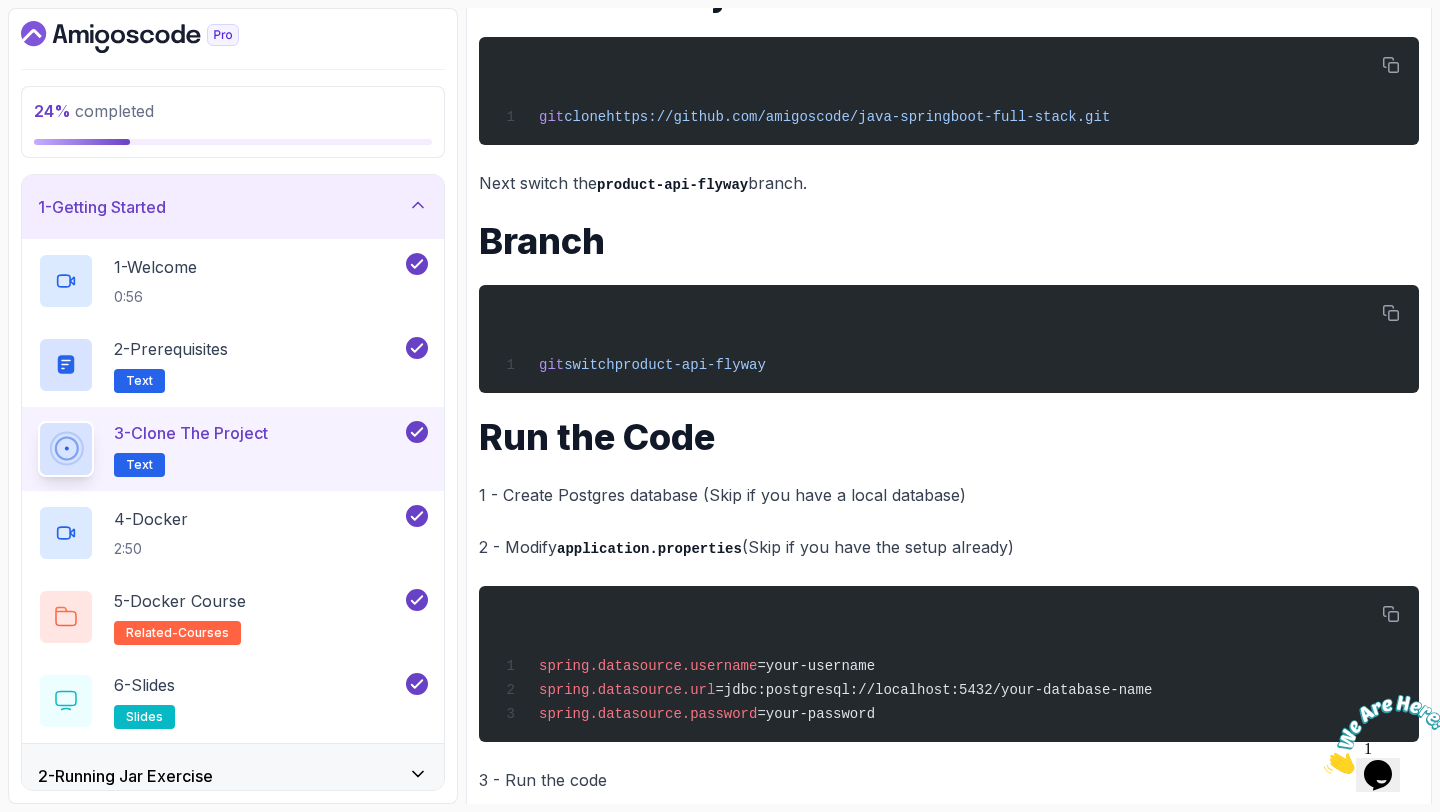 scroll, scrollTop: 382, scrollLeft: 0, axis: vertical 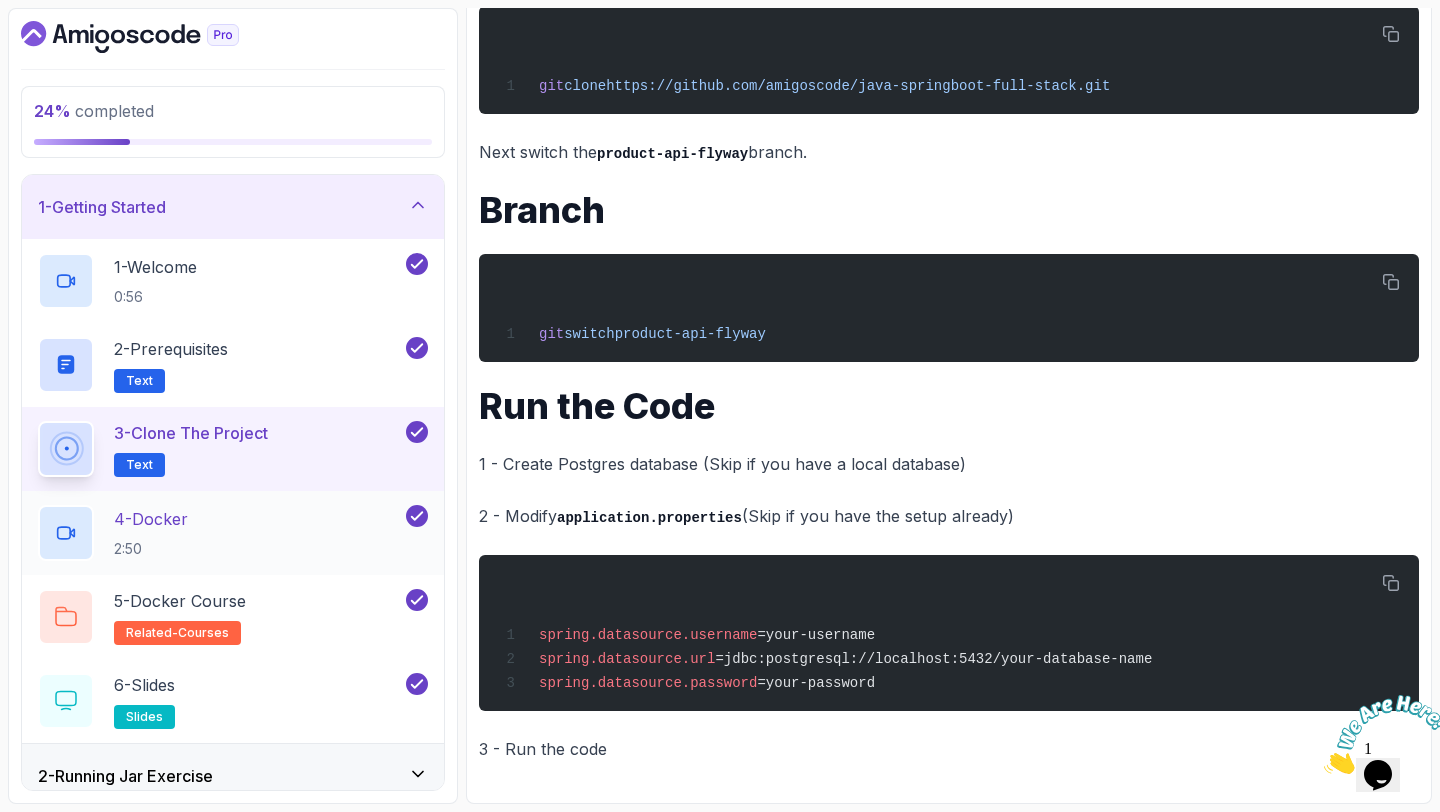 click on "4  -  Docker" at bounding box center [151, 519] 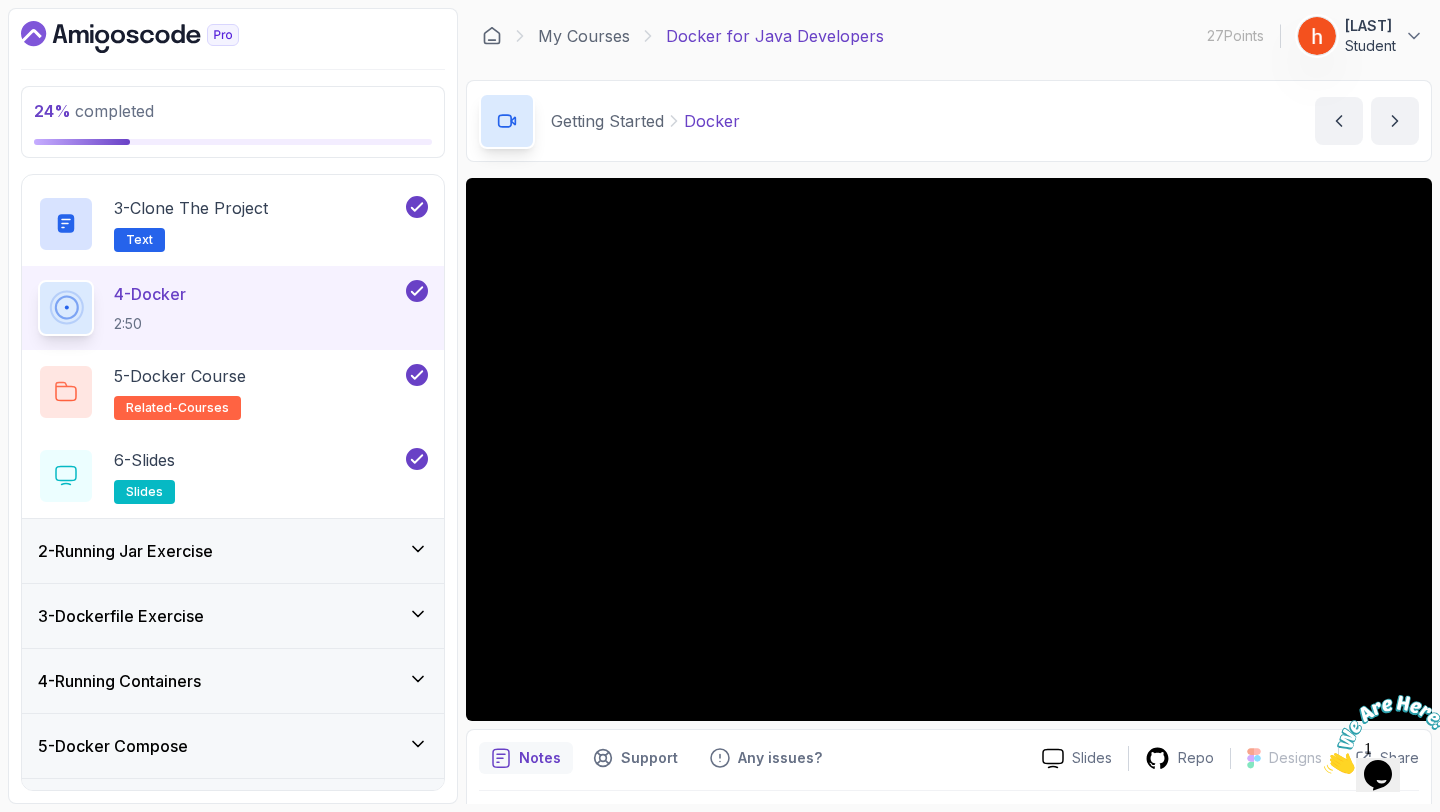 scroll, scrollTop: 230, scrollLeft: 0, axis: vertical 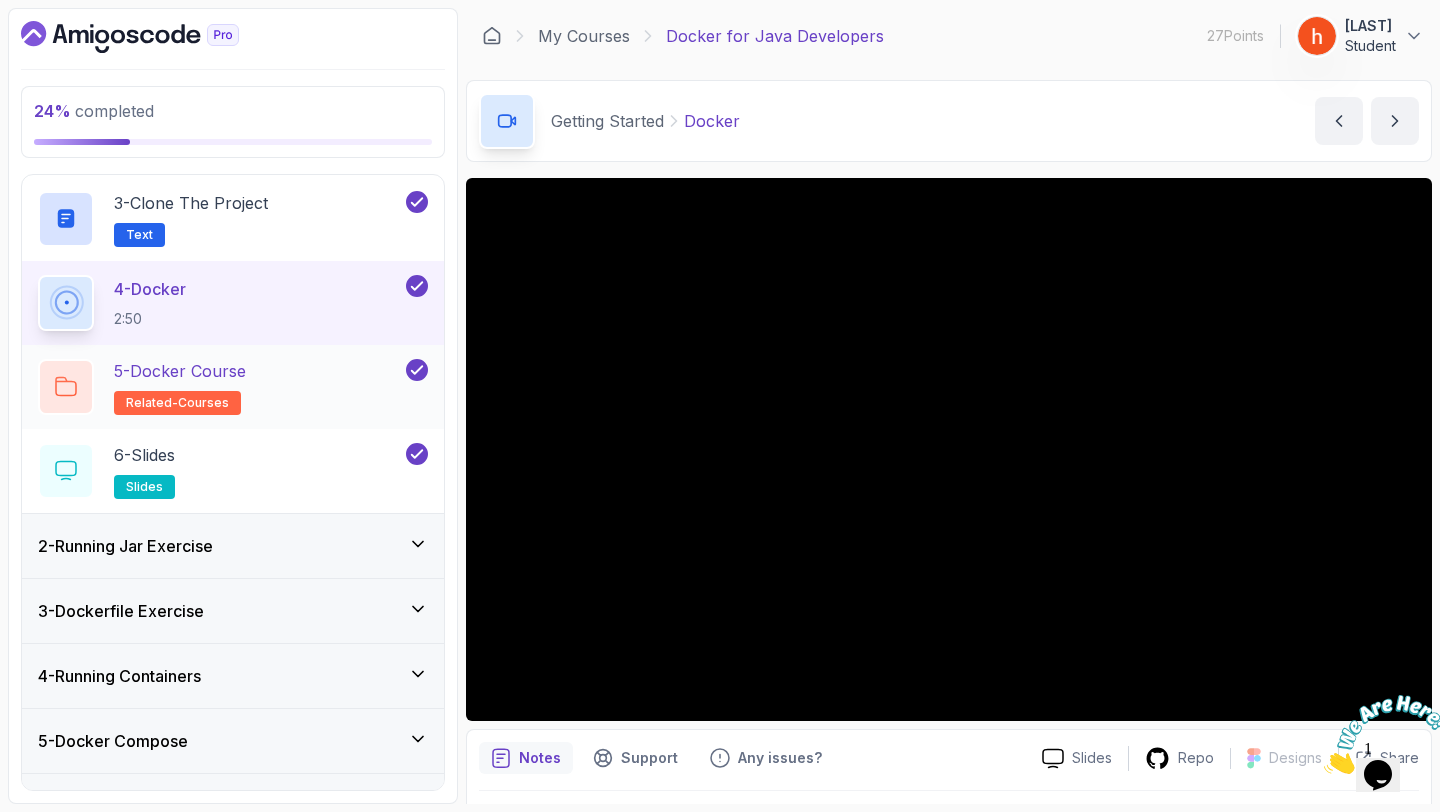 click on "5  -  Docker Course" at bounding box center (180, 371) 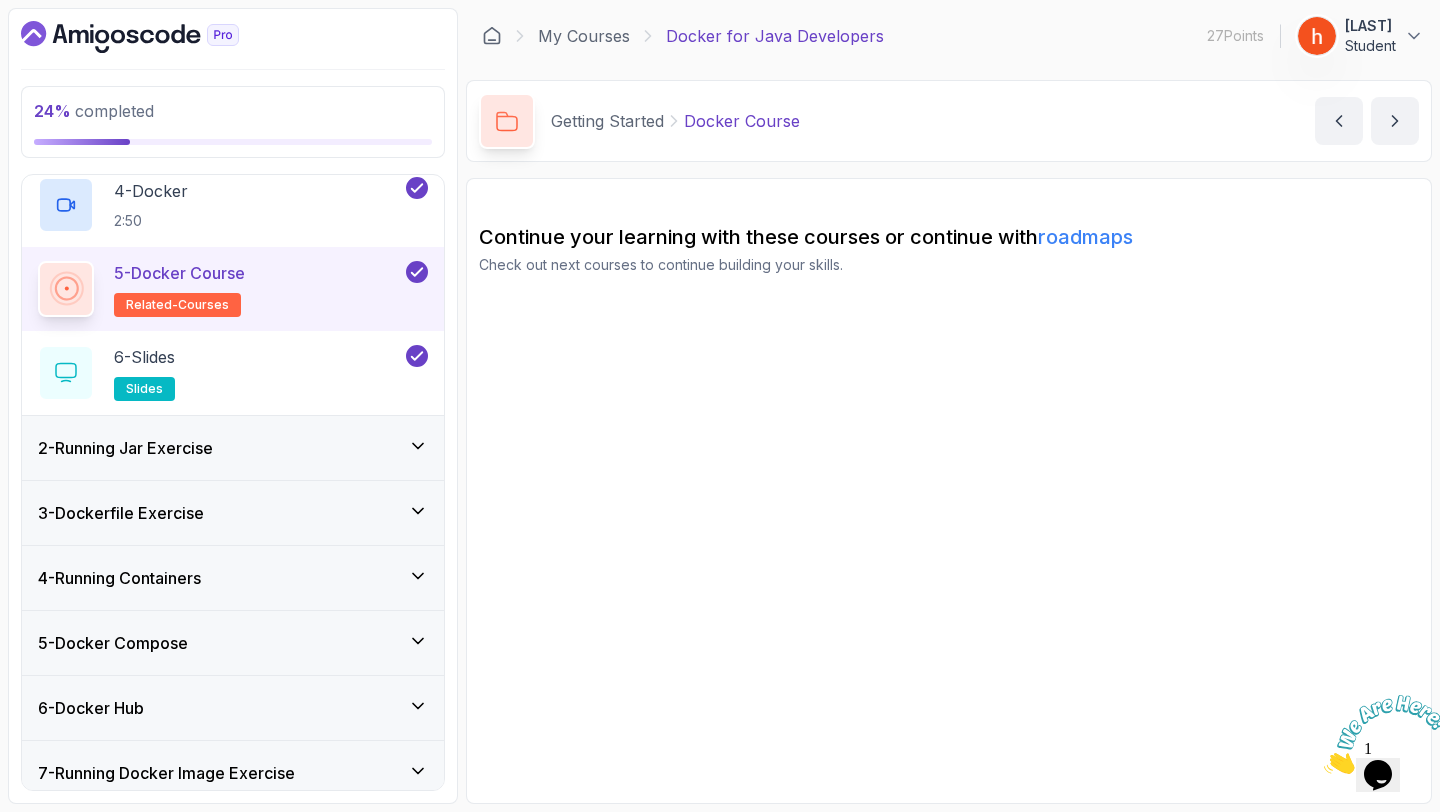 scroll, scrollTop: 478, scrollLeft: 0, axis: vertical 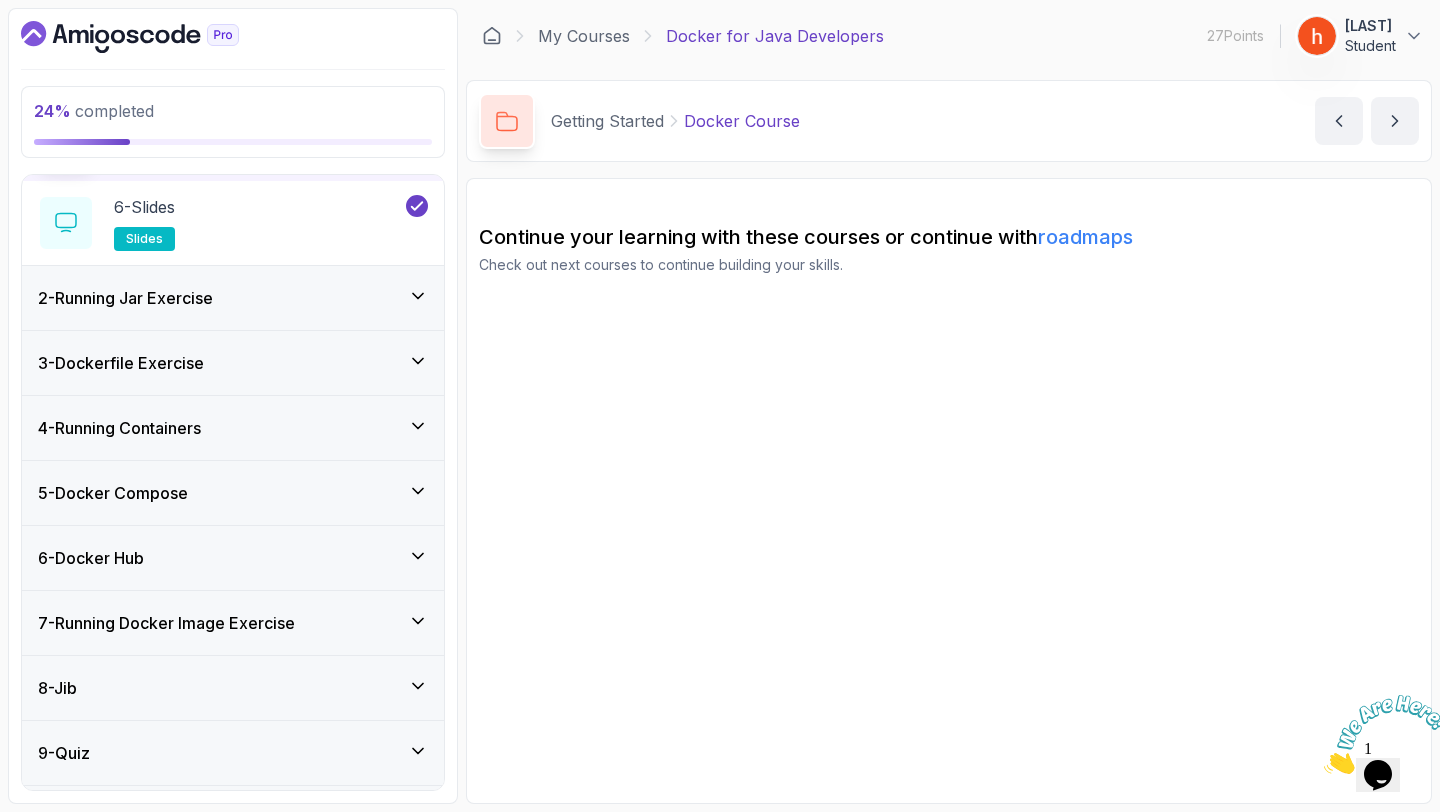 click on "2  -  Running Jar Exercise" at bounding box center (233, 298) 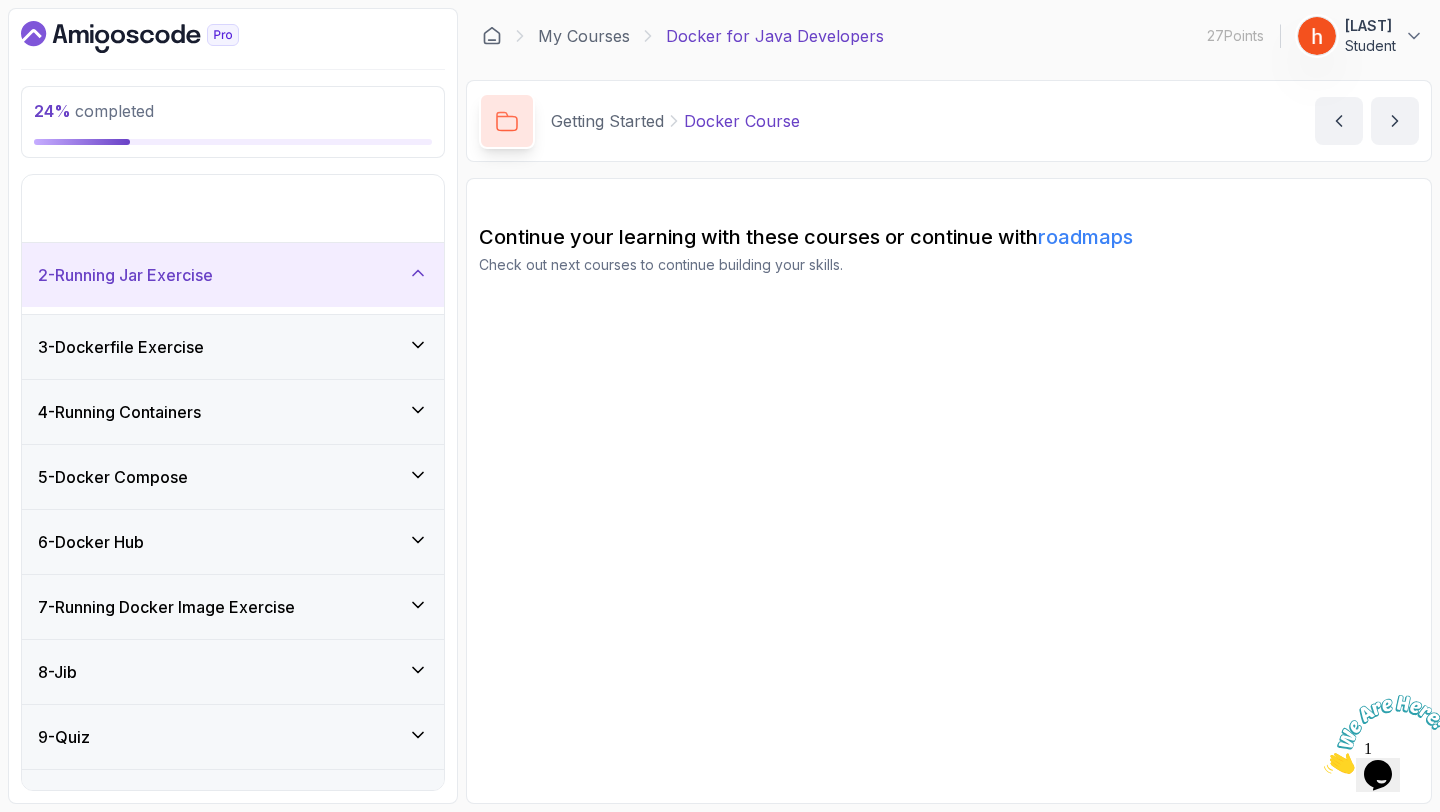 scroll, scrollTop: 34, scrollLeft: 0, axis: vertical 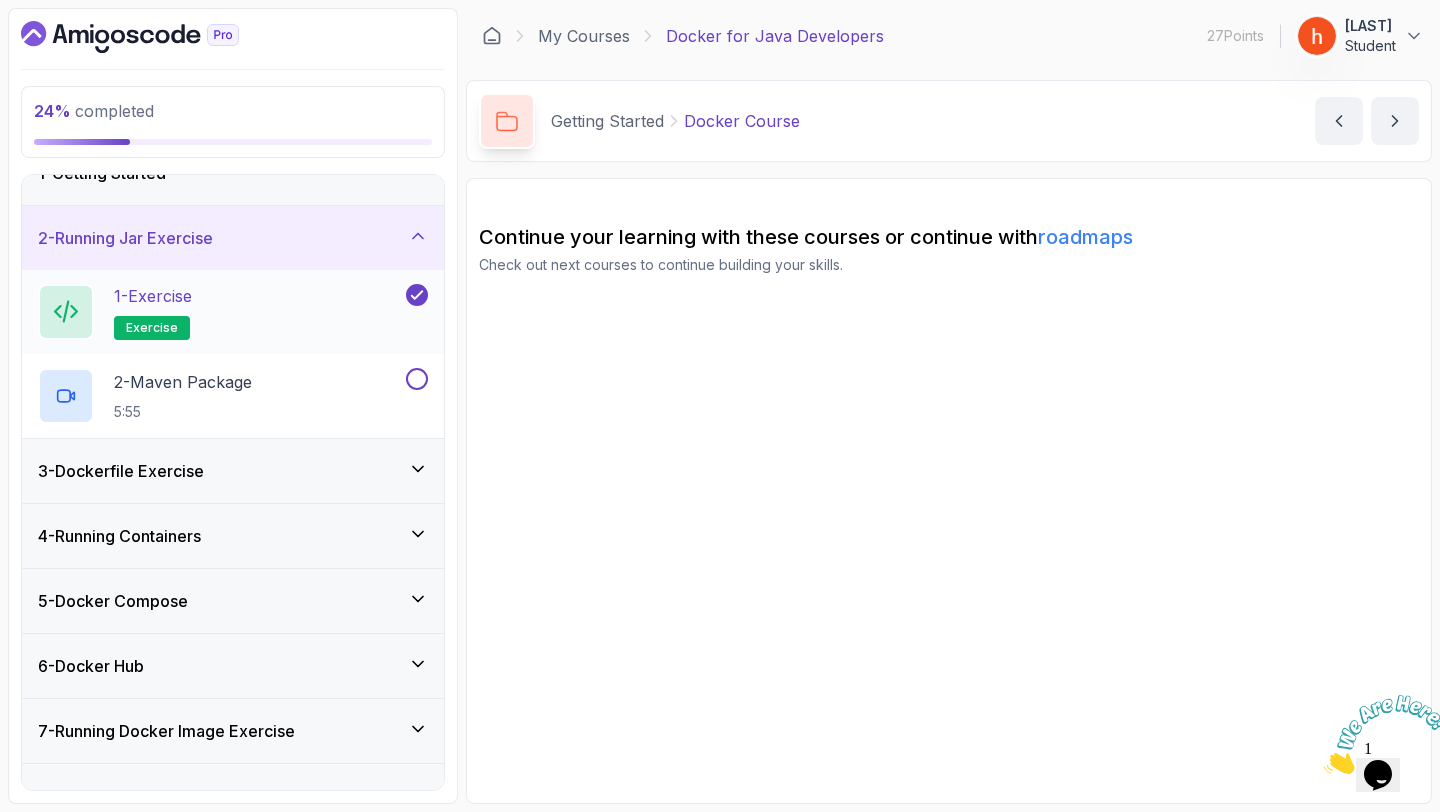 click on "1  -  Exercise" at bounding box center [153, 296] 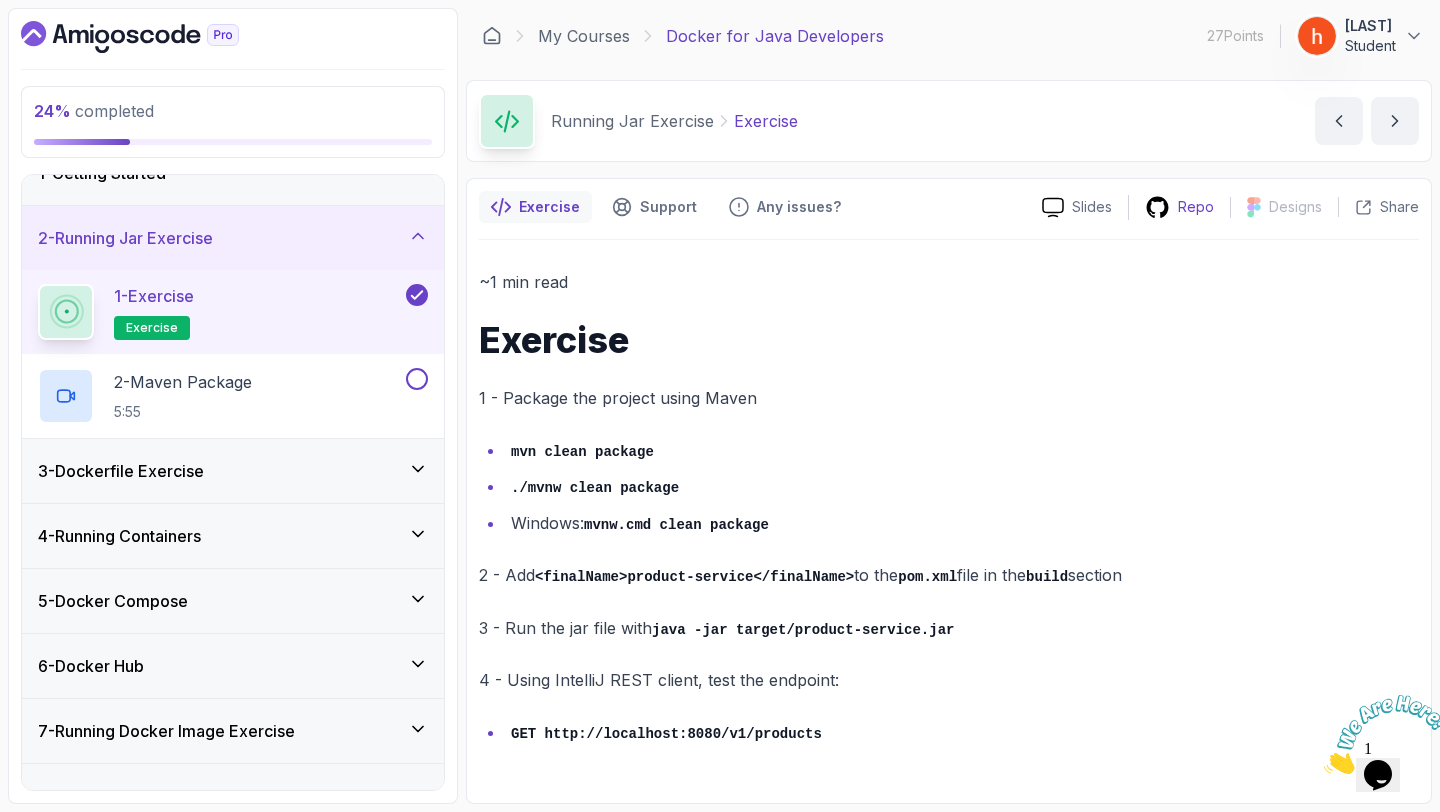 click on "Repo" at bounding box center (1196, 207) 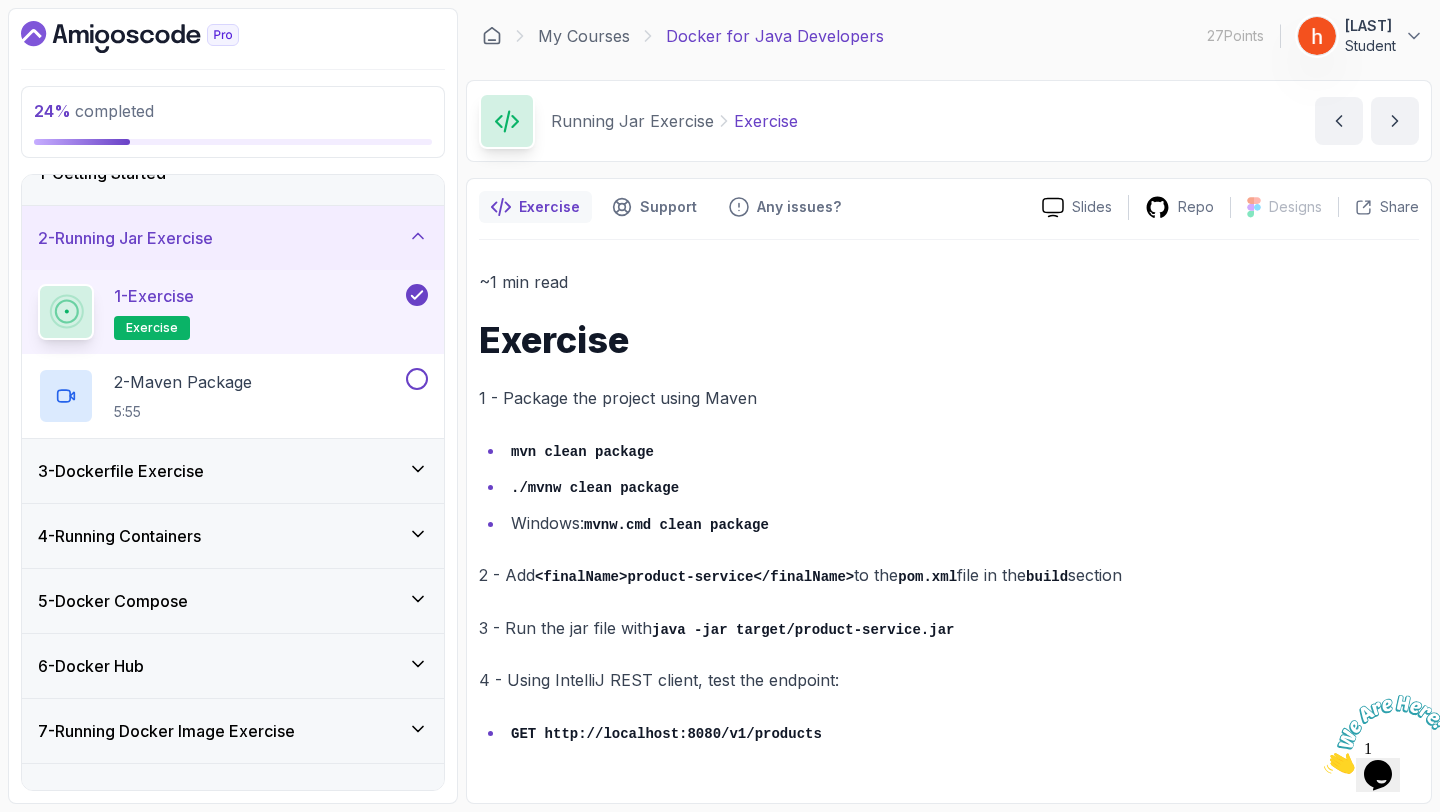 click at bounding box center [1386, 734] 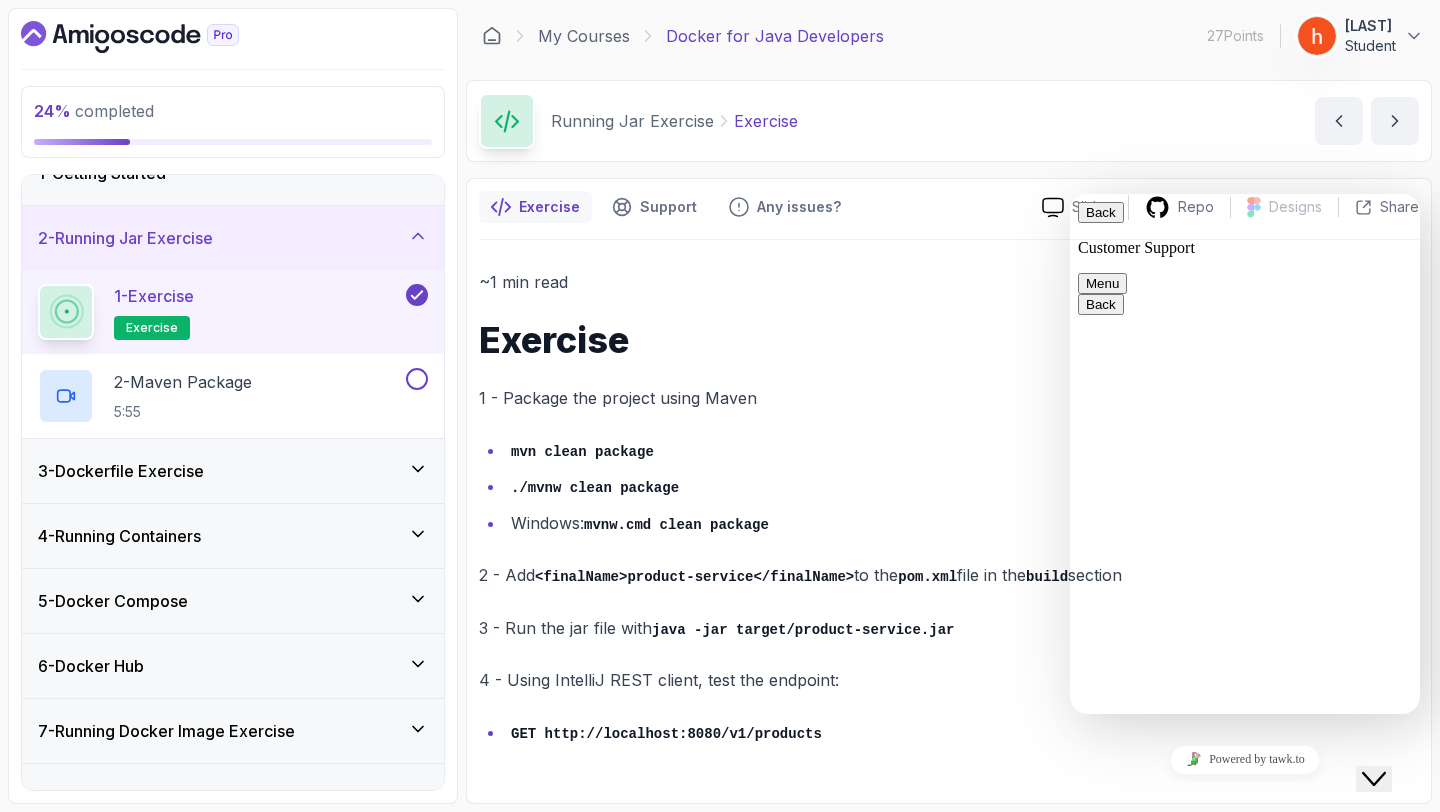 click on "1 - Package the project using Maven" at bounding box center [949, 398] 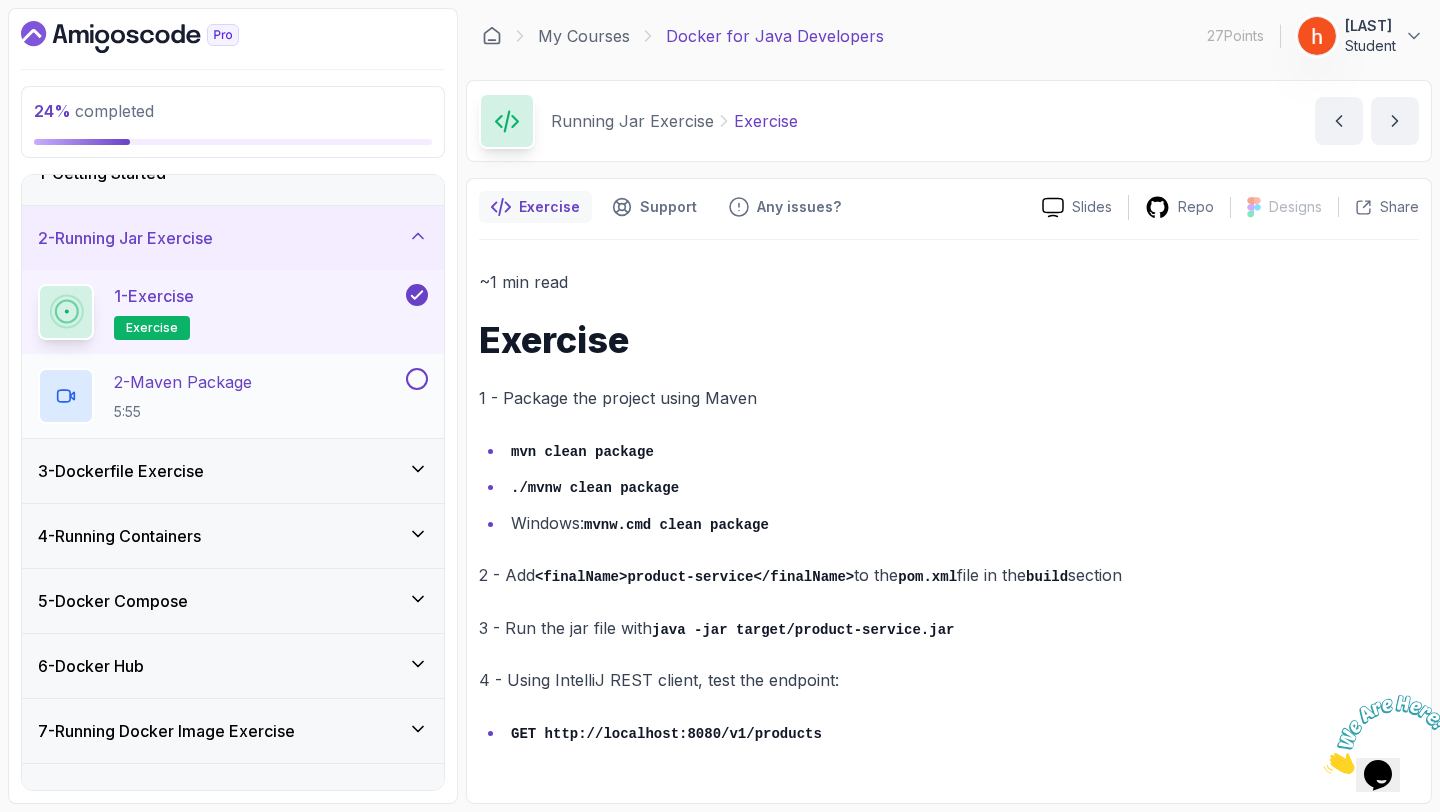 click on "2  -  Maven Package" at bounding box center [183, 382] 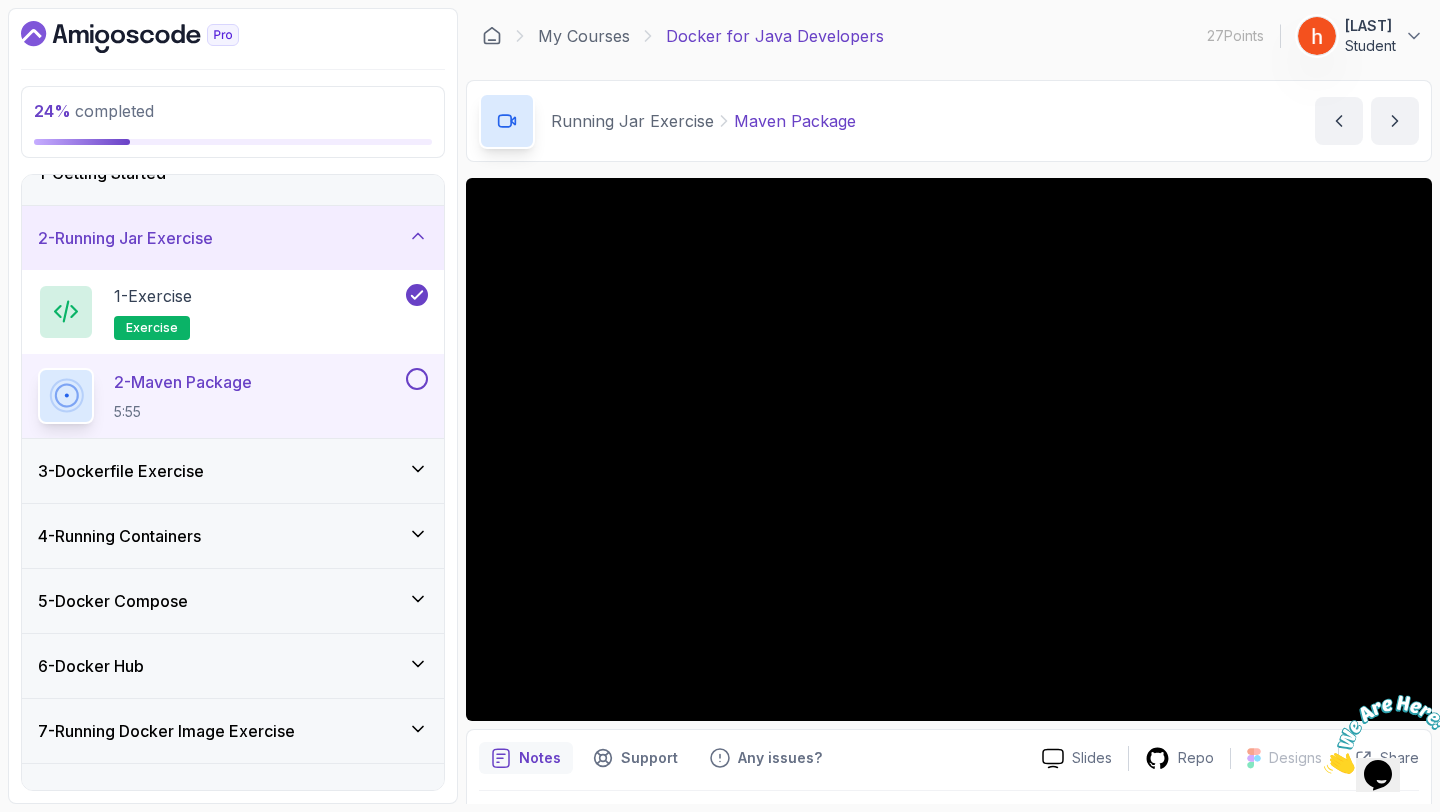 scroll, scrollTop: 56, scrollLeft: 0, axis: vertical 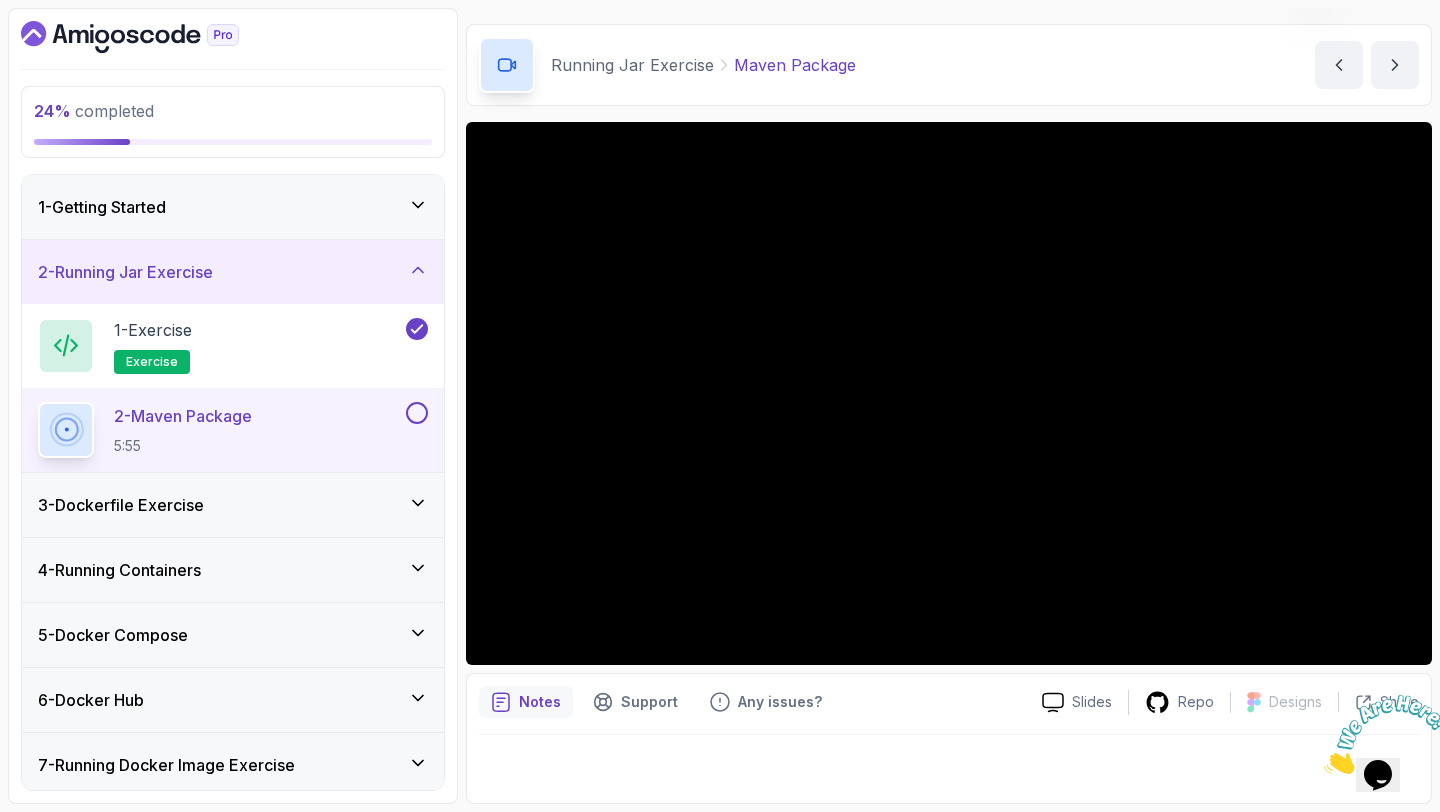 click on "1  -  Getting Started" at bounding box center (102, 207) 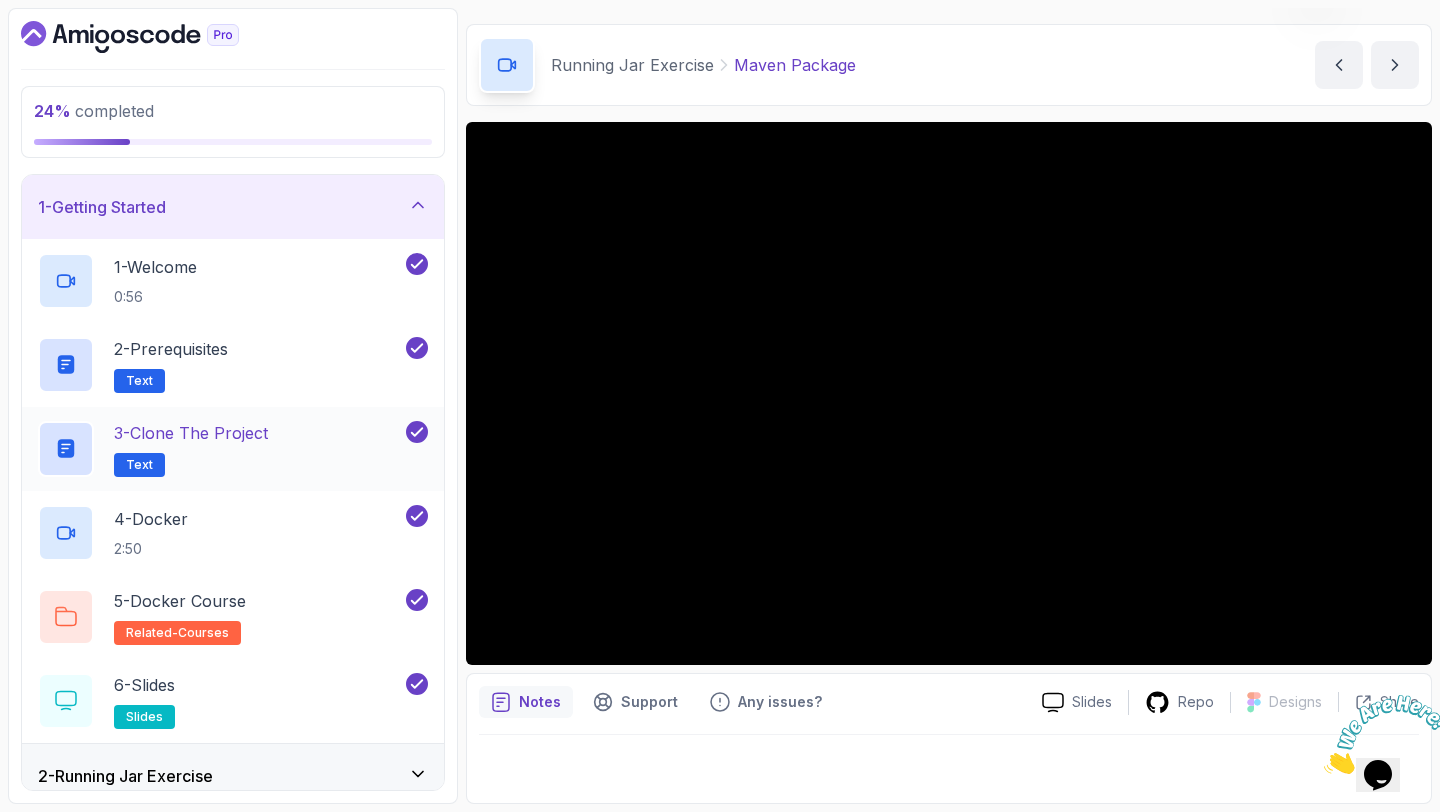click on "3  -  Clone the Project" at bounding box center (191, 433) 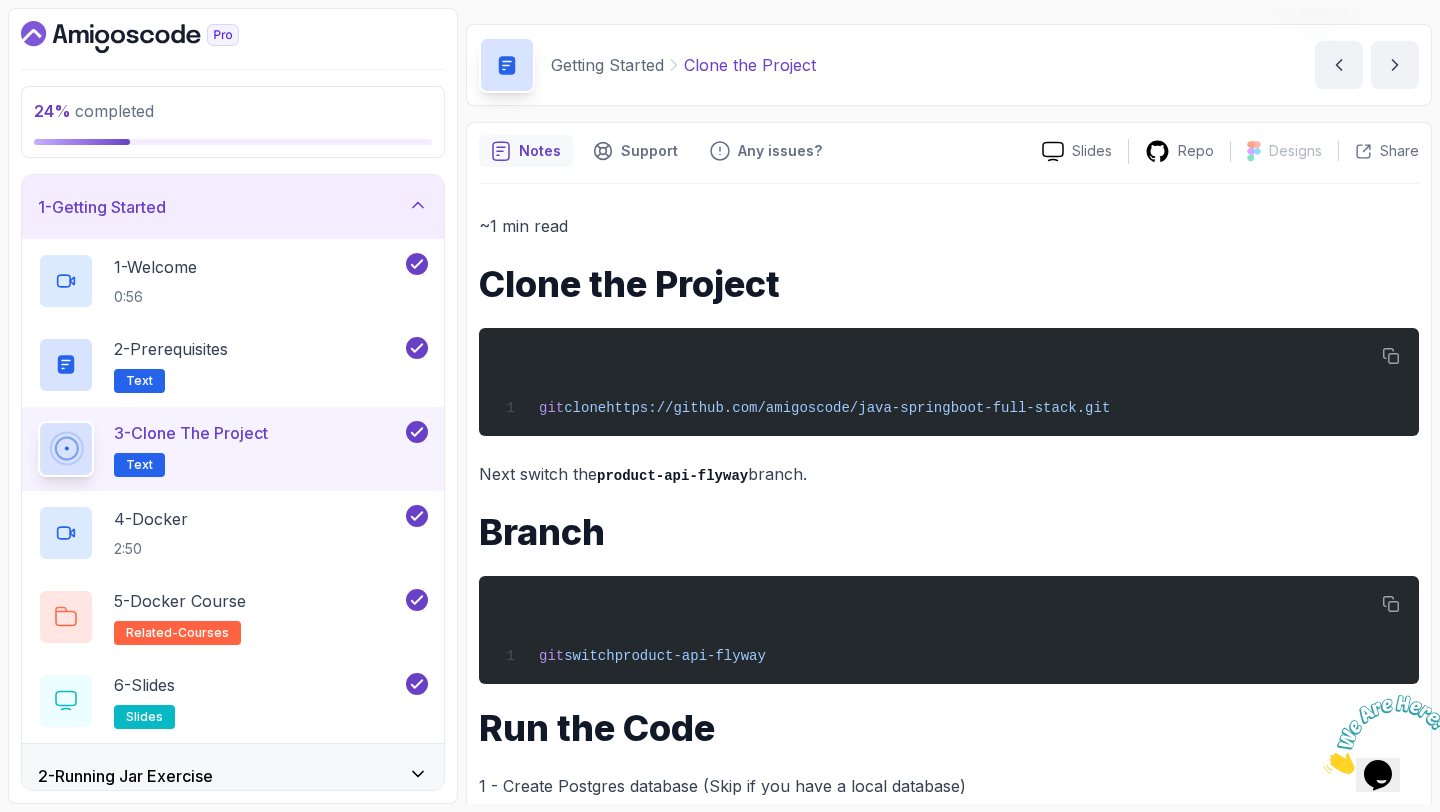 scroll, scrollTop: 139, scrollLeft: 0, axis: vertical 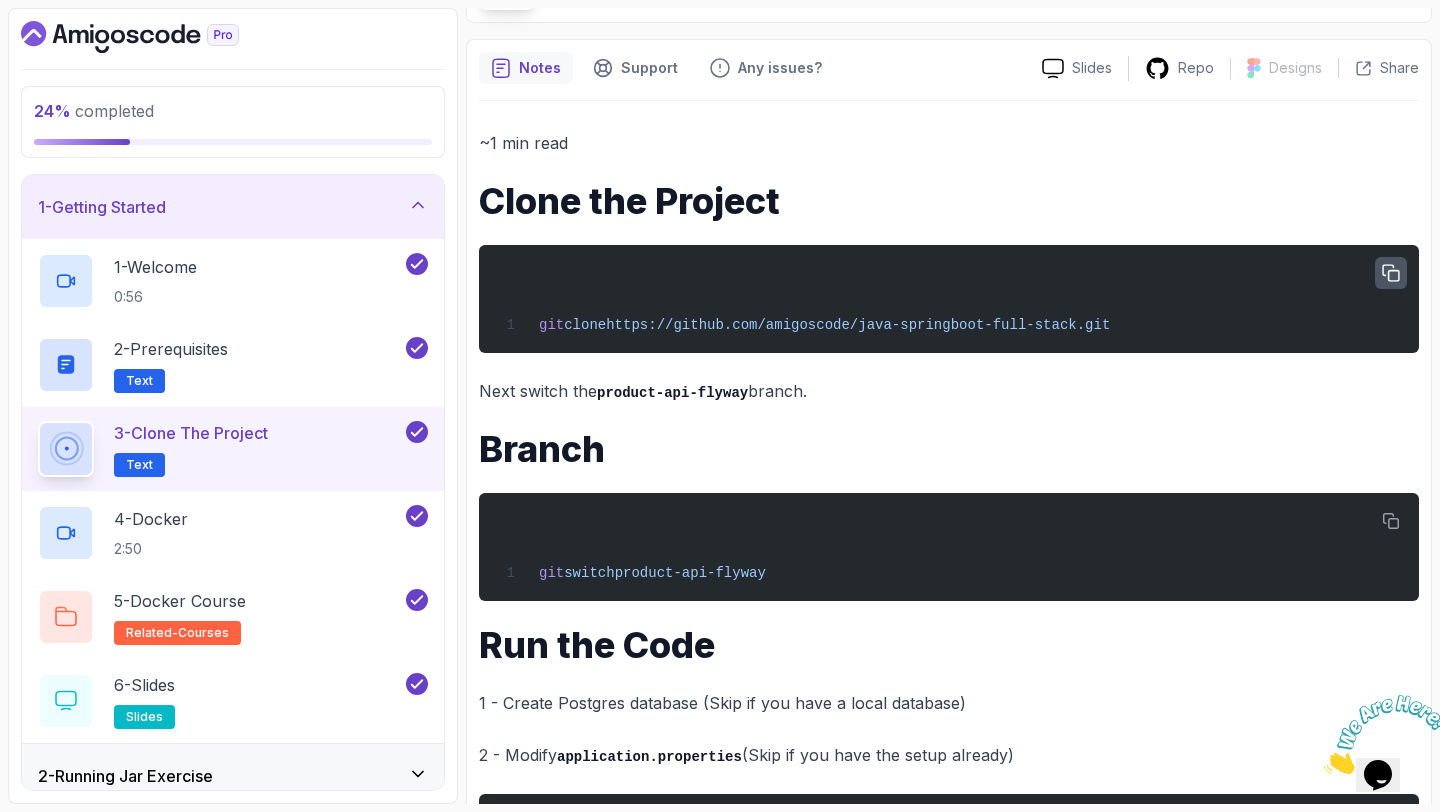 click 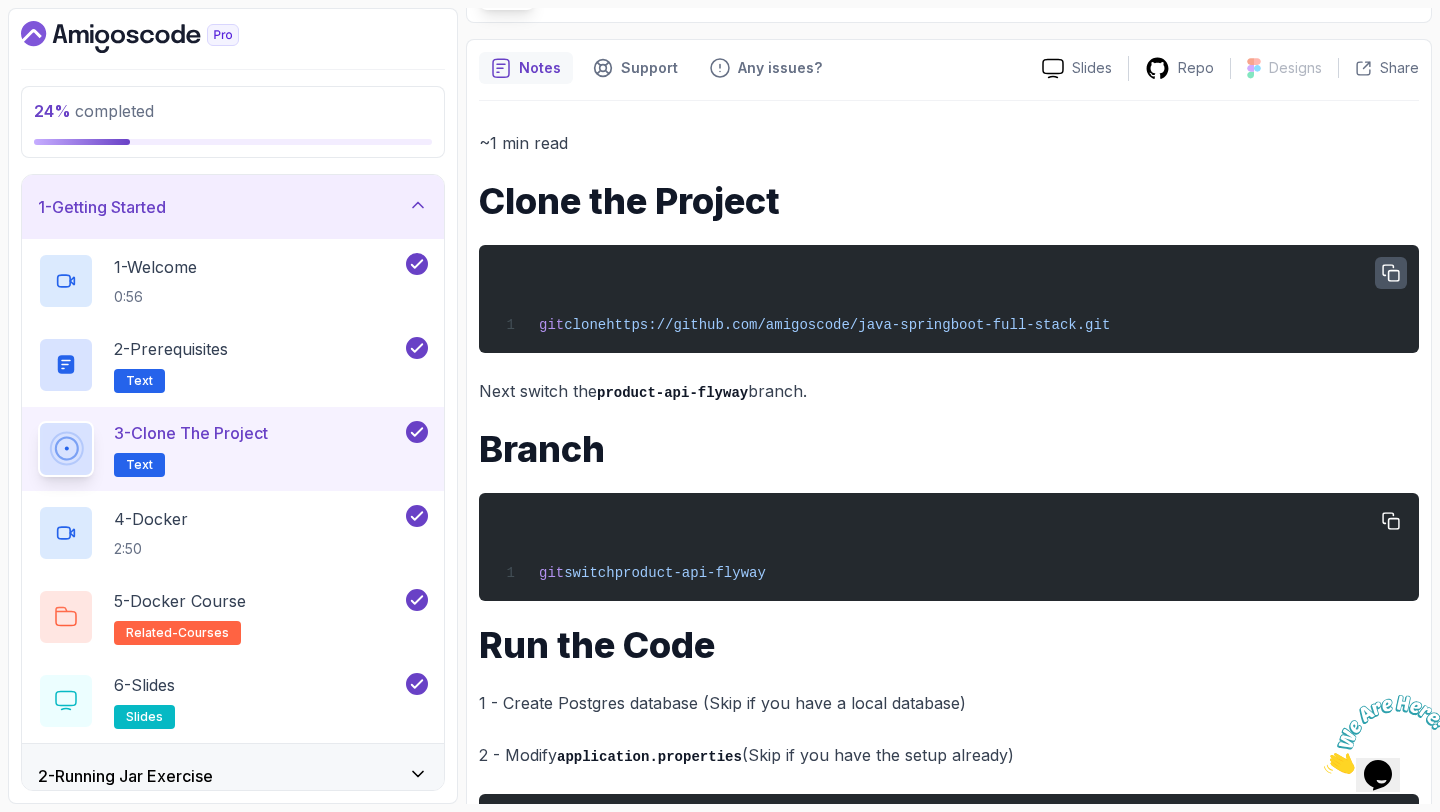 scroll, scrollTop: 210, scrollLeft: 0, axis: vertical 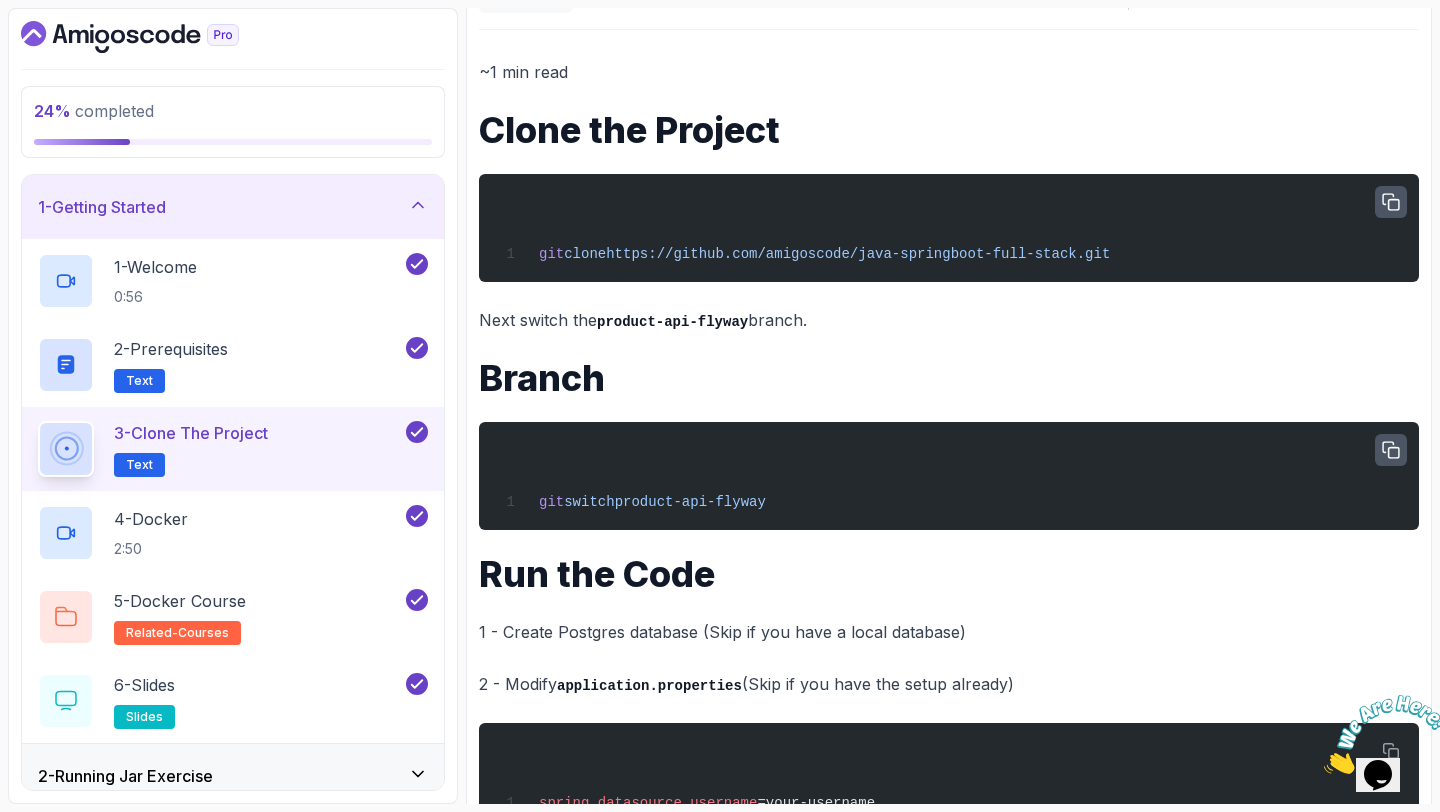click 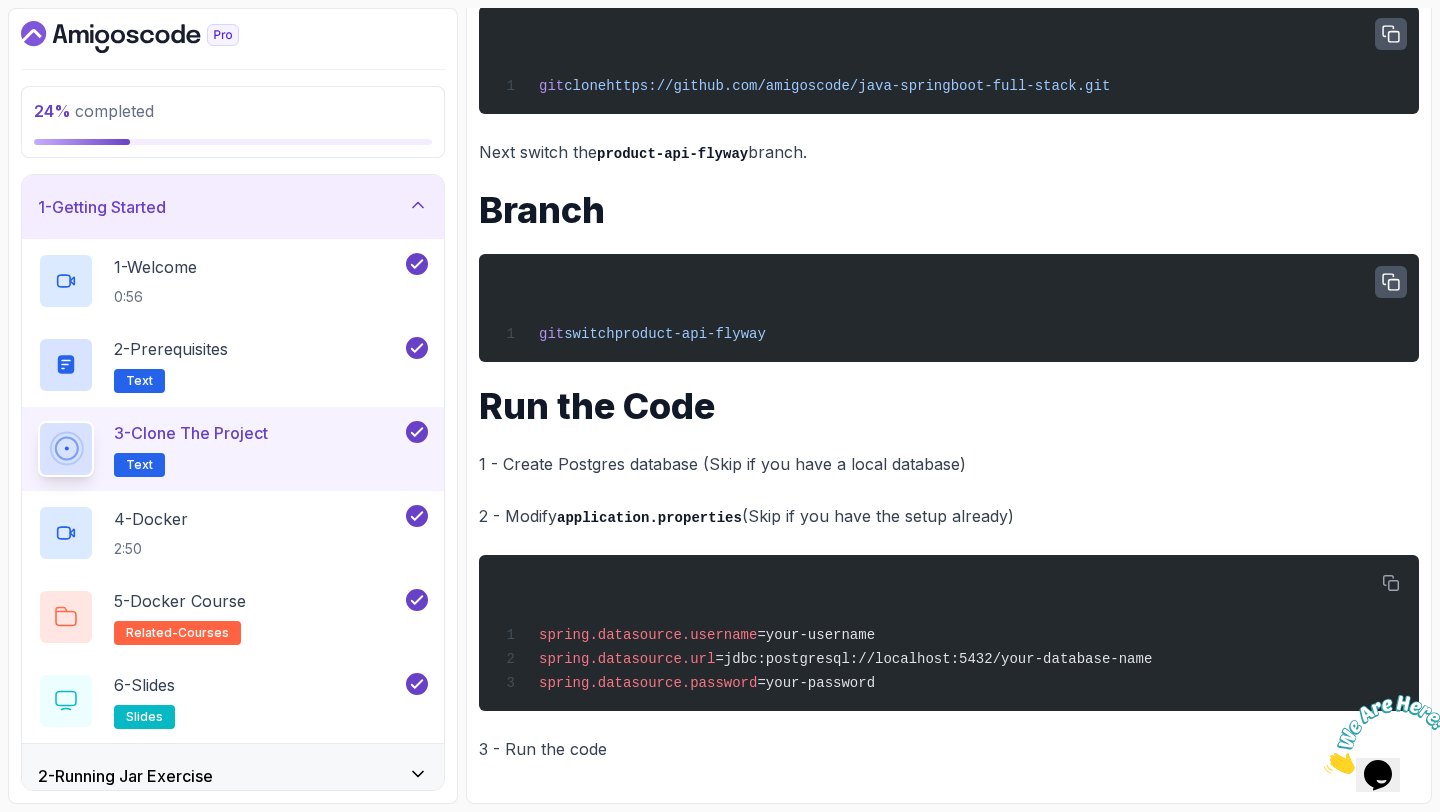 scroll, scrollTop: 382, scrollLeft: 0, axis: vertical 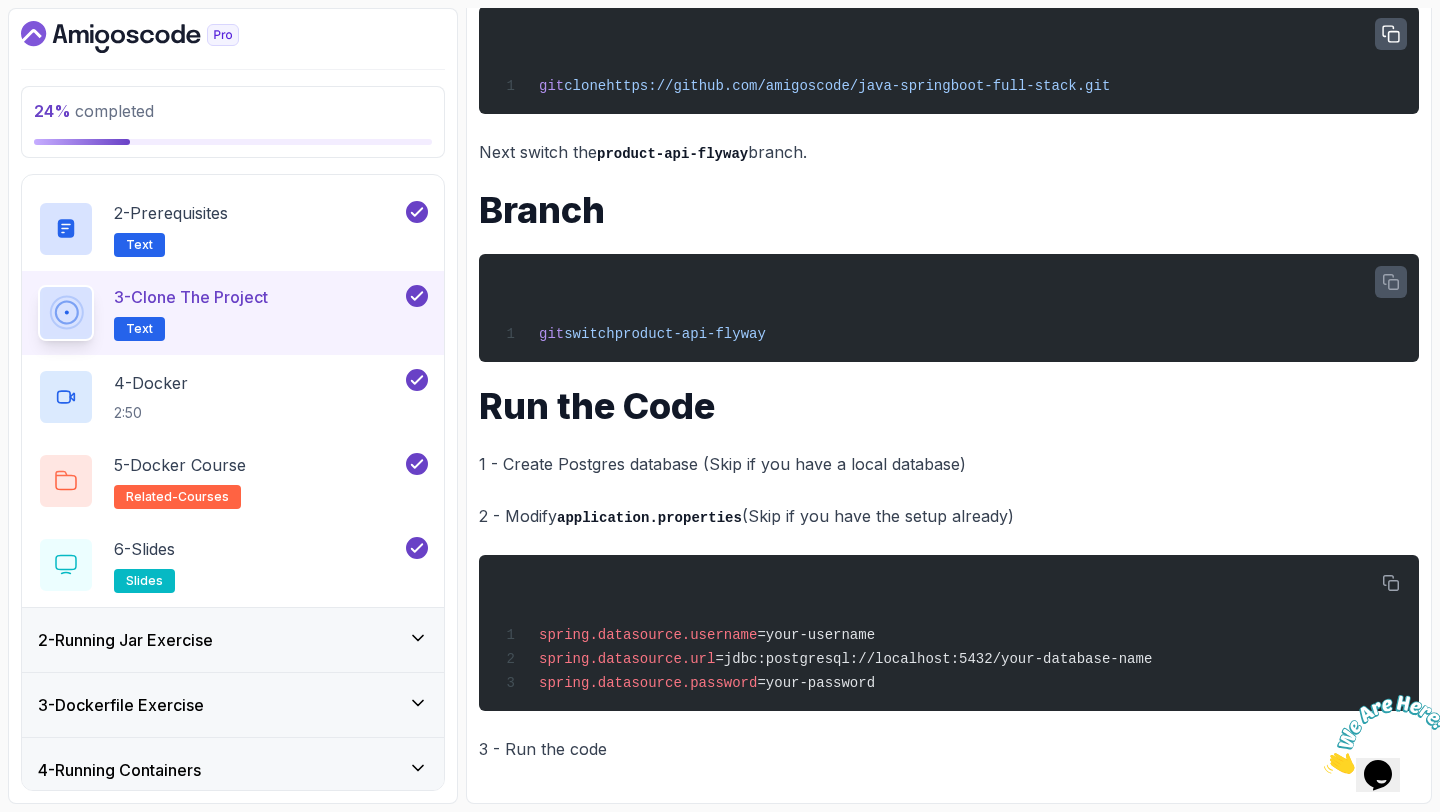 click on "2  -  Running Jar Exercise" at bounding box center [233, 640] 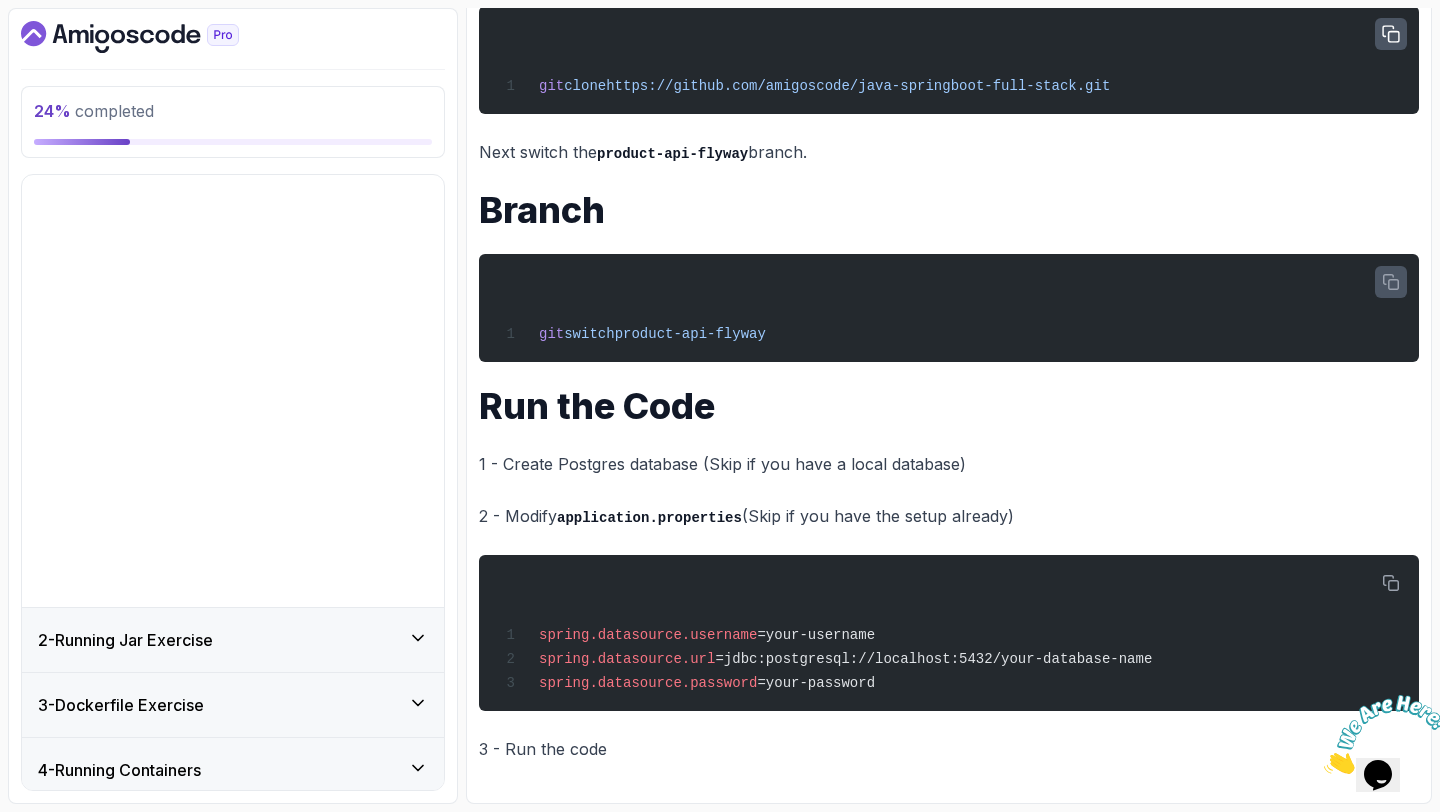scroll, scrollTop: 34, scrollLeft: 0, axis: vertical 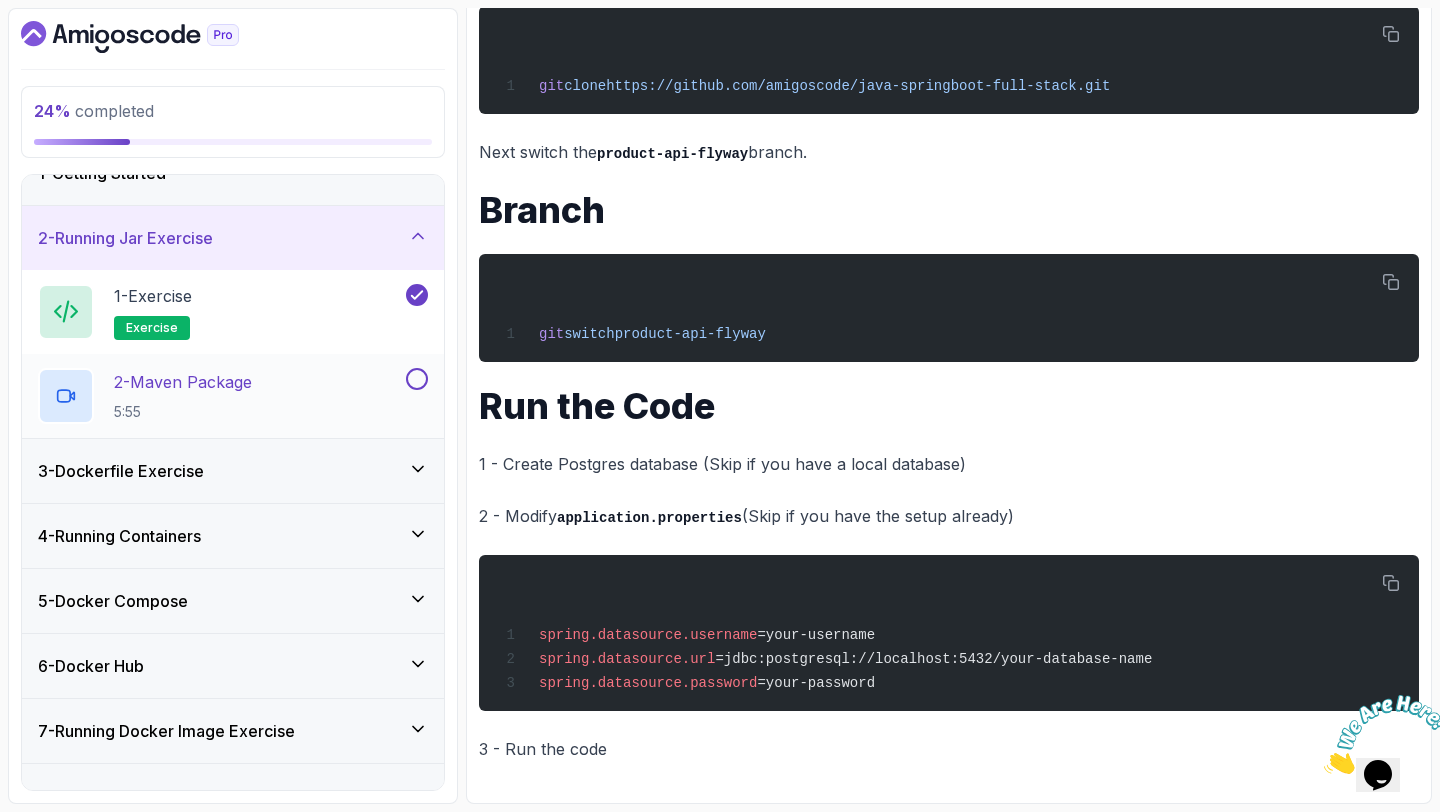 click on "2  -  Maven Package" at bounding box center (183, 382) 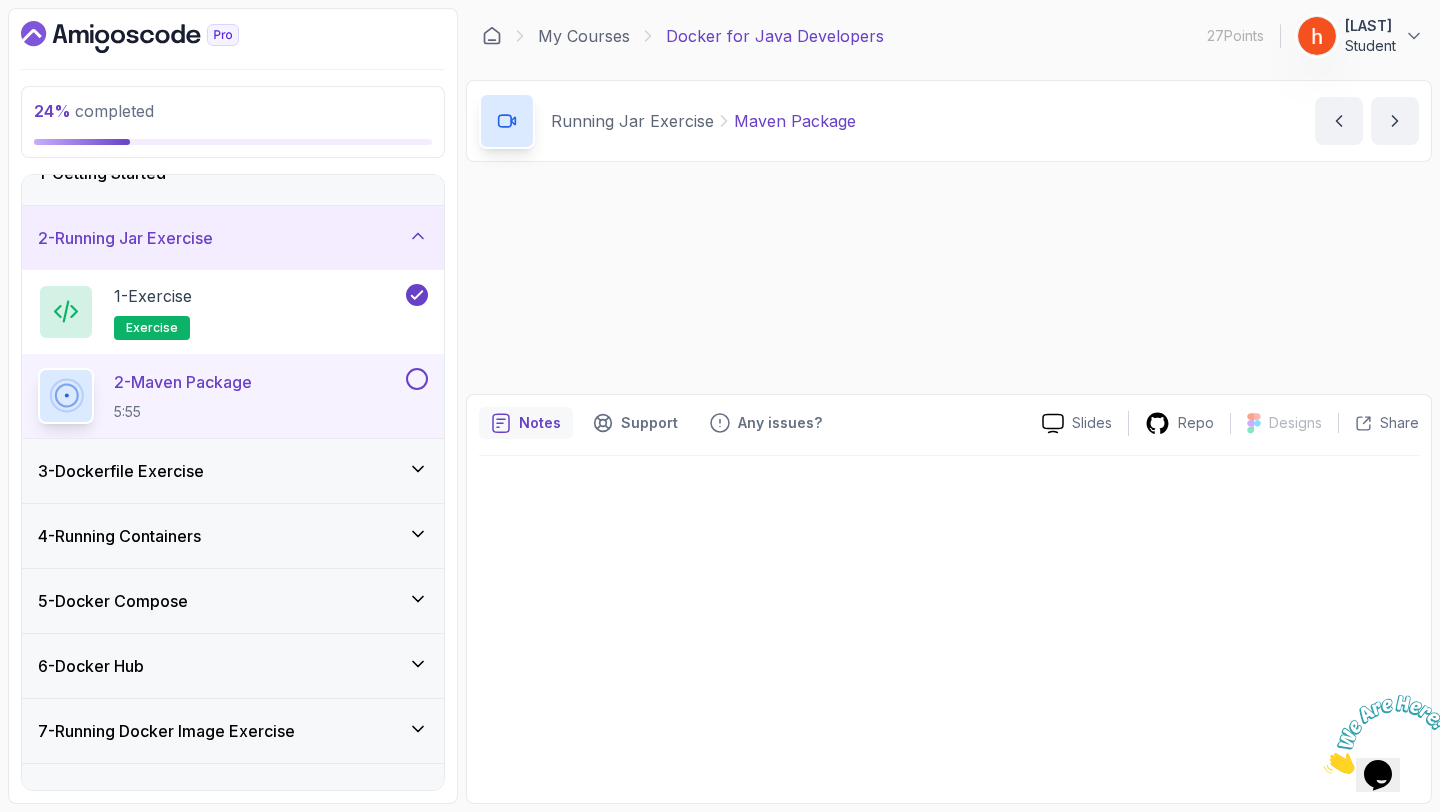 scroll, scrollTop: 0, scrollLeft: 0, axis: both 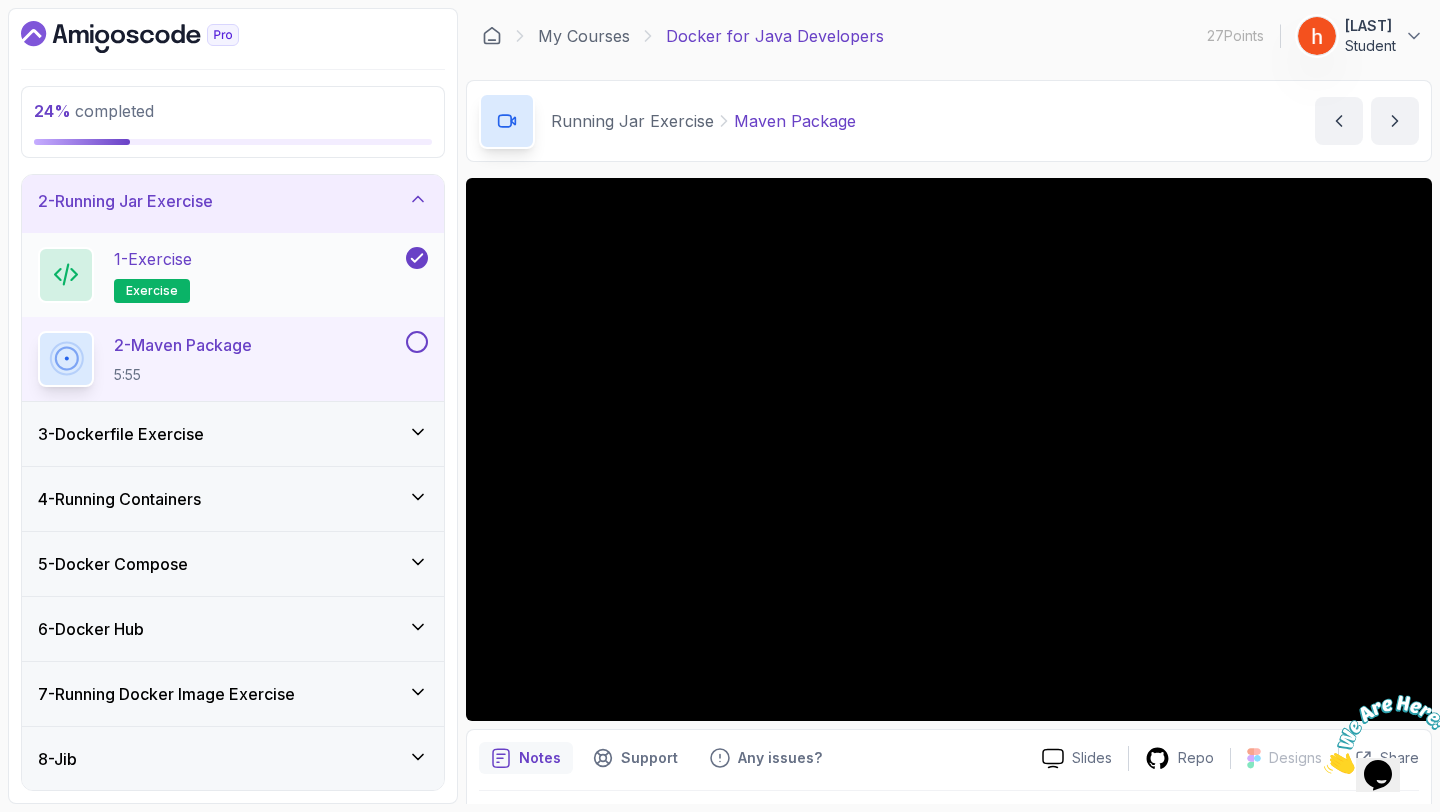 click on "1  -  Exercise exercise" at bounding box center (233, 275) 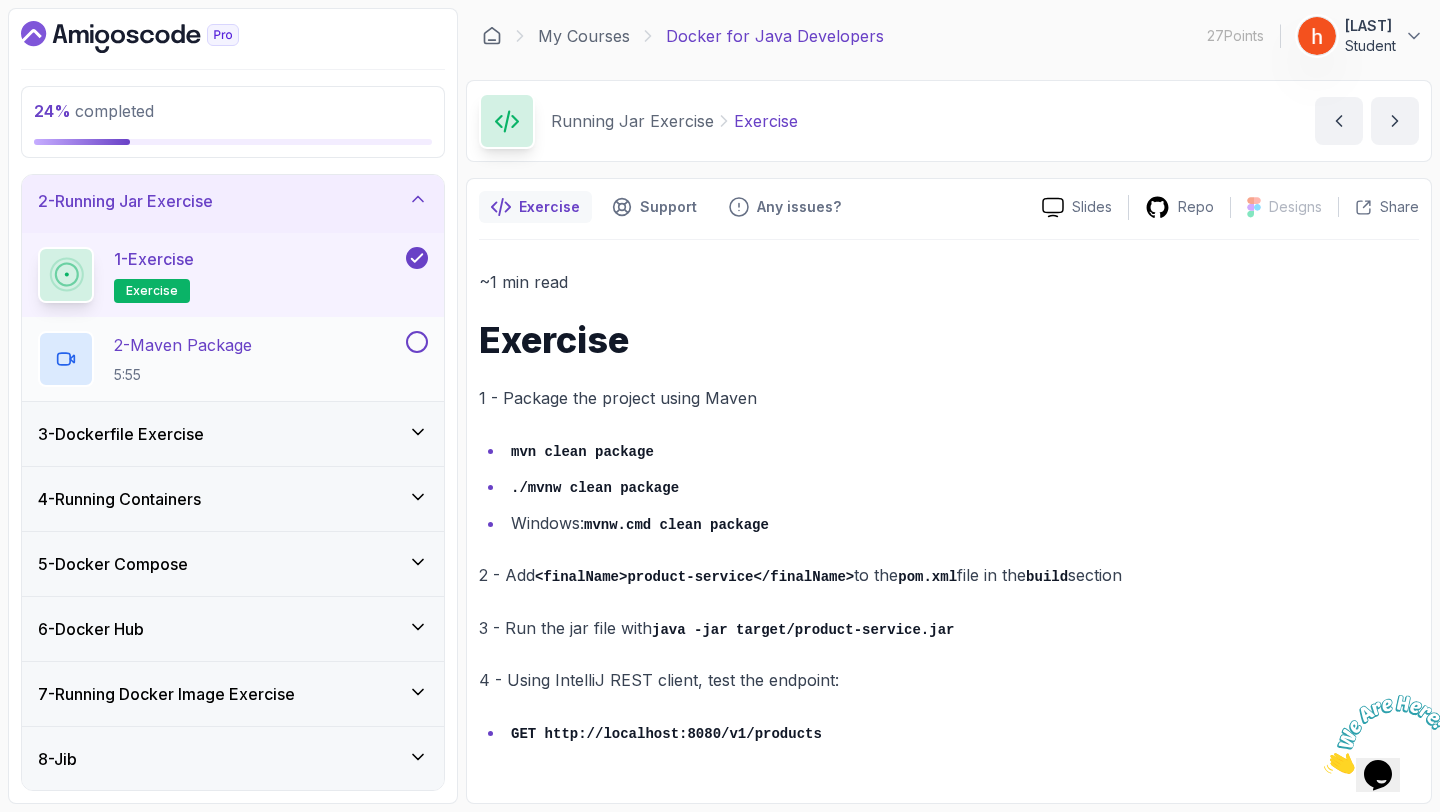 click on "2  -  Maven Package" at bounding box center [183, 345] 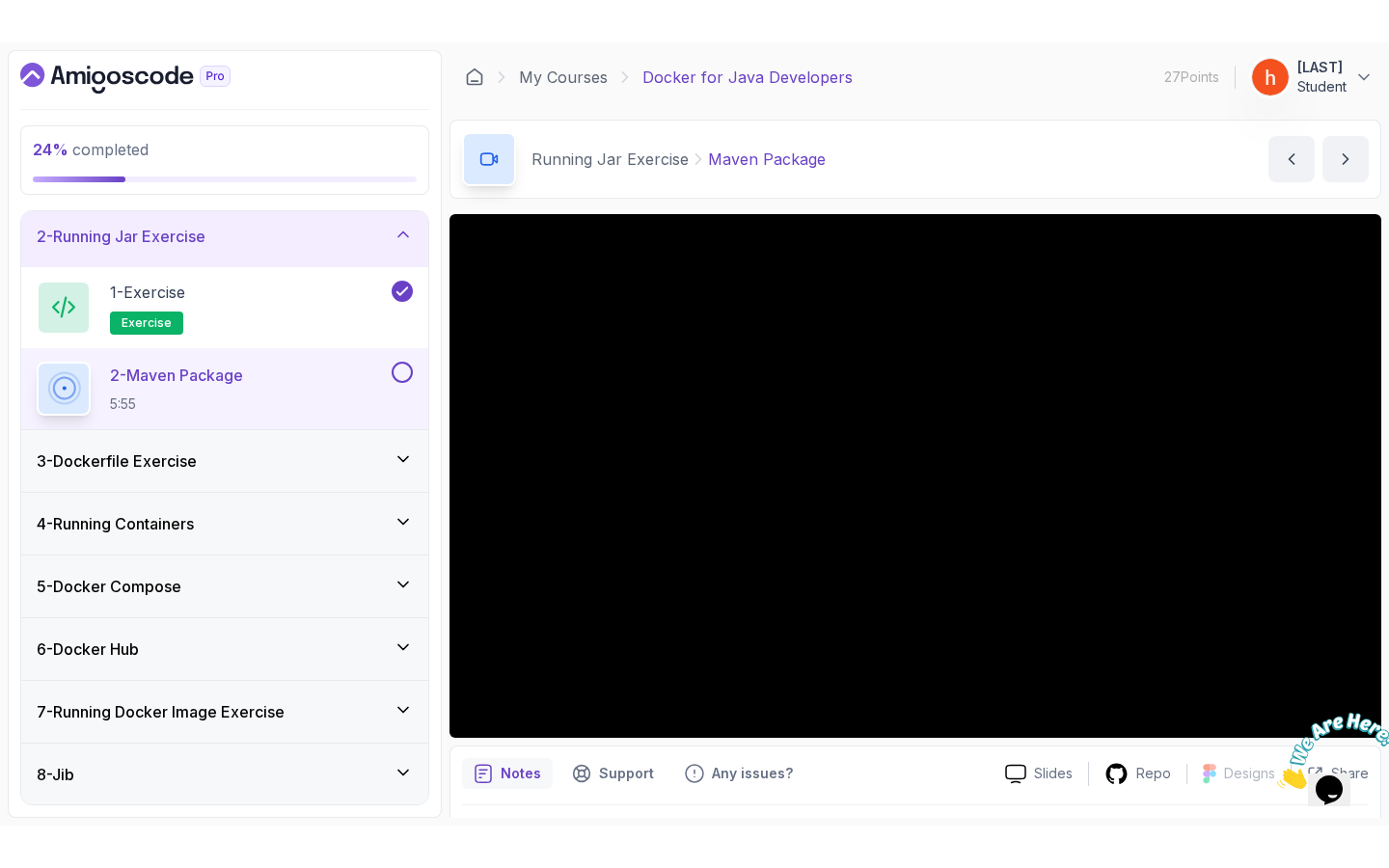 scroll, scrollTop: 54, scrollLeft: 0, axis: vertical 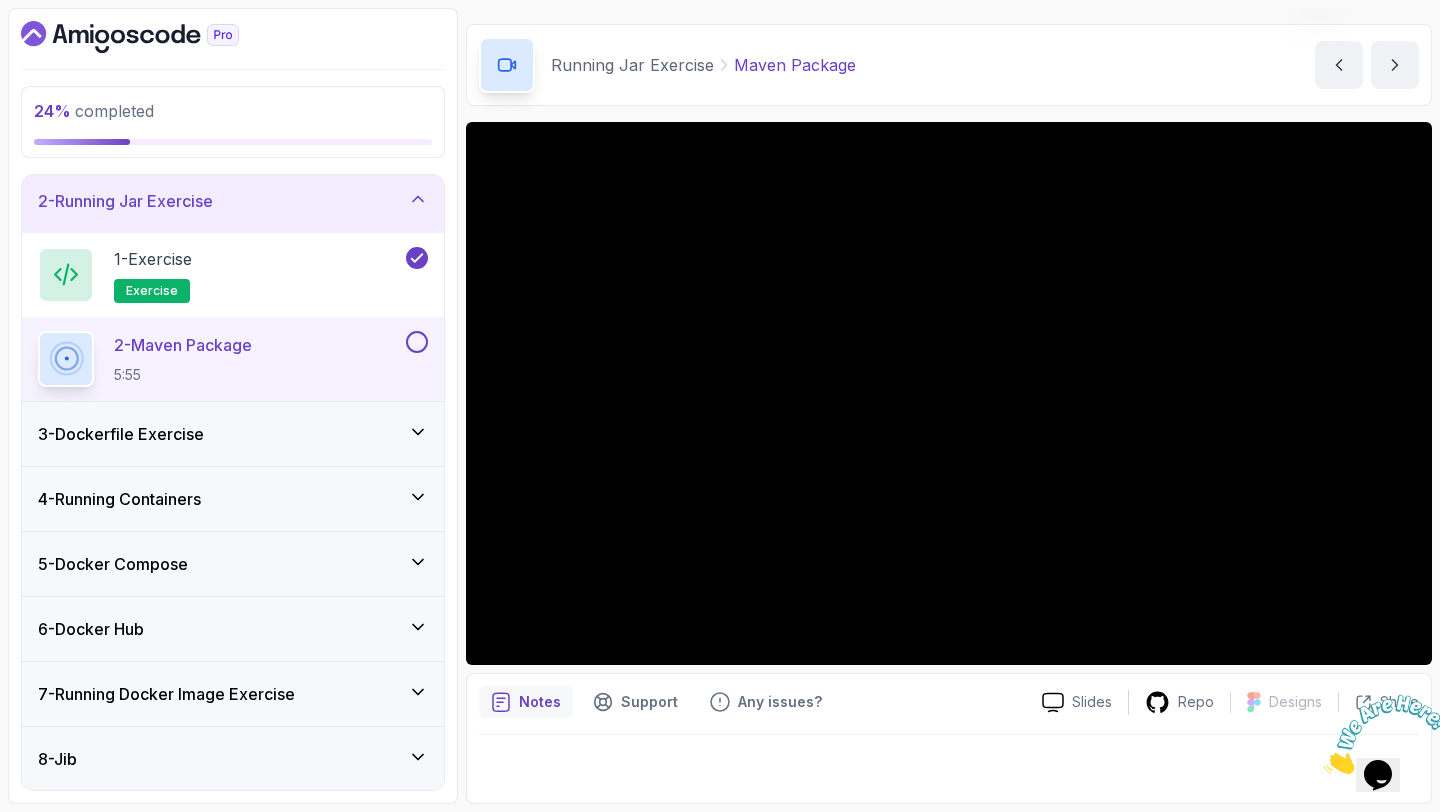 type 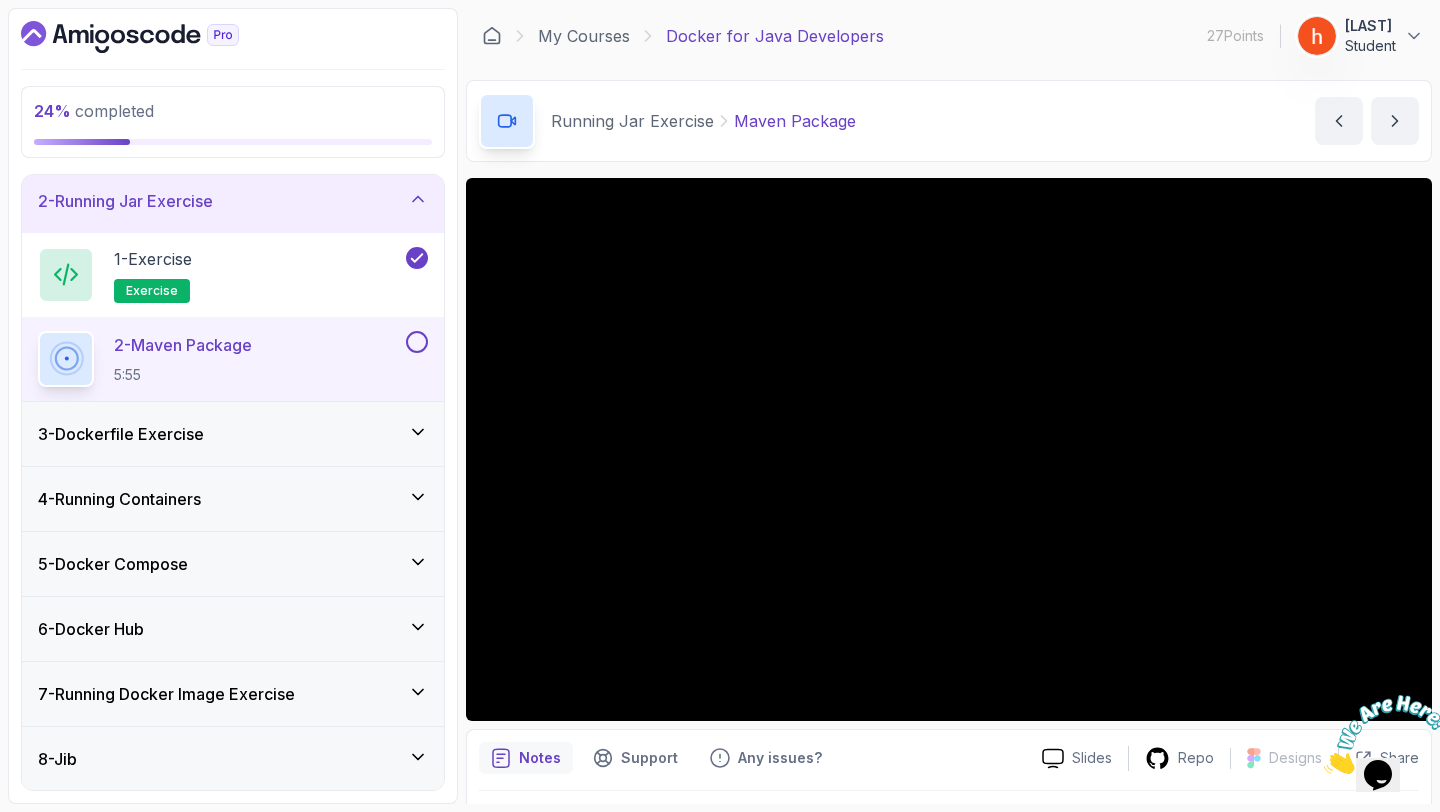 scroll, scrollTop: 0, scrollLeft: 0, axis: both 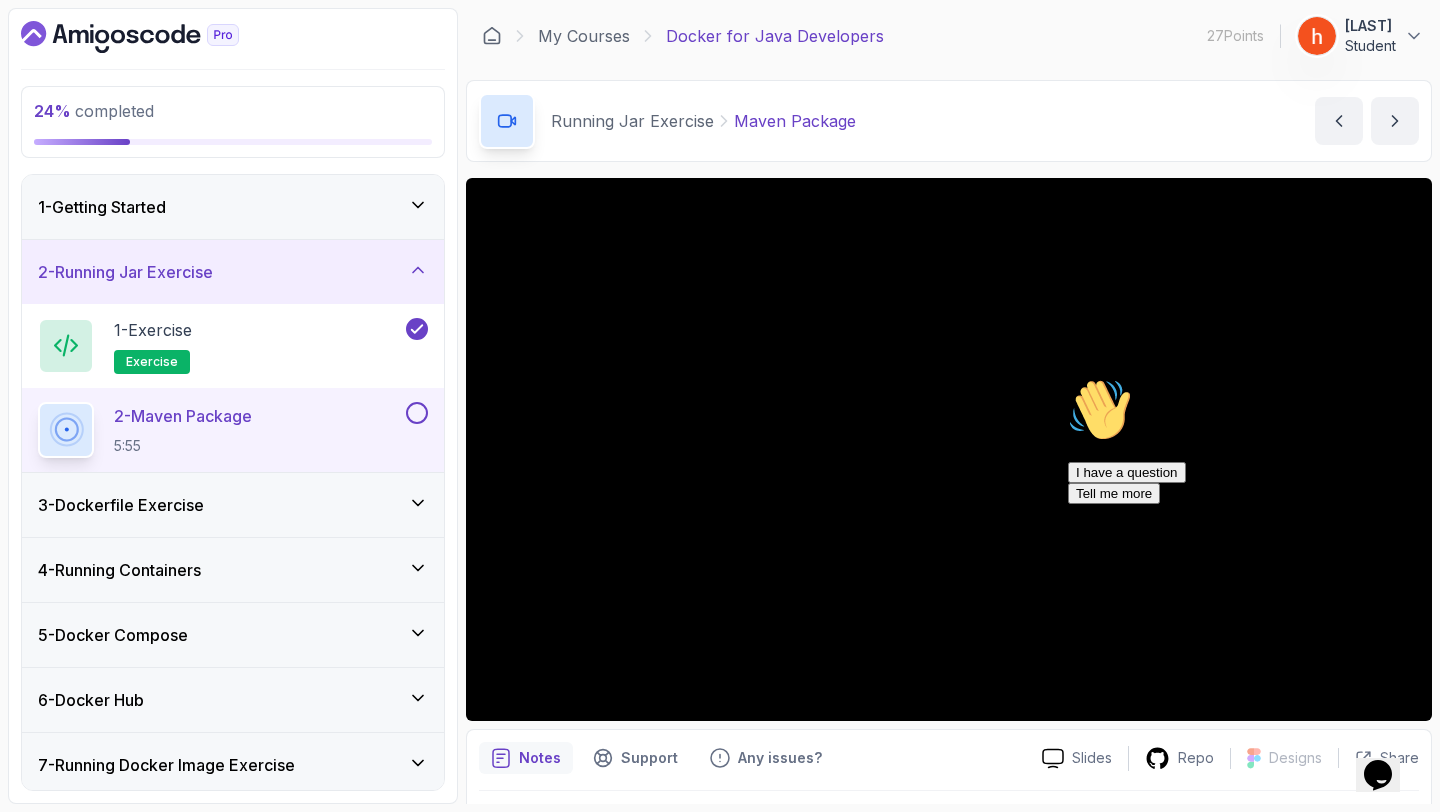 click on "1  -  Getting Started" at bounding box center [233, 207] 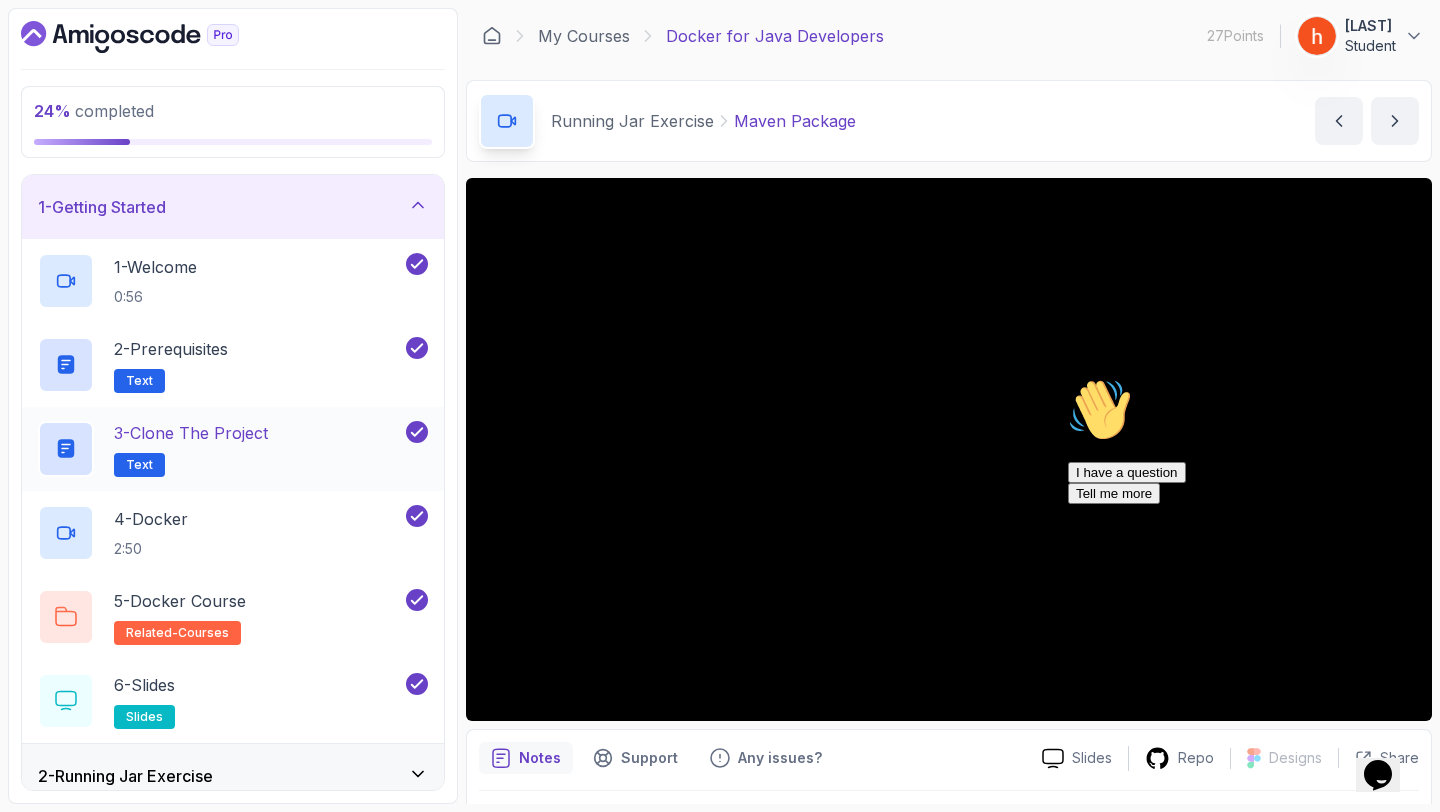 click on "3  -  Clone the Project" at bounding box center (191, 433) 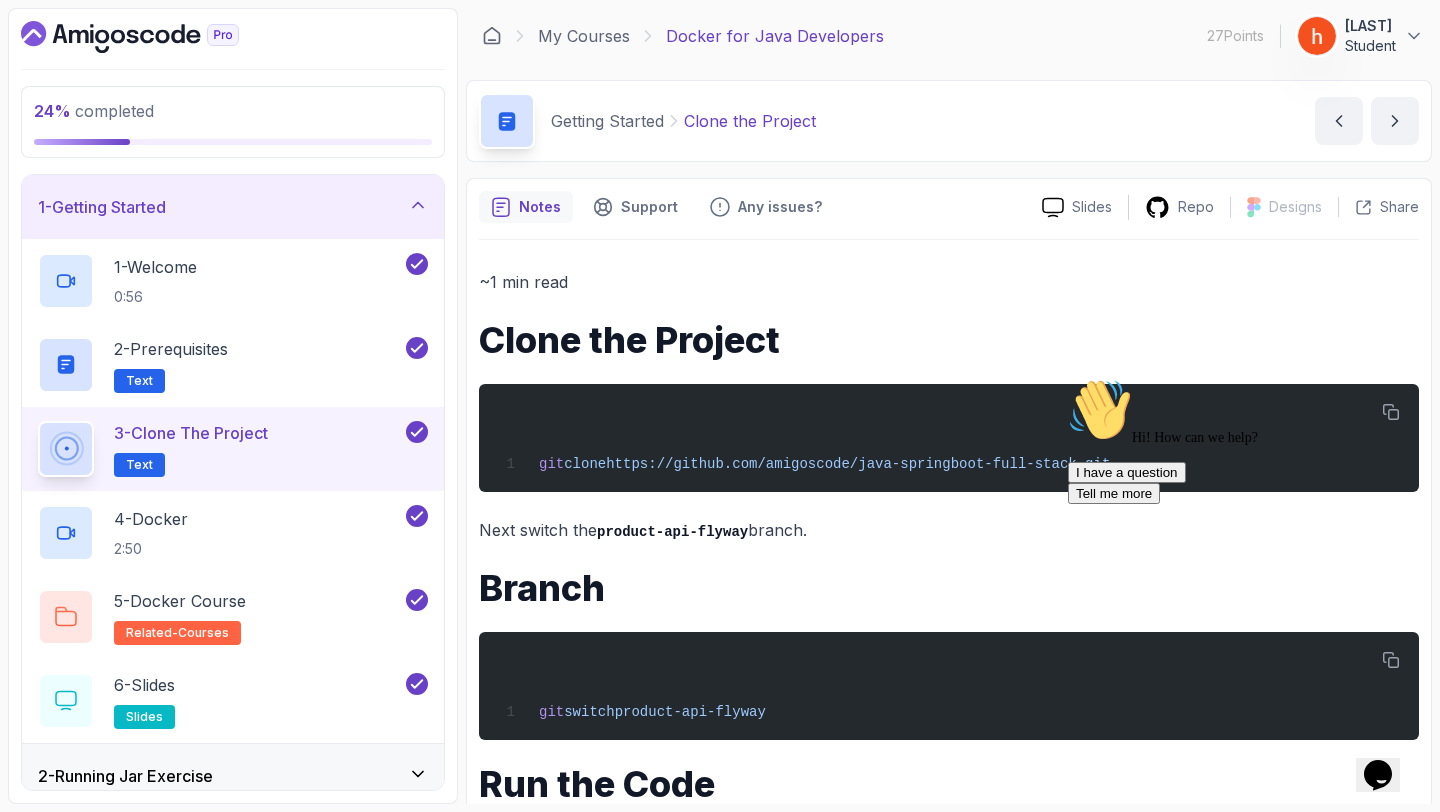 scroll, scrollTop: 382, scrollLeft: 0, axis: vertical 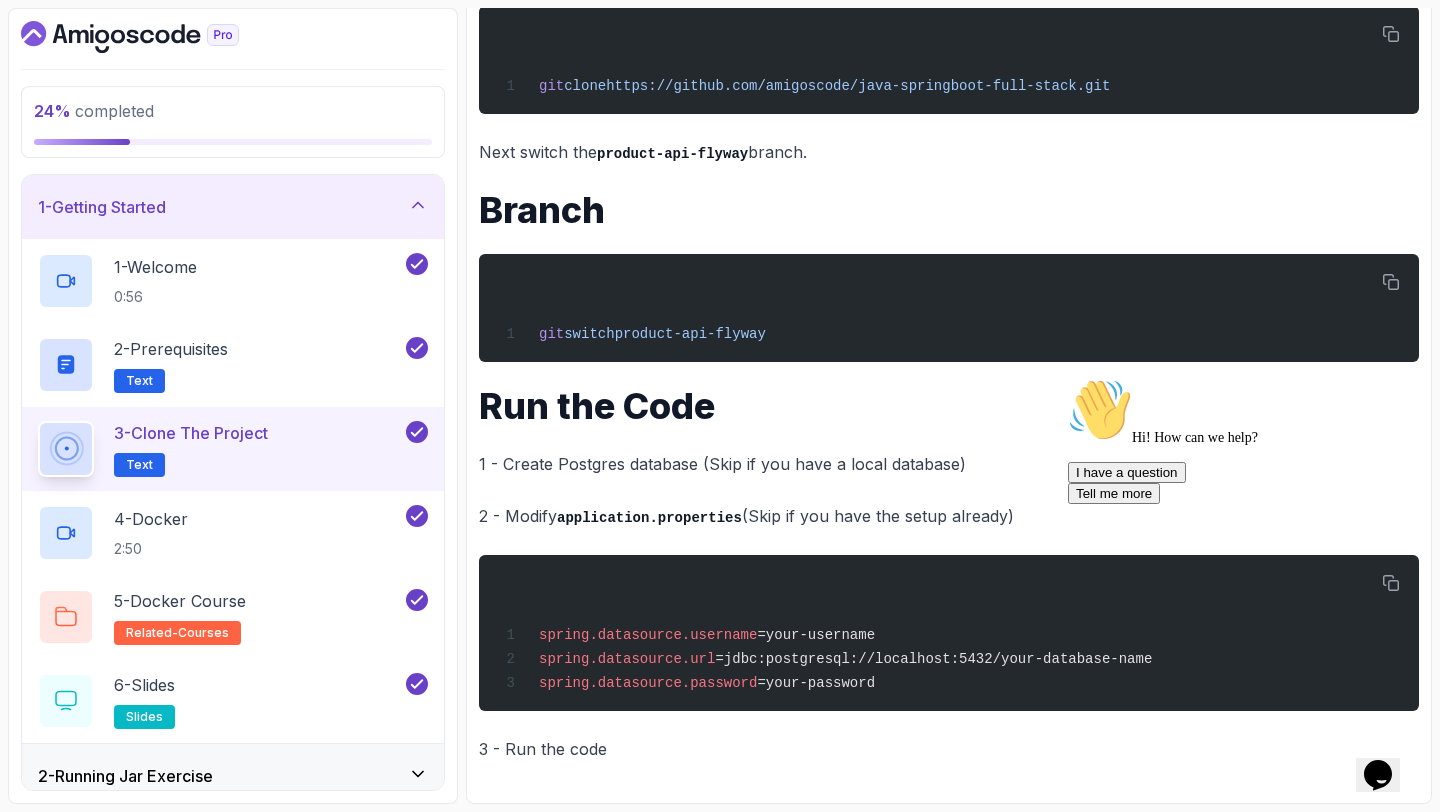 click at bounding box center [1068, 378] 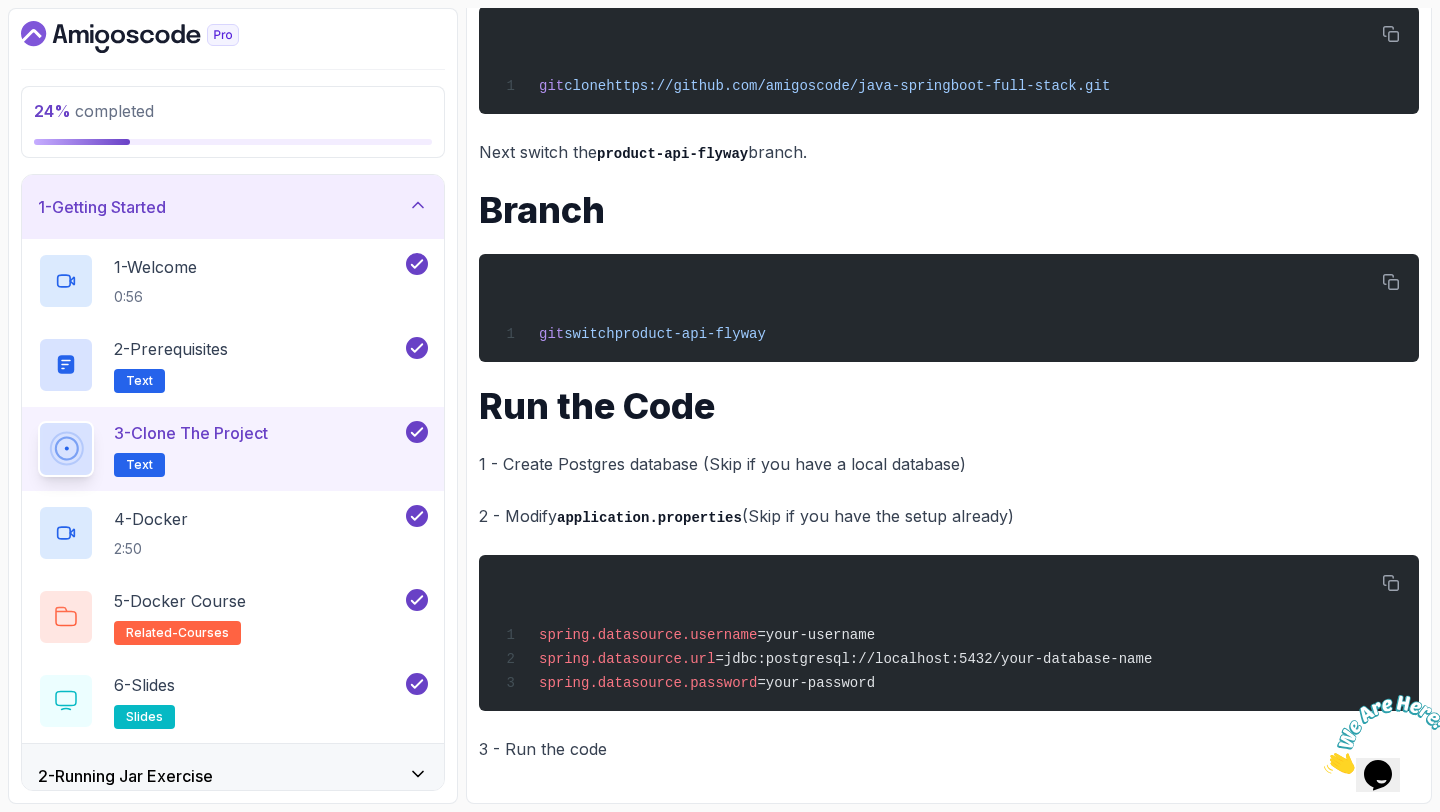 click on "1  -  Getting Started" at bounding box center [233, 207] 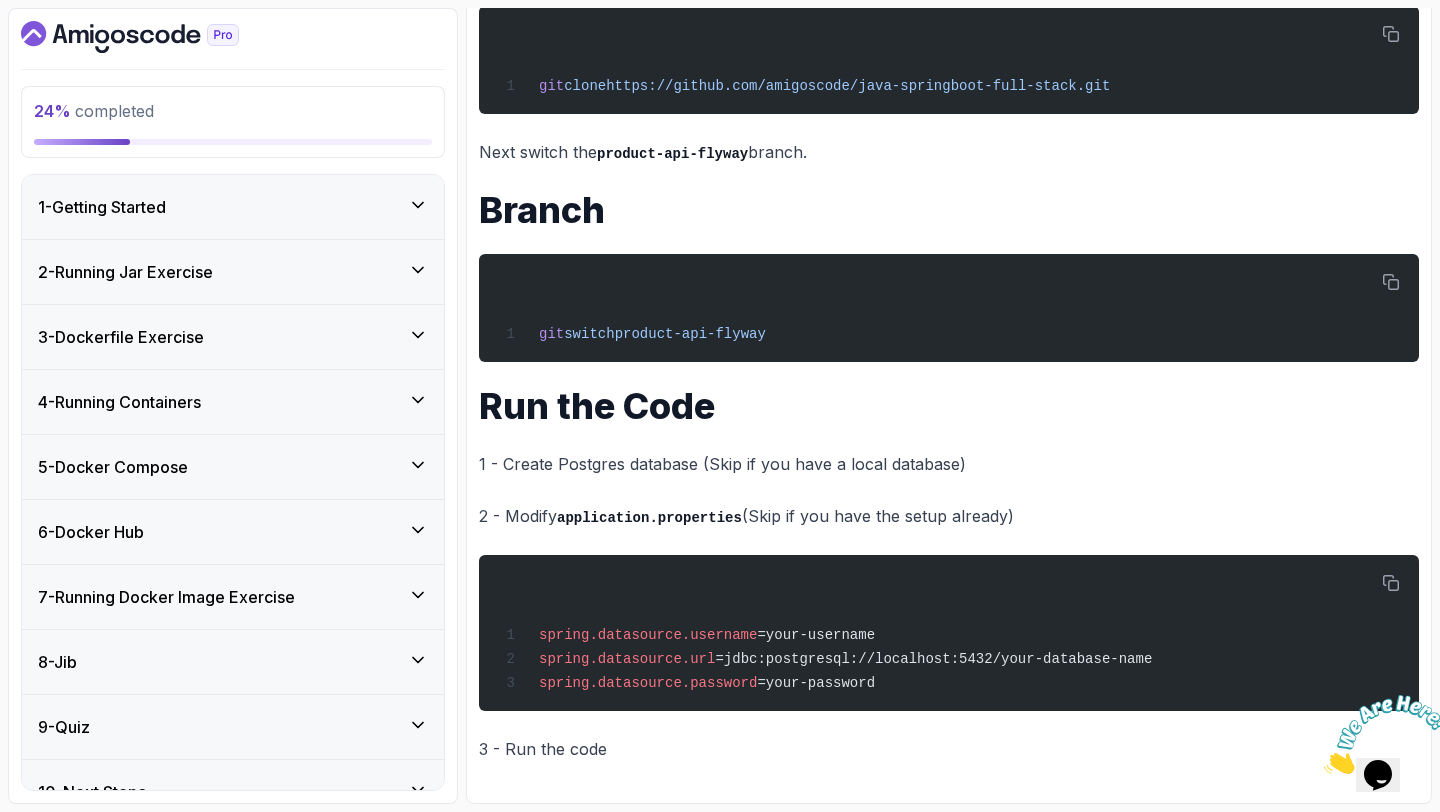 click on "2  -  Running Jar Exercise" at bounding box center [125, 272] 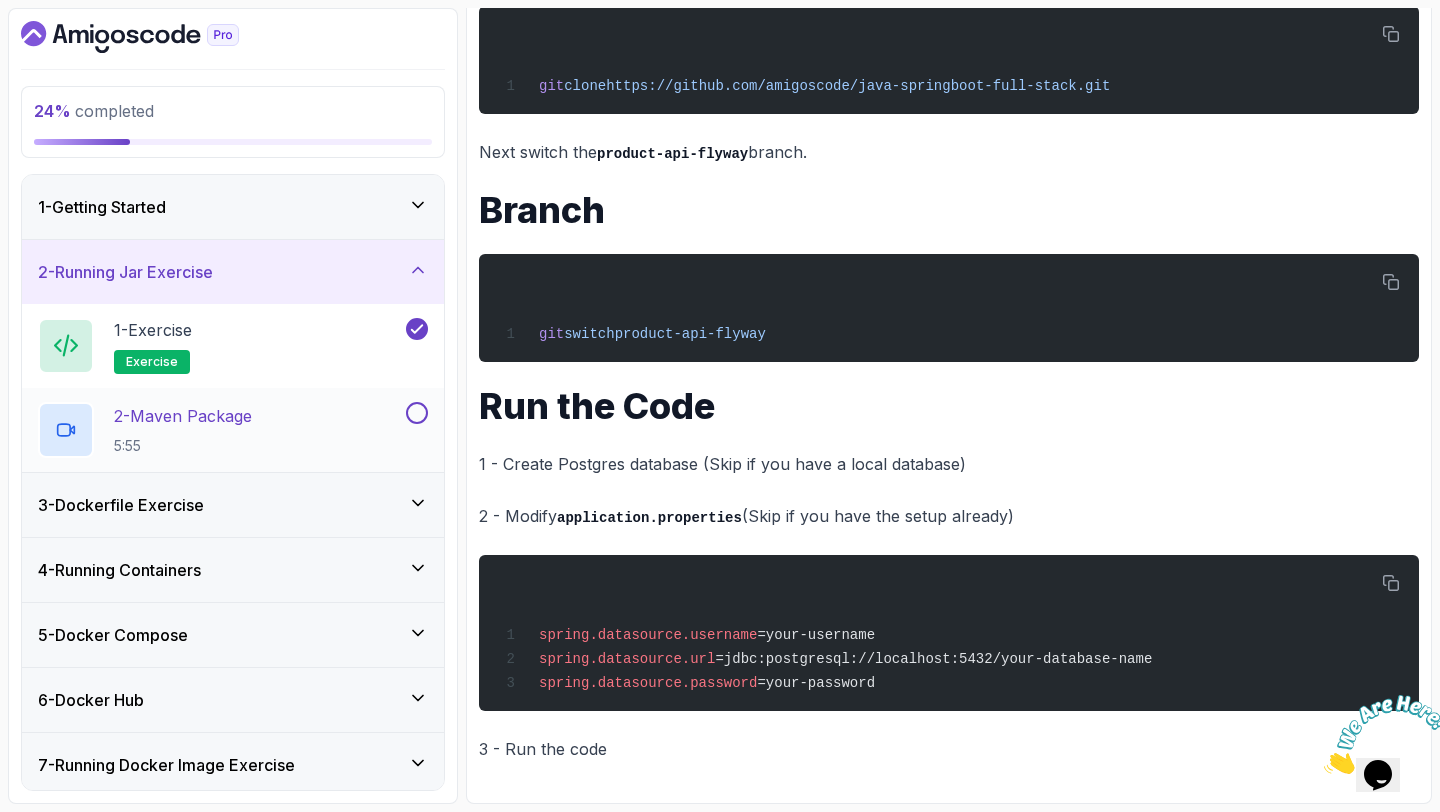 click on "2  -  Maven Package" at bounding box center [183, 416] 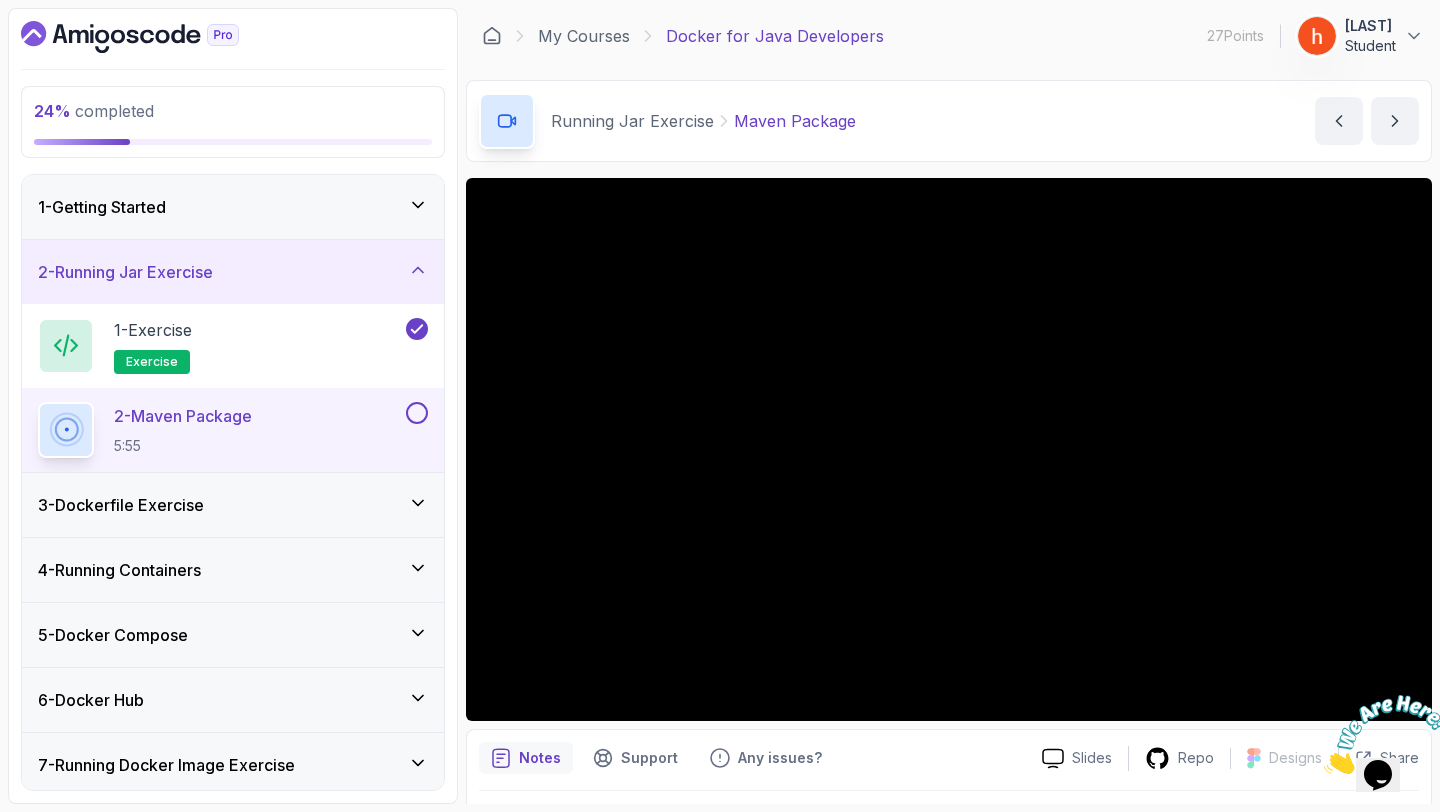 click on "1  -  Getting Started" at bounding box center (233, 207) 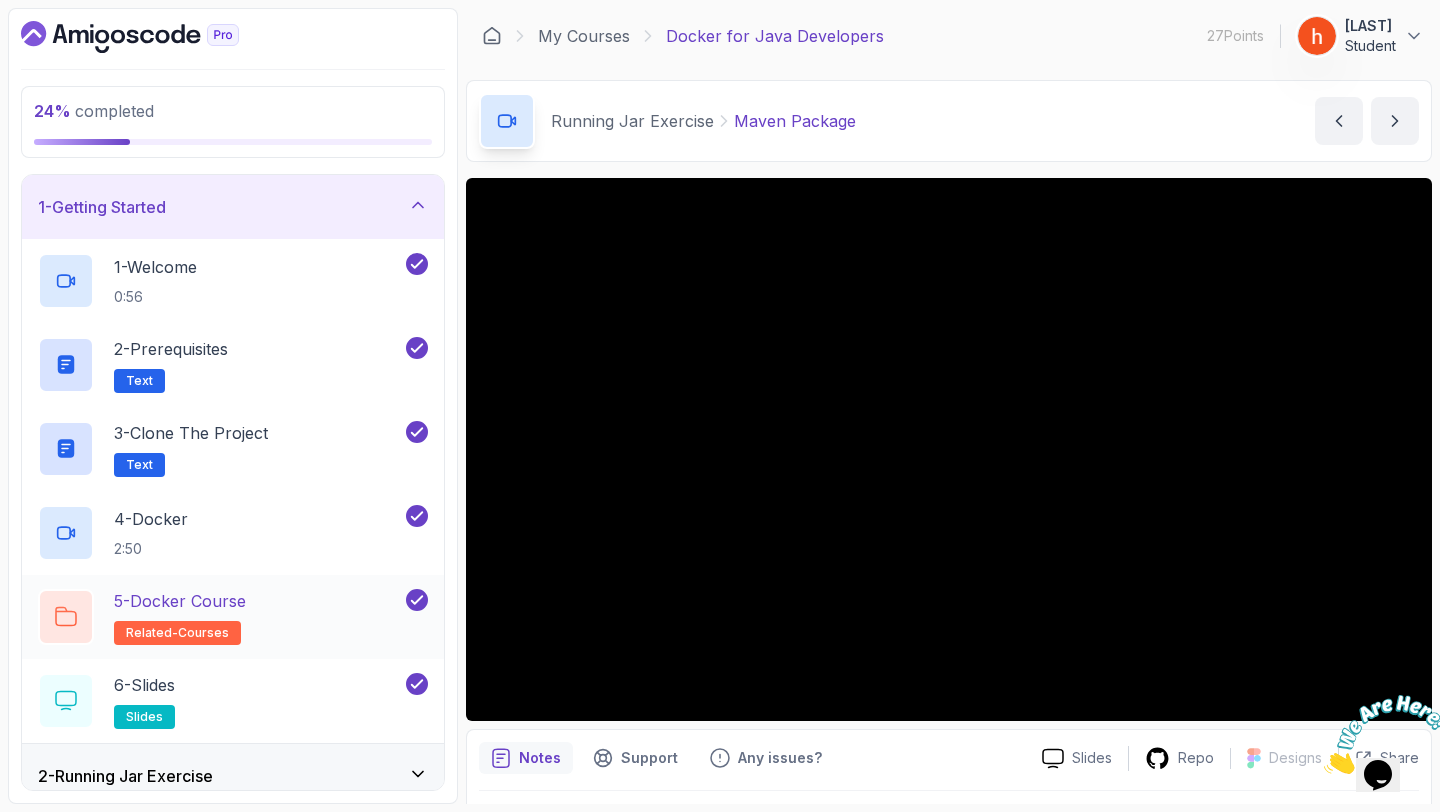 click on "5  -  Docker Course" at bounding box center (180, 601) 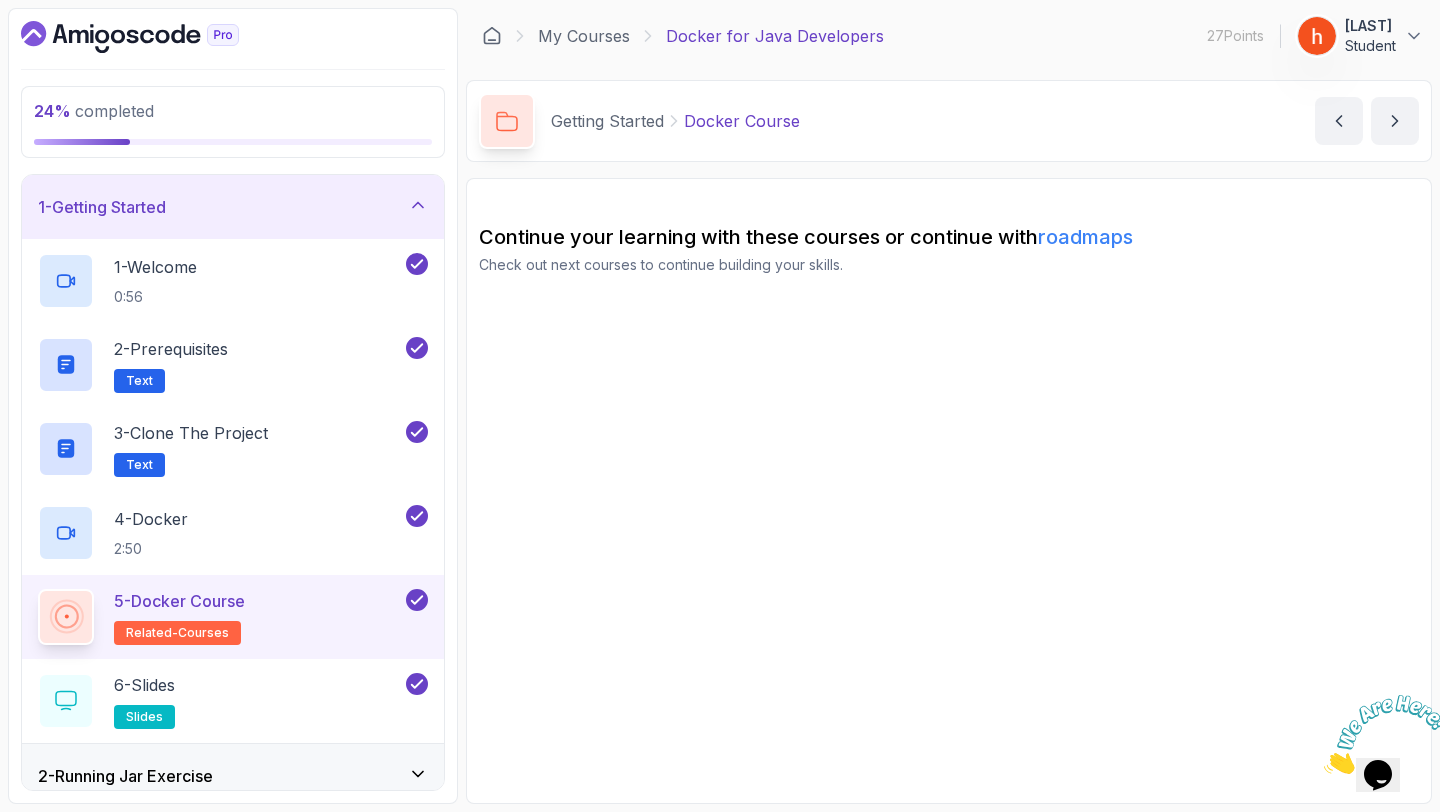 click on "roadmaps" at bounding box center (1085, 237) 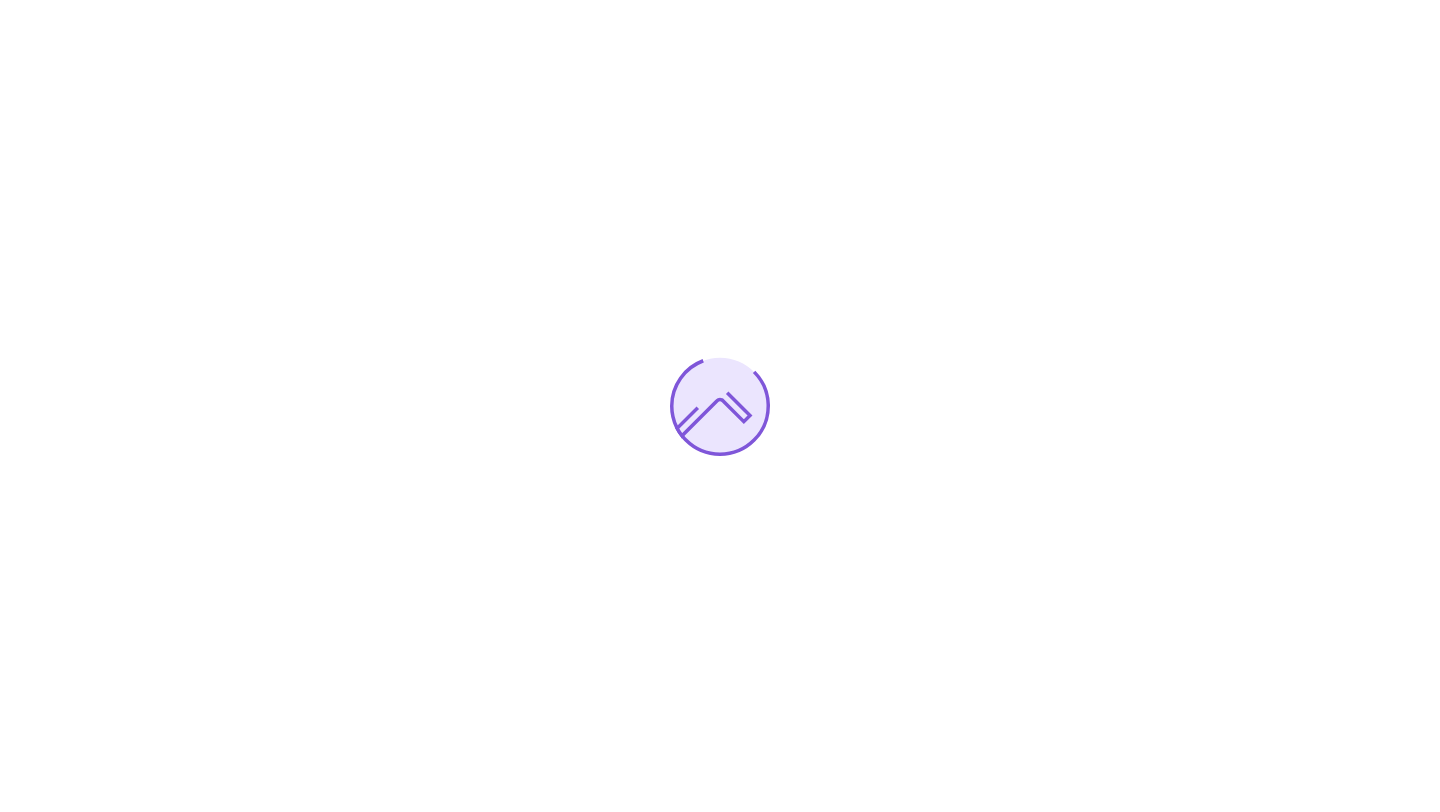 scroll, scrollTop: 0, scrollLeft: 0, axis: both 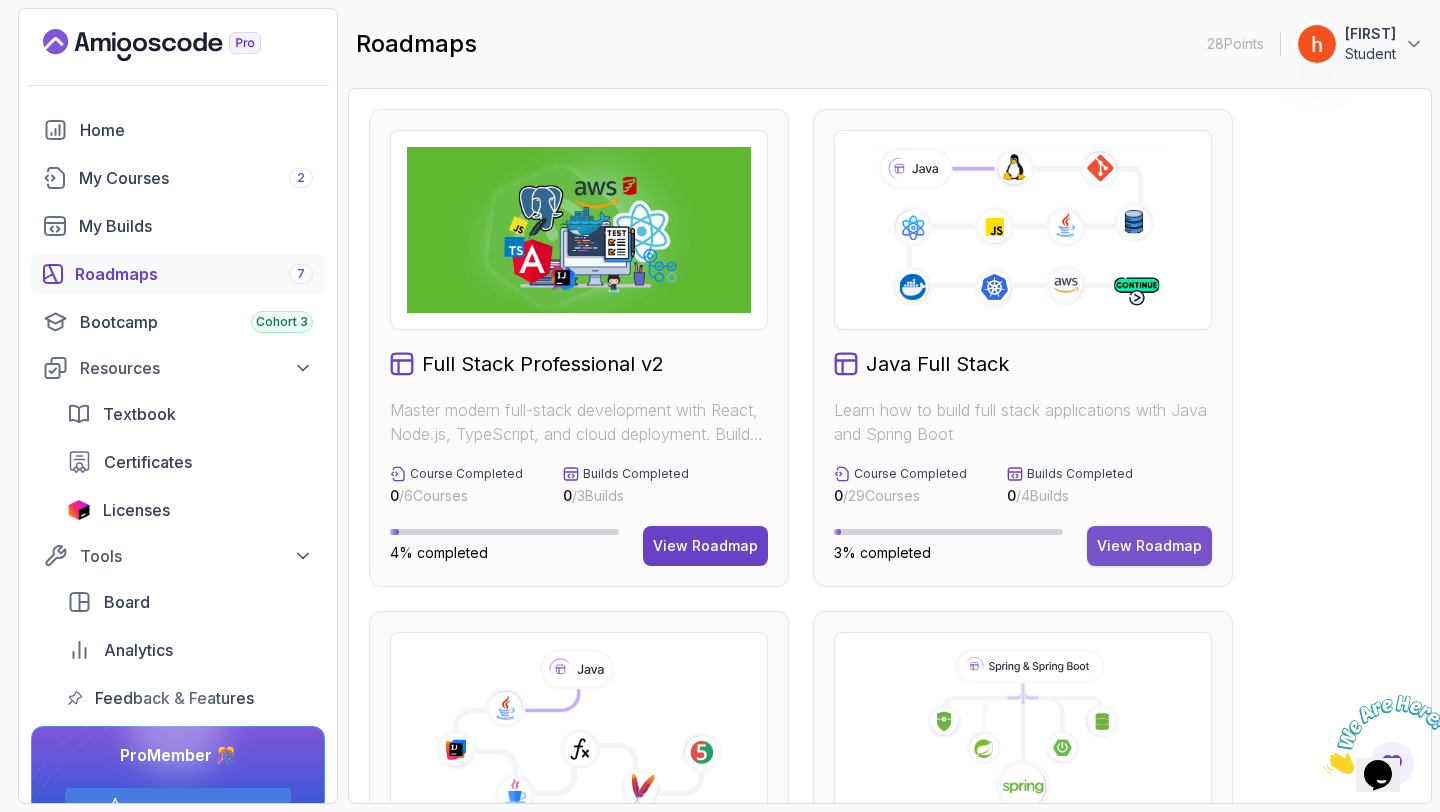 click on "View Roadmap" at bounding box center [1149, 546] 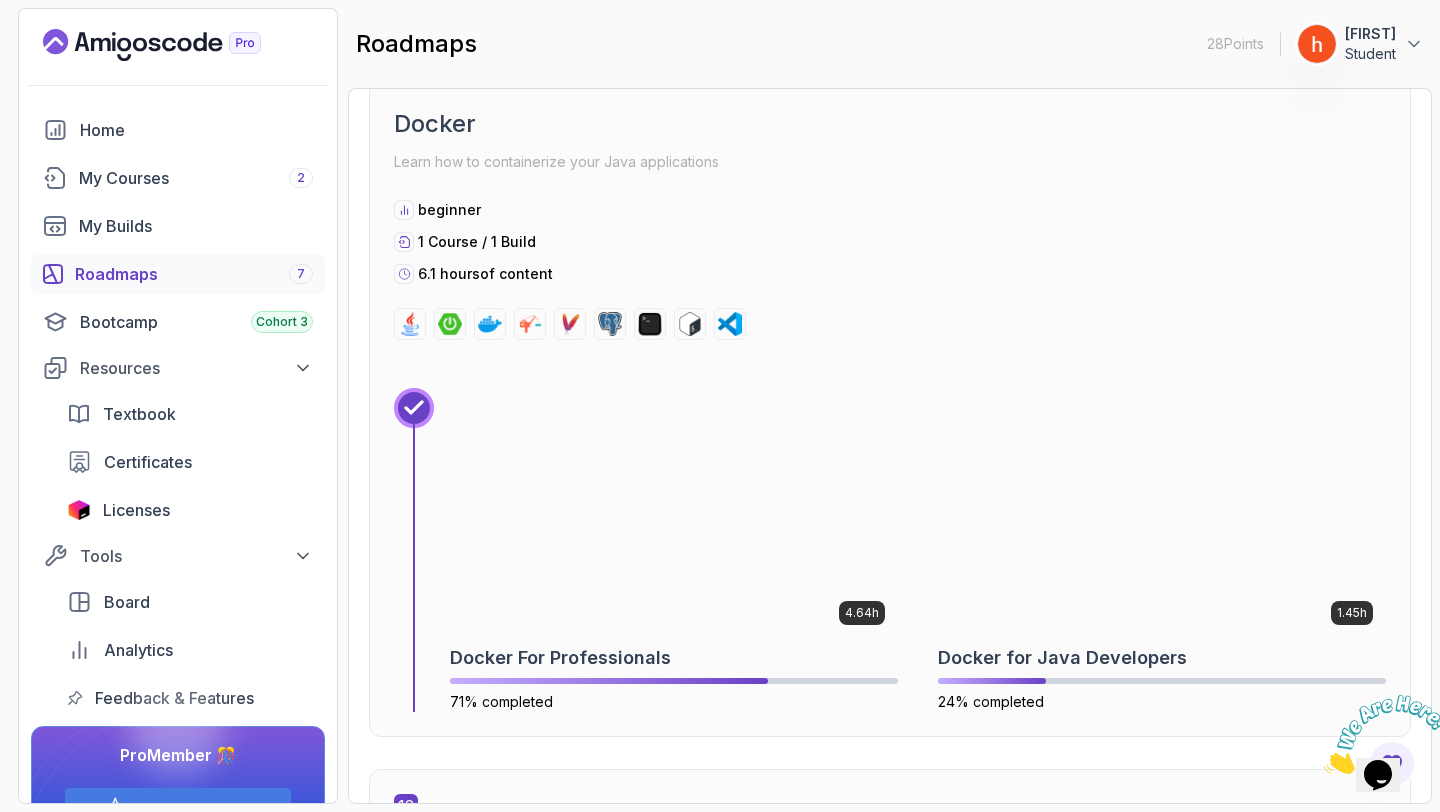 scroll, scrollTop: 10131, scrollLeft: 0, axis: vertical 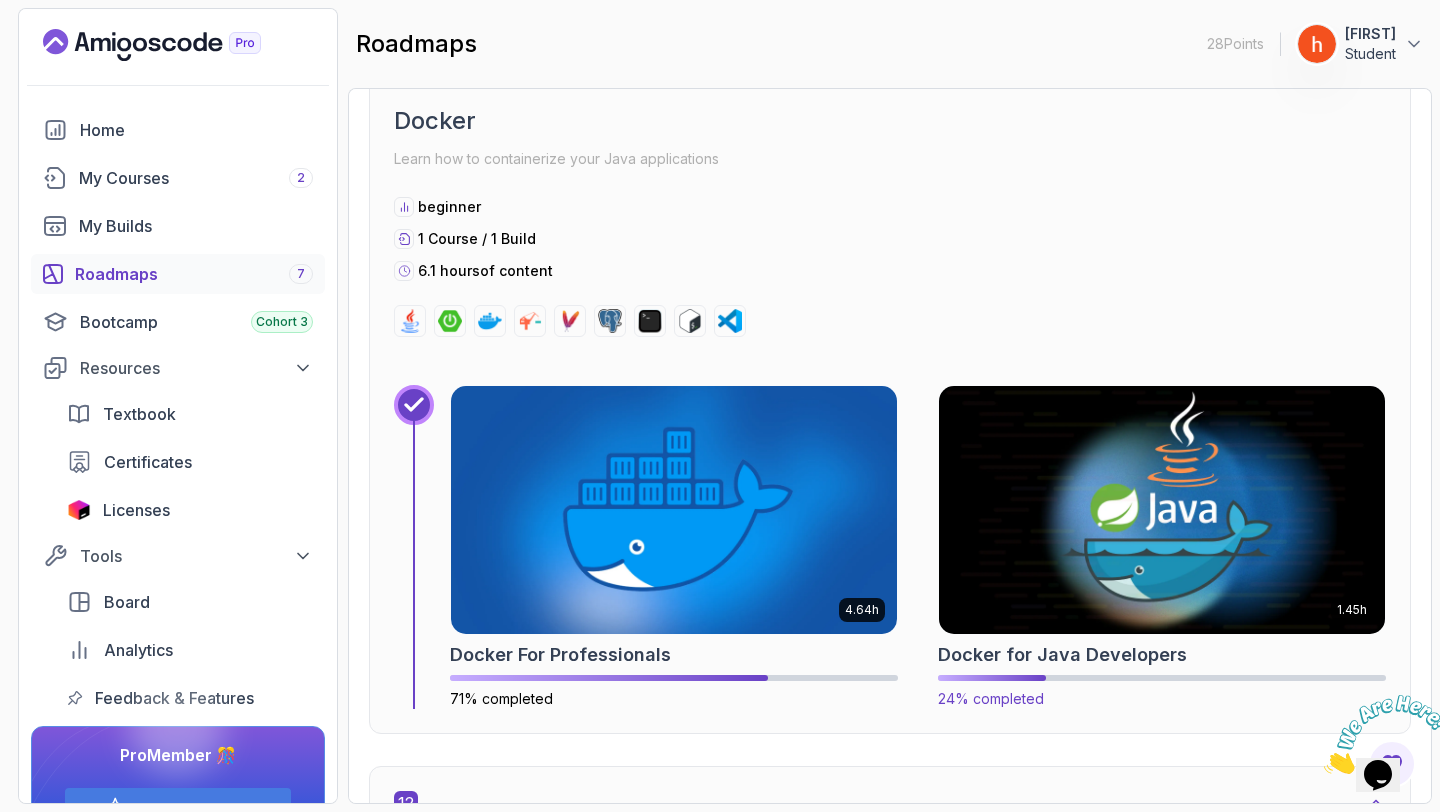 click at bounding box center [1162, 510] 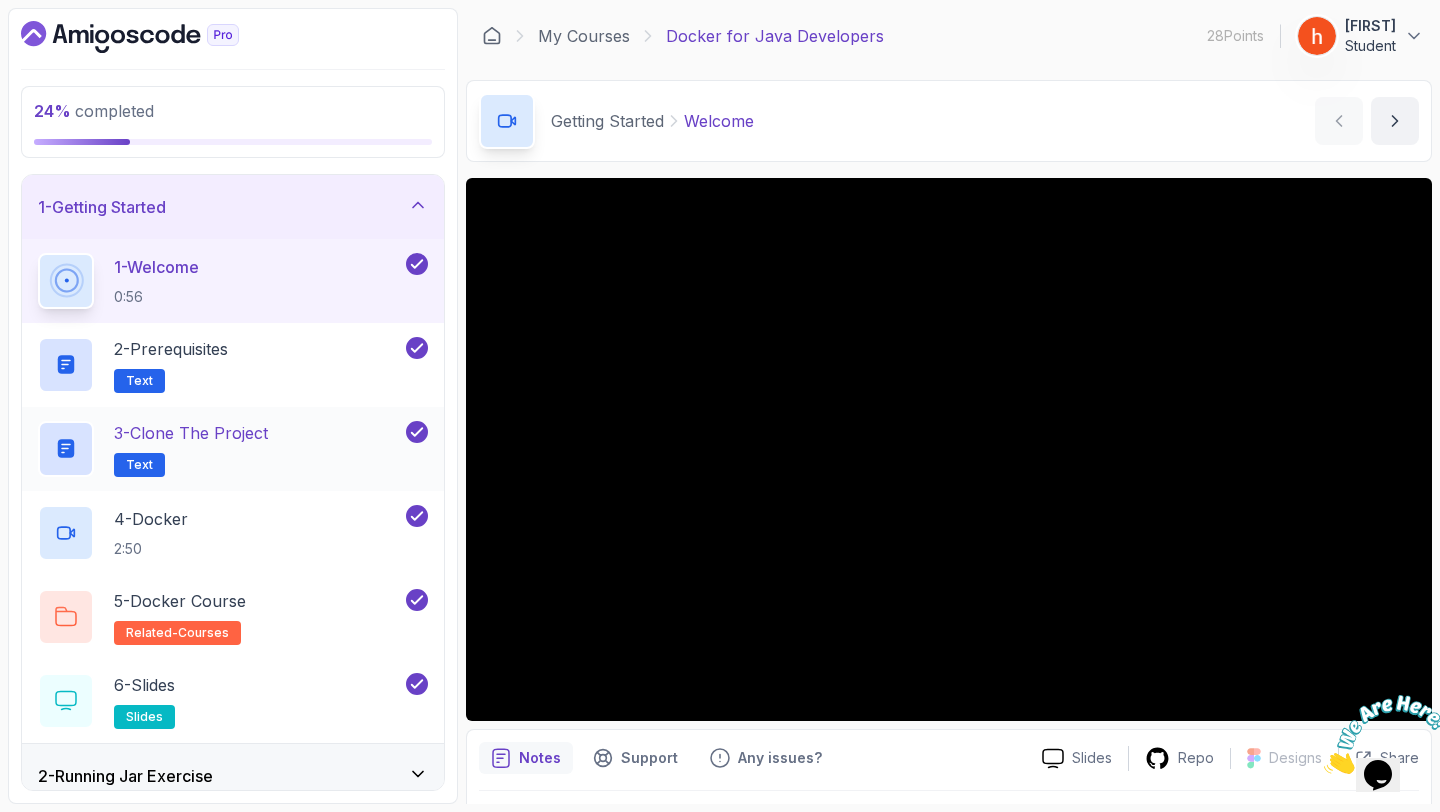 click on "3  -  Clone the Project" at bounding box center (191, 433) 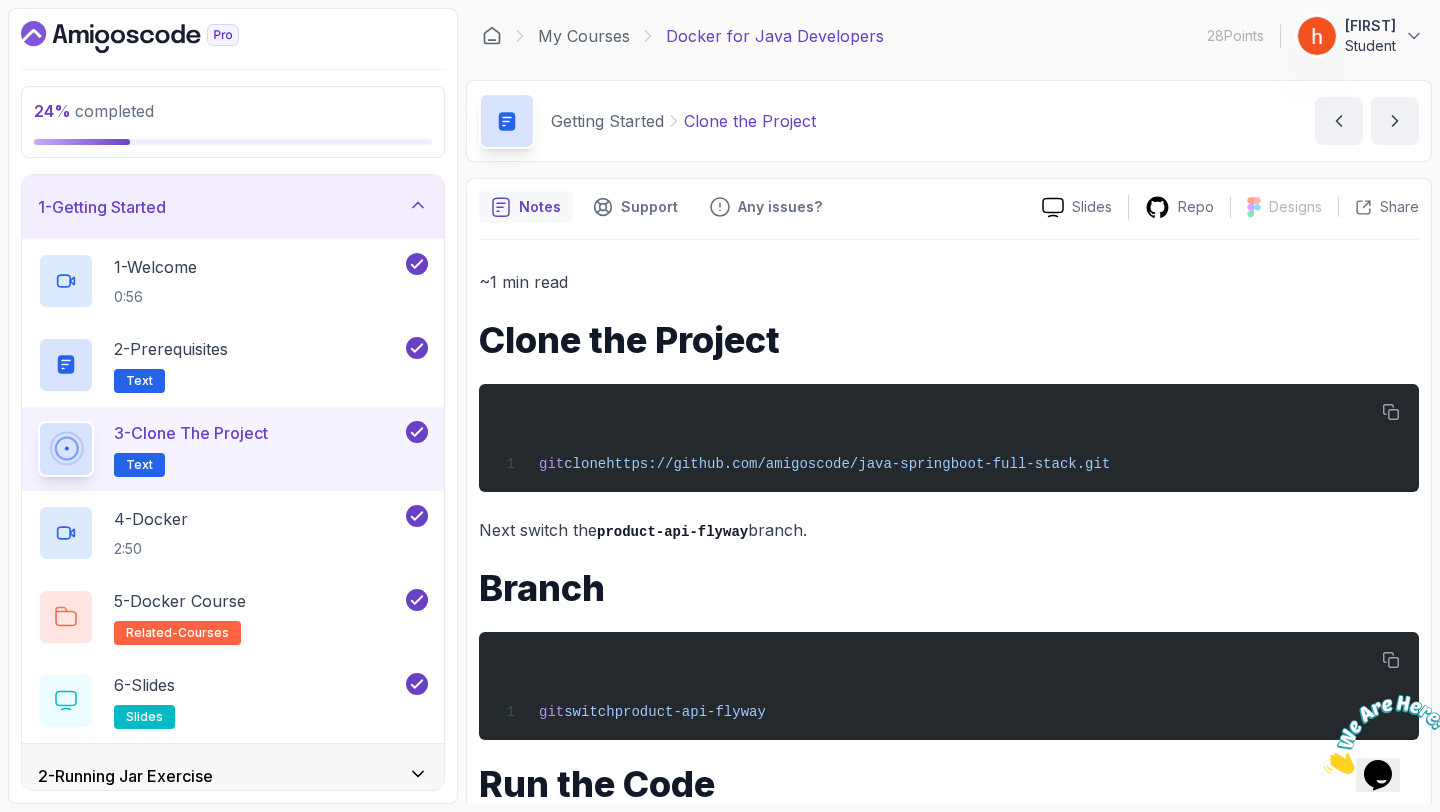 scroll, scrollTop: 35, scrollLeft: 0, axis: vertical 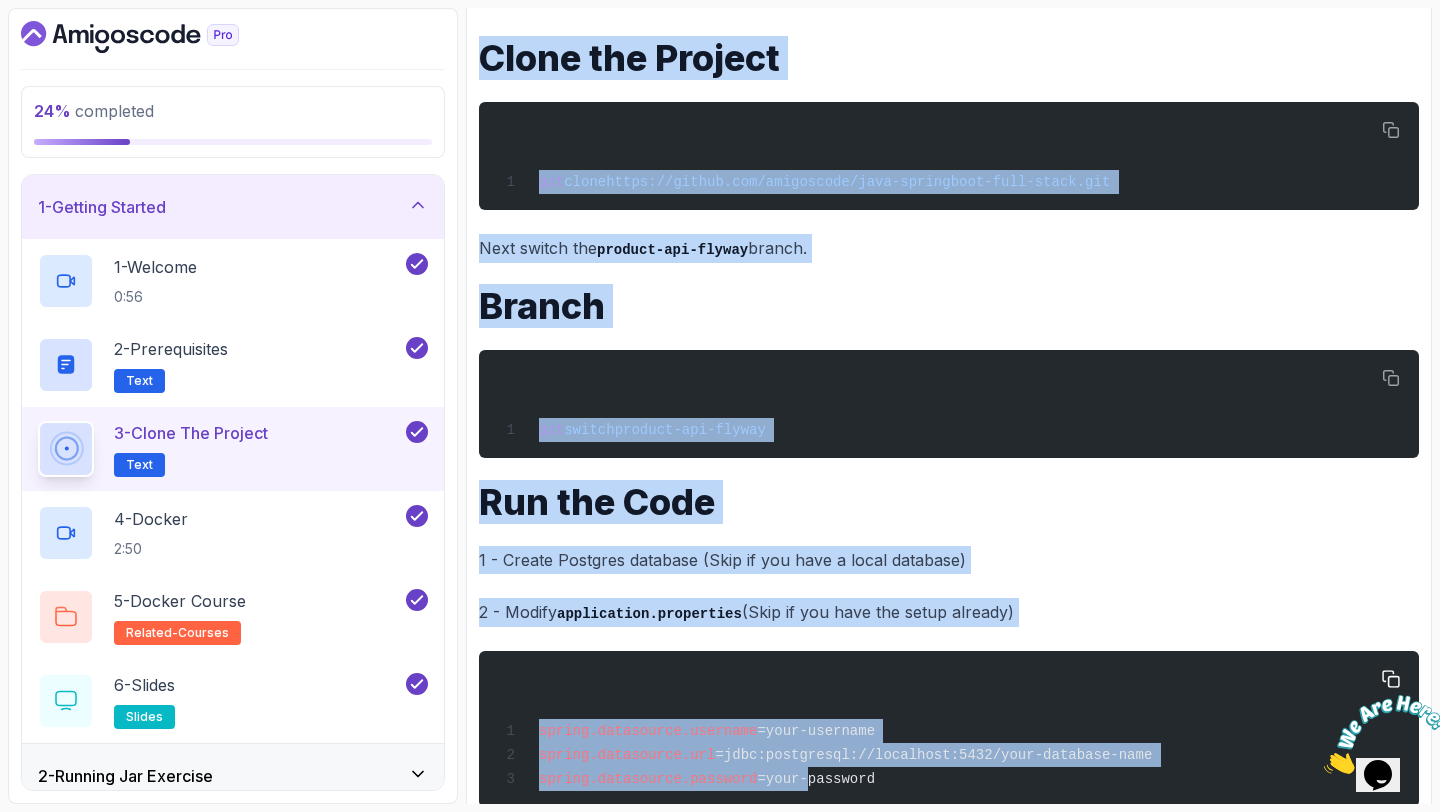 drag, startPoint x: 481, startPoint y: 50, endPoint x: 808, endPoint y: 772, distance: 792.5989 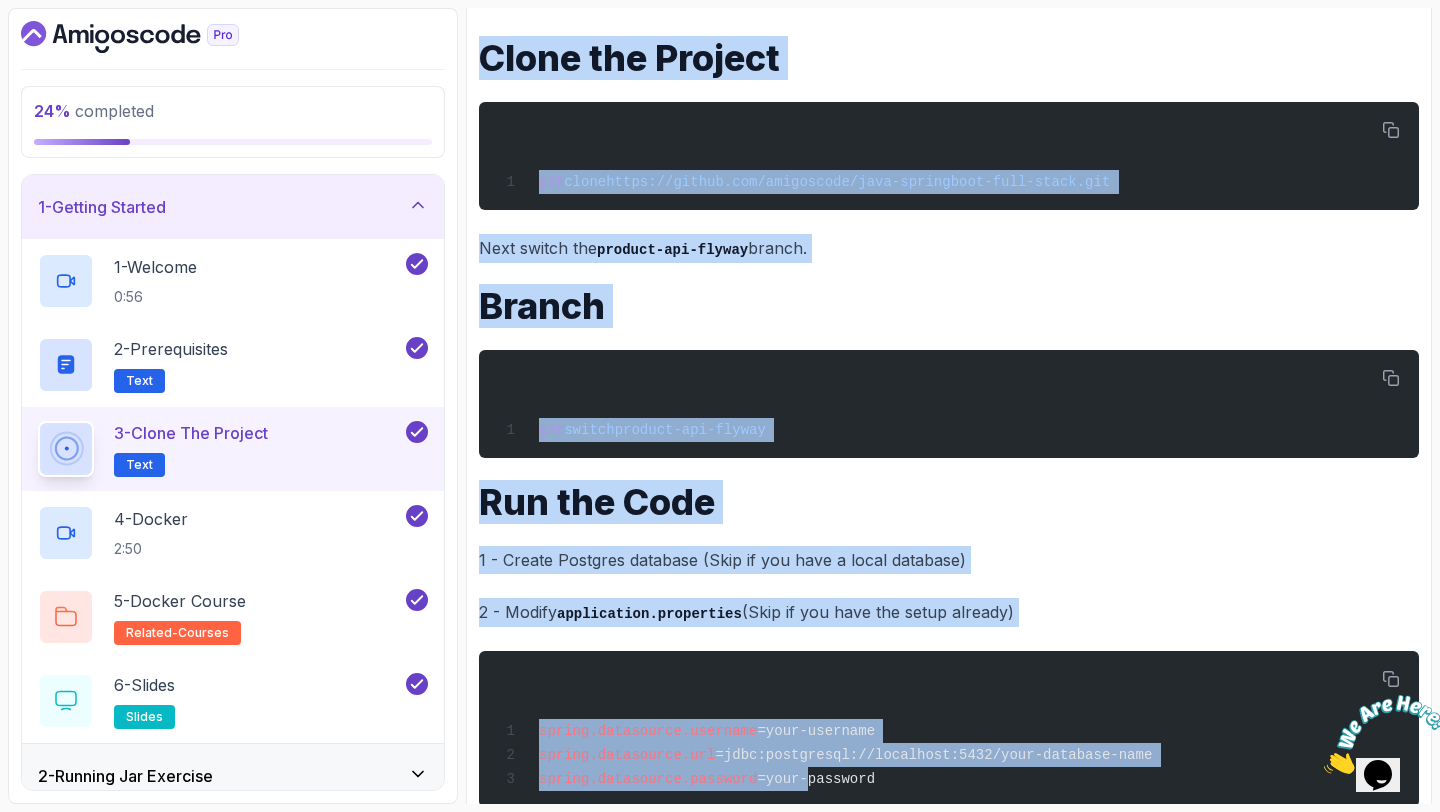 scroll, scrollTop: 382, scrollLeft: 0, axis: vertical 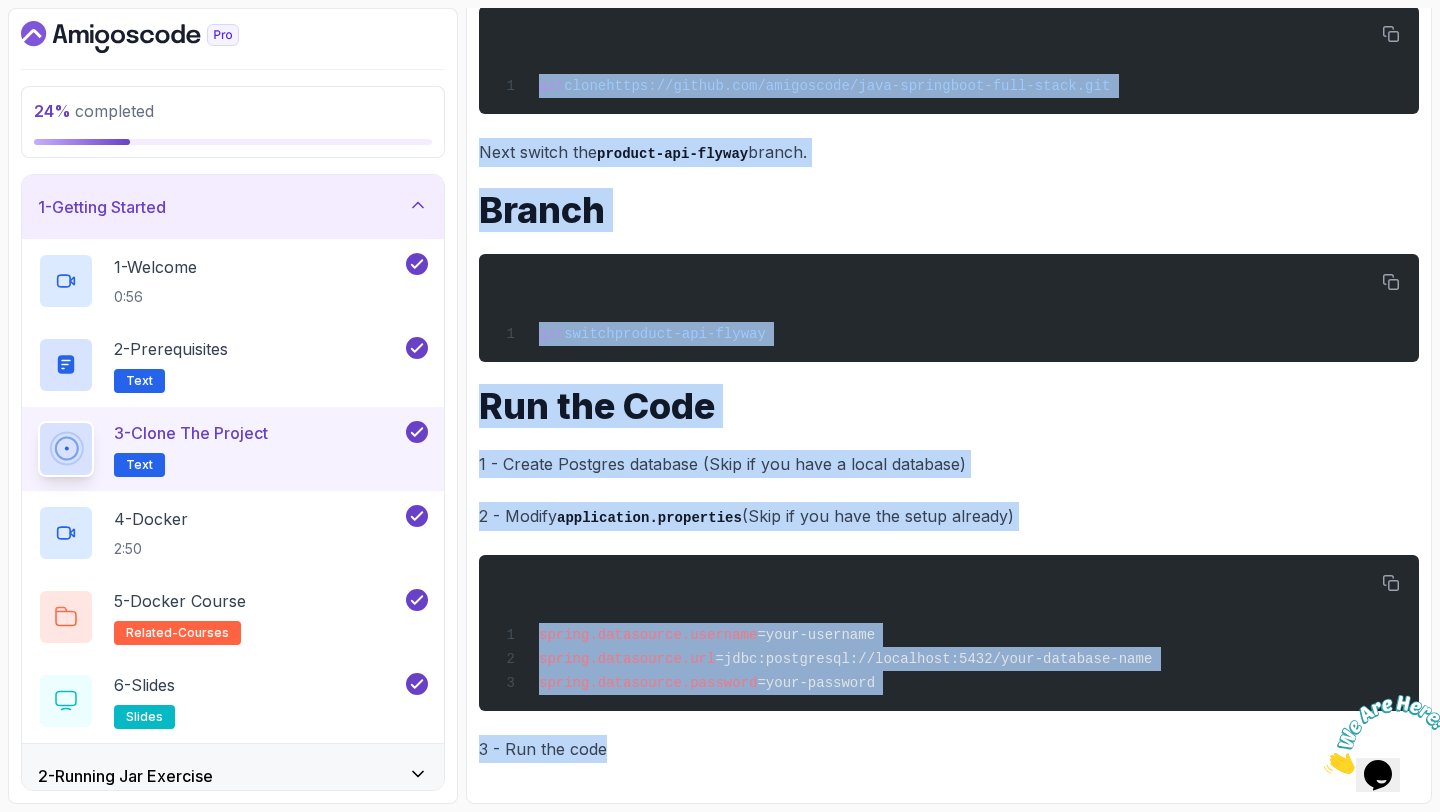 click on "3 - Run the code" at bounding box center [949, 749] 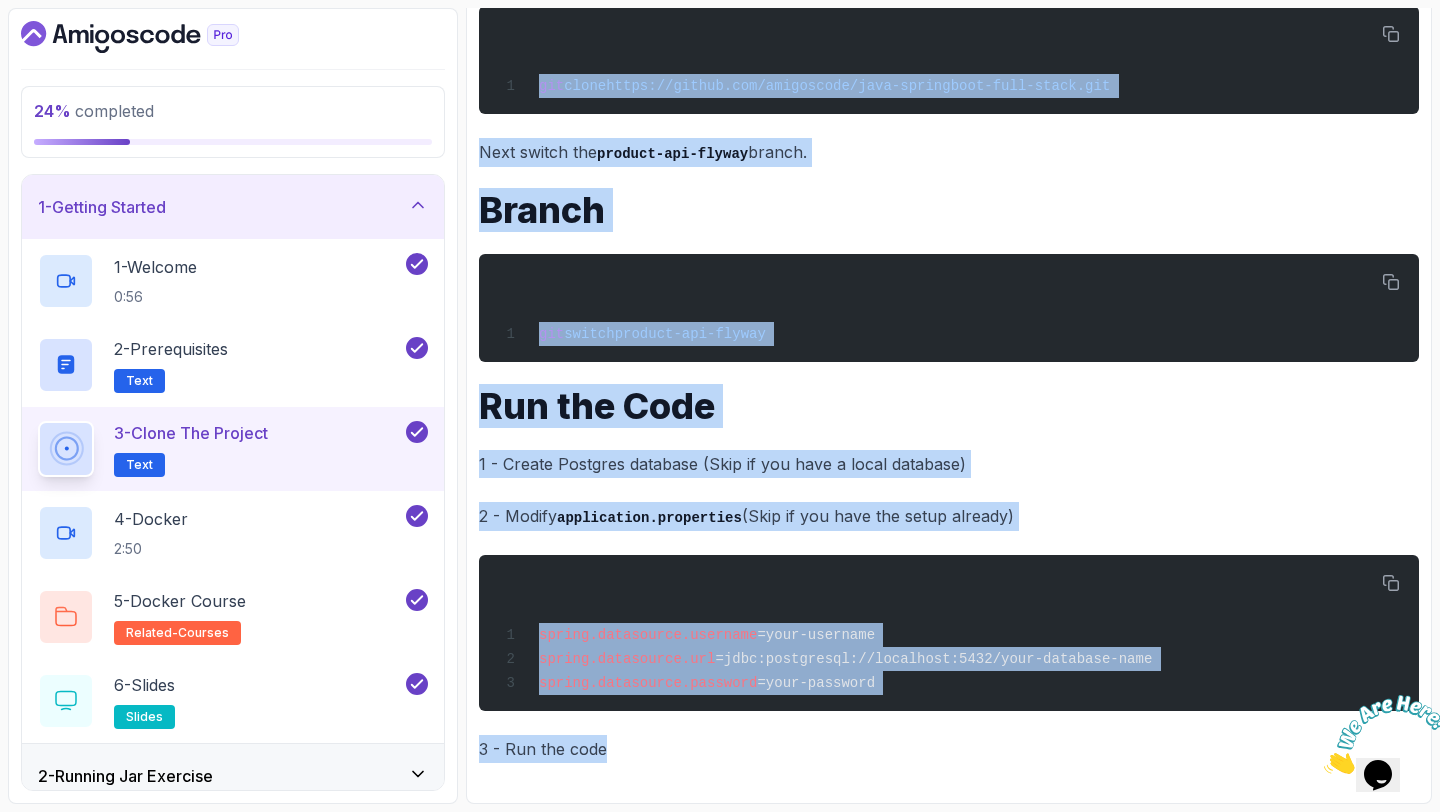 copy on "Clone the Project
git  clone  https://github.com/amigoscode/java-springboot-full-stack.git
Next switch the  product-api-flyway  branch.
Branch
git  switch  product-api-flyway
Run the Code
1 - Create Postgres database (Skip if you have a local database)
2 - Modify  application.properties  (Skip if you have the setup already)
spring.datasource.username =[USERNAME]
spring.datasource.url =jdbc:postgresql://localhost:5432/[DATABASE_NAME]
spring.datasource.password =[PASSWORD]
3 - Run the code" 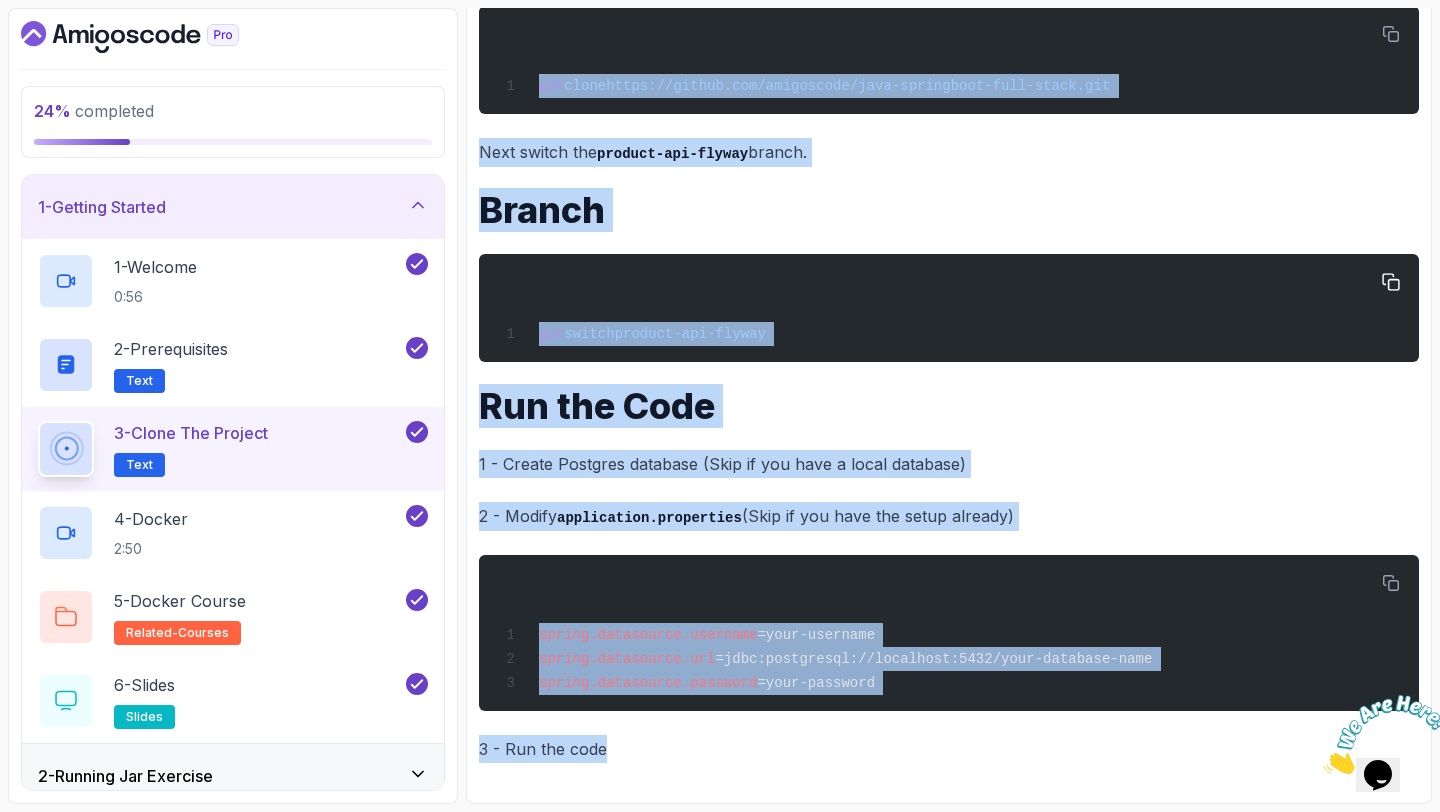 click on "git  switch  product-api-flyway" at bounding box center [949, 308] 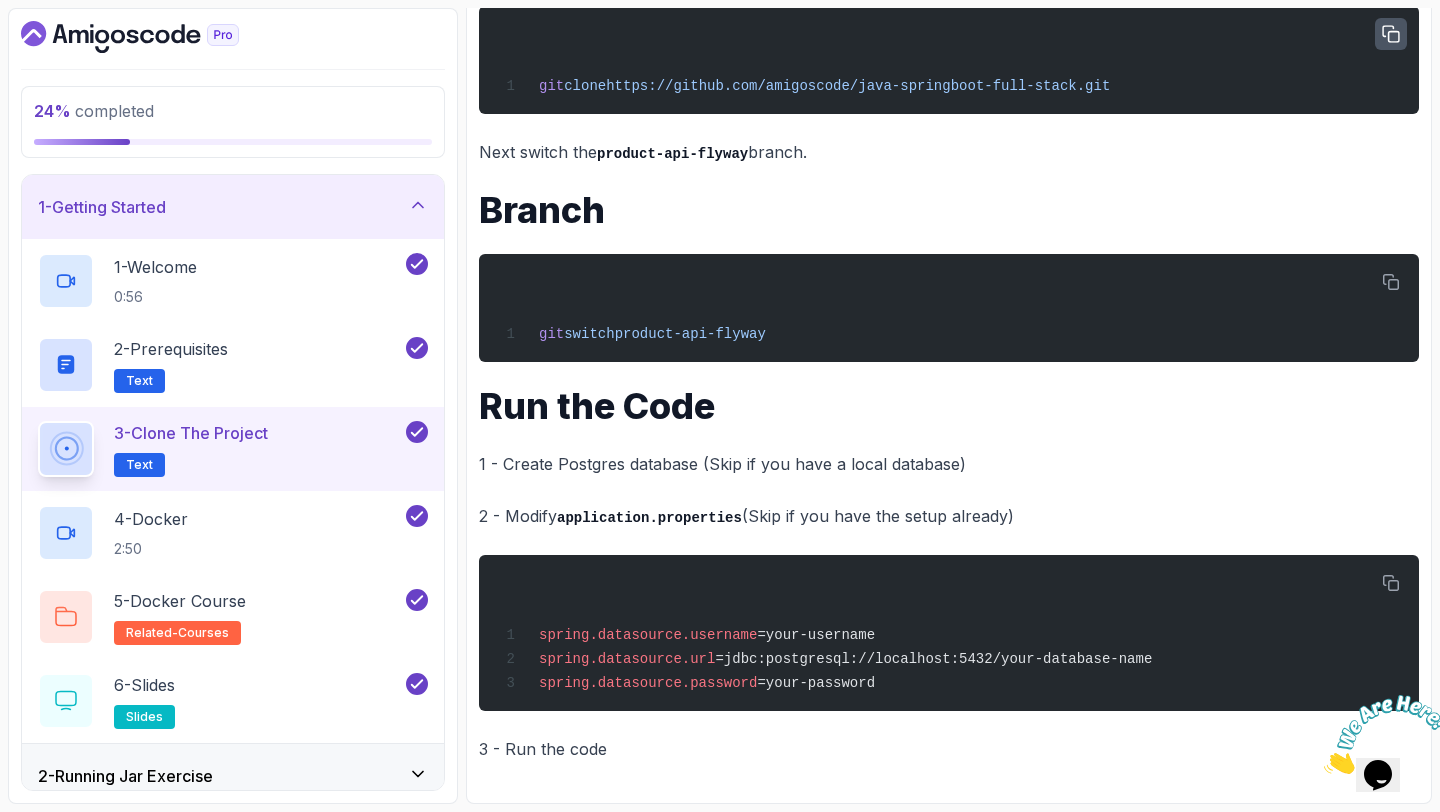 click at bounding box center (1391, 34) 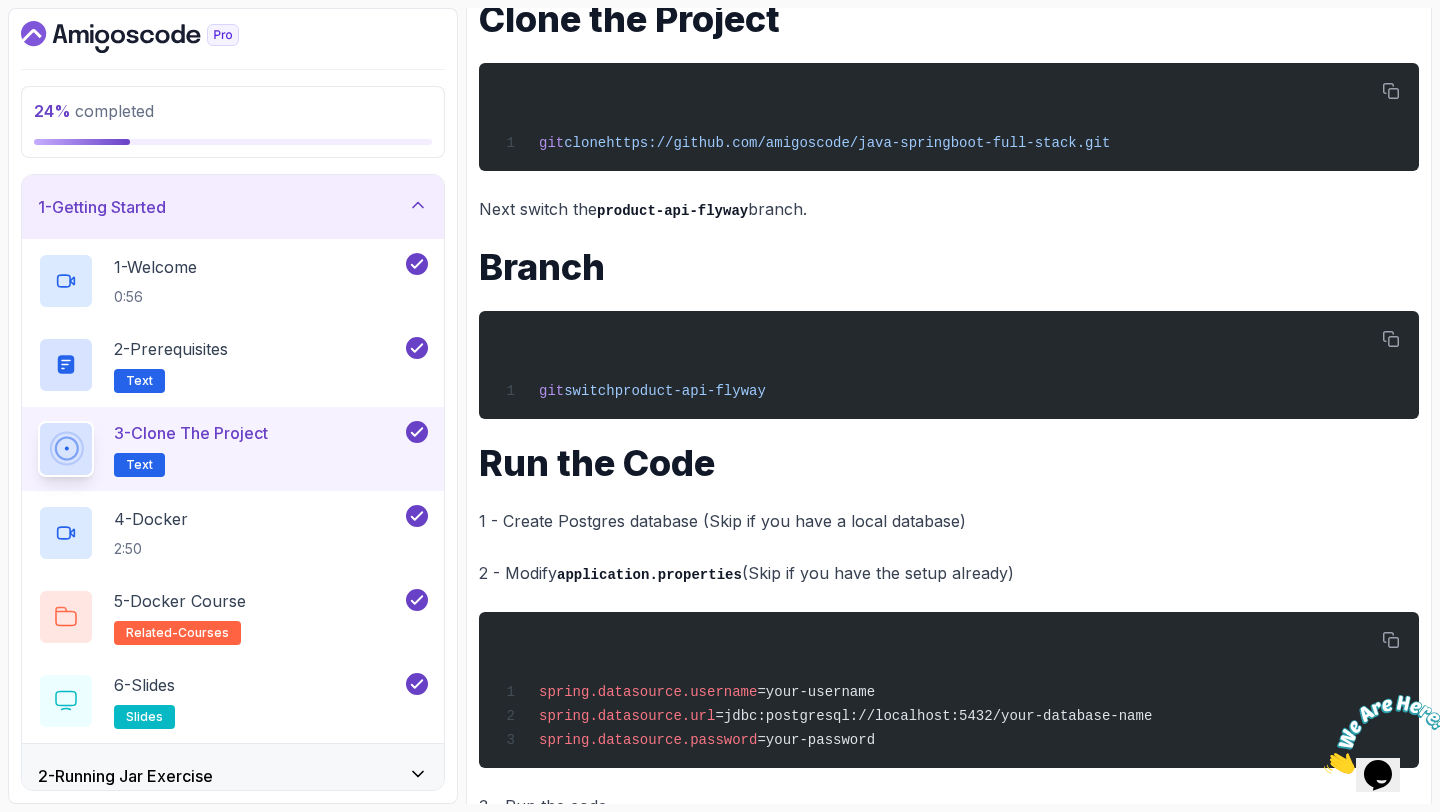 scroll, scrollTop: 301, scrollLeft: 0, axis: vertical 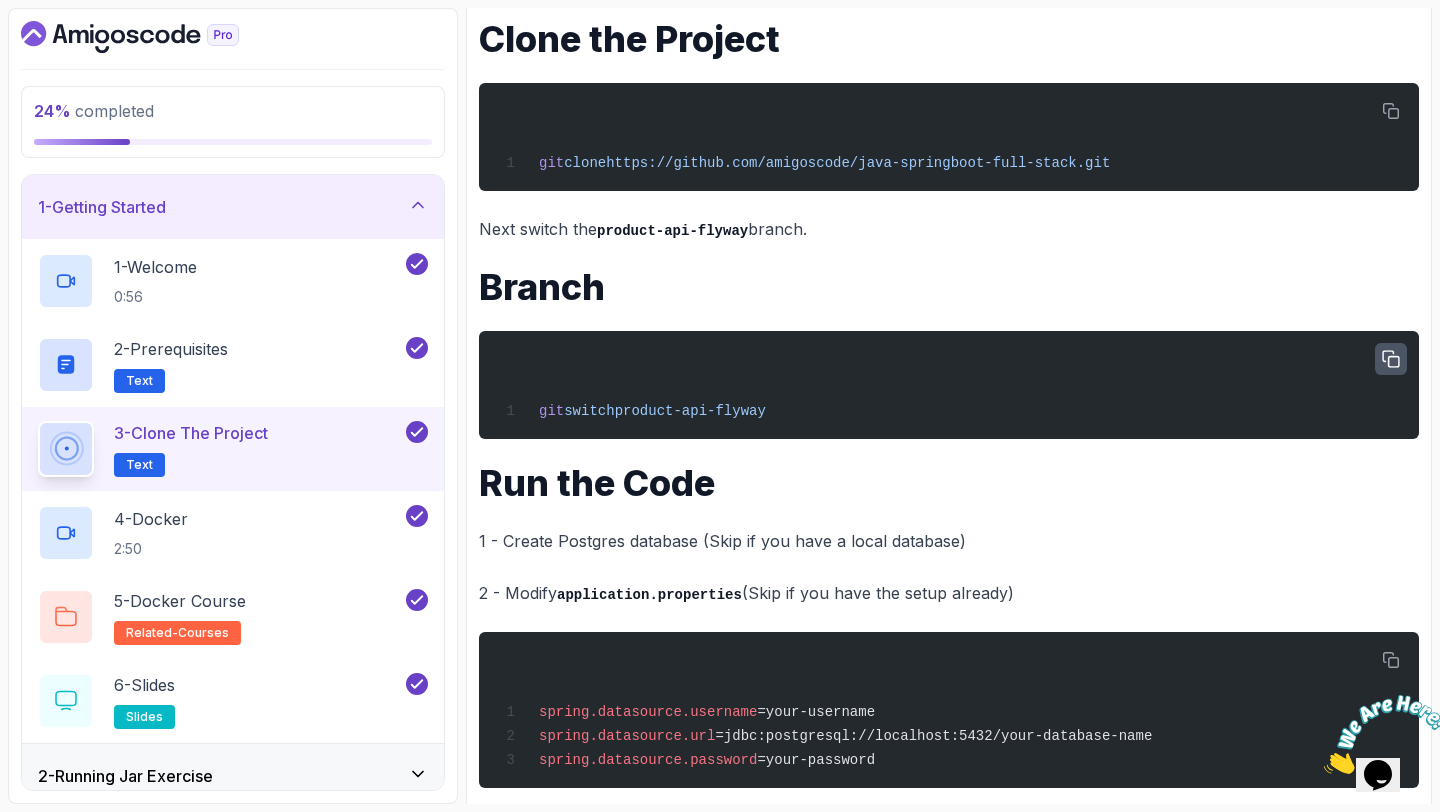 click 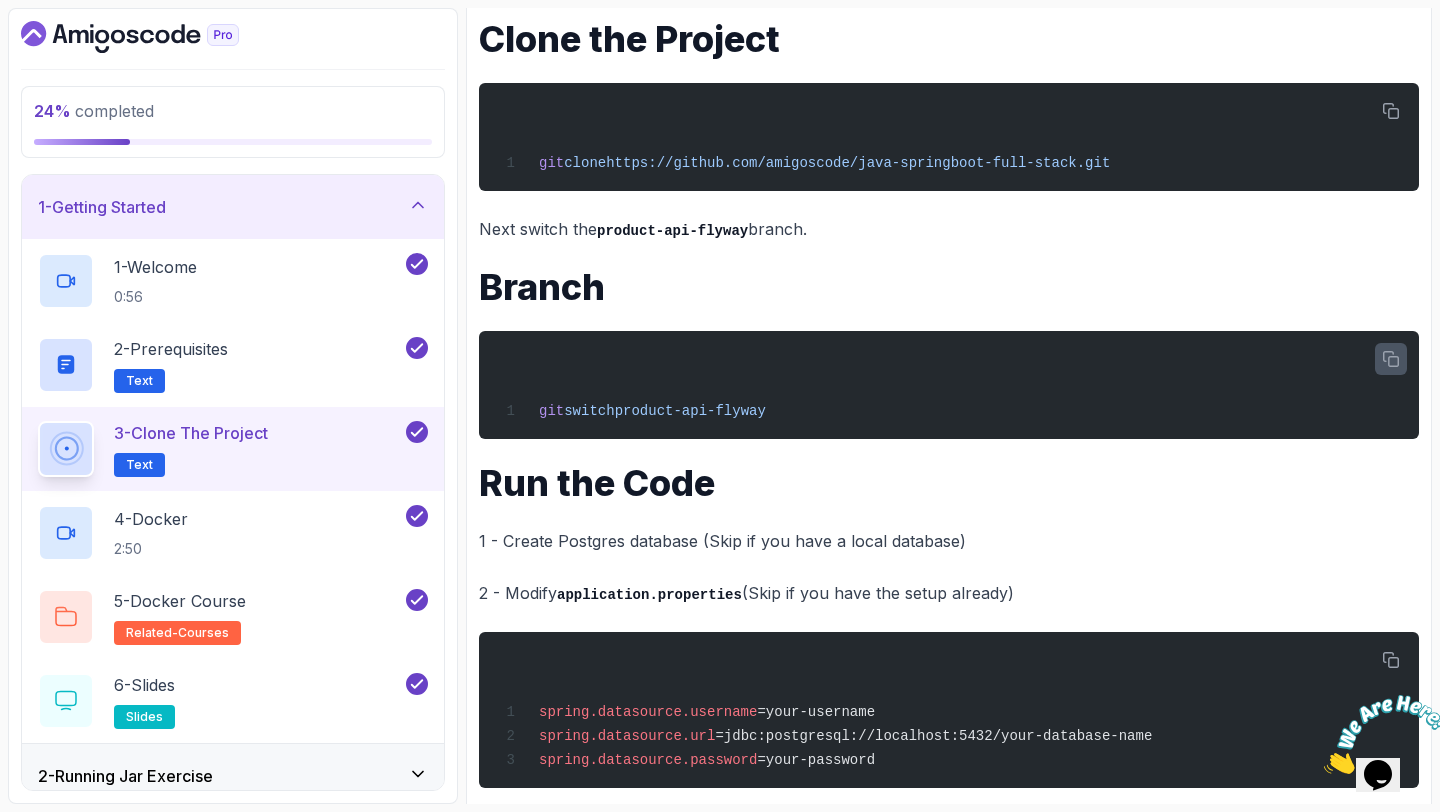 scroll, scrollTop: 382, scrollLeft: 0, axis: vertical 